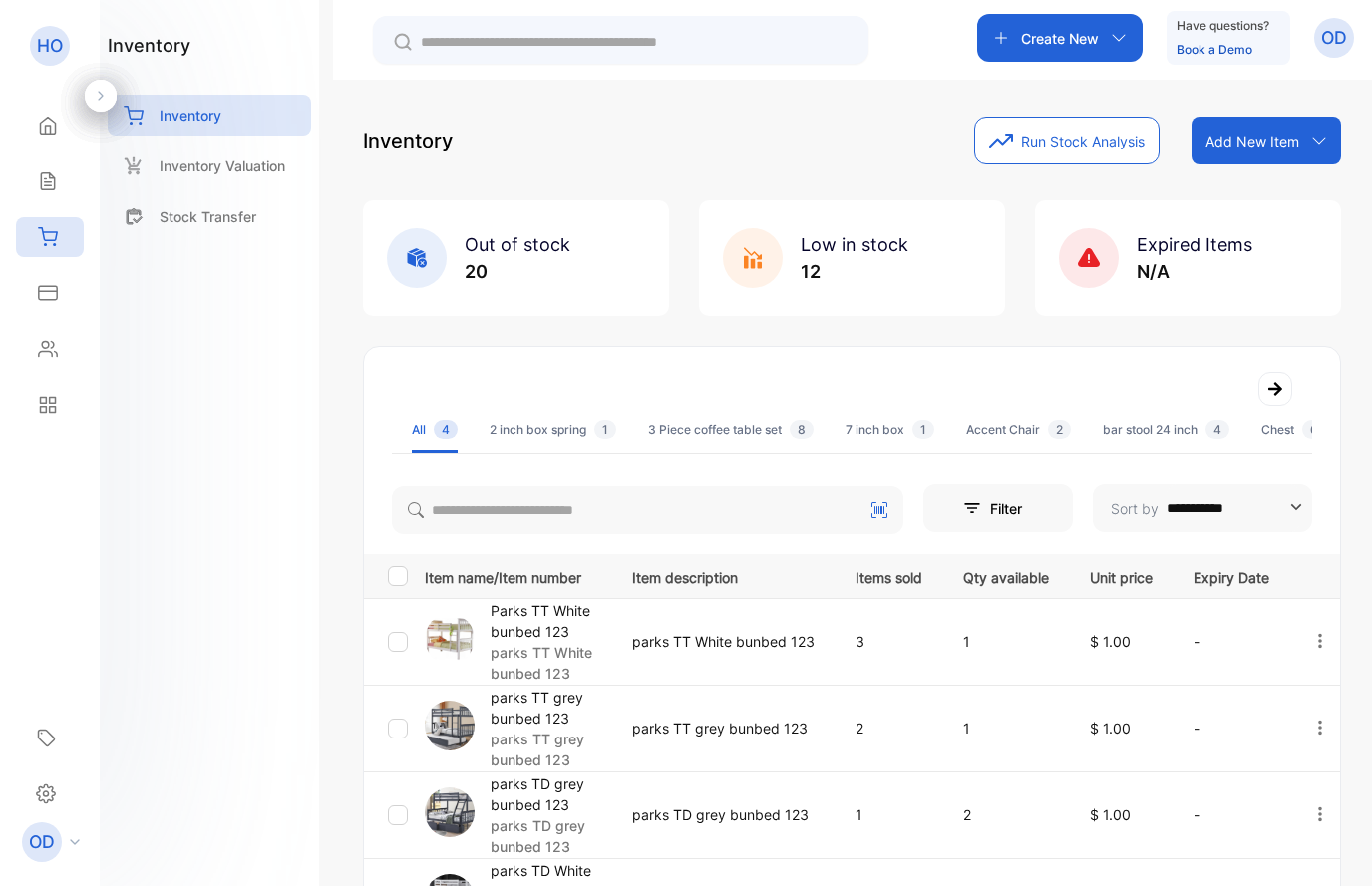 scroll, scrollTop: 0, scrollLeft: 0, axis: both 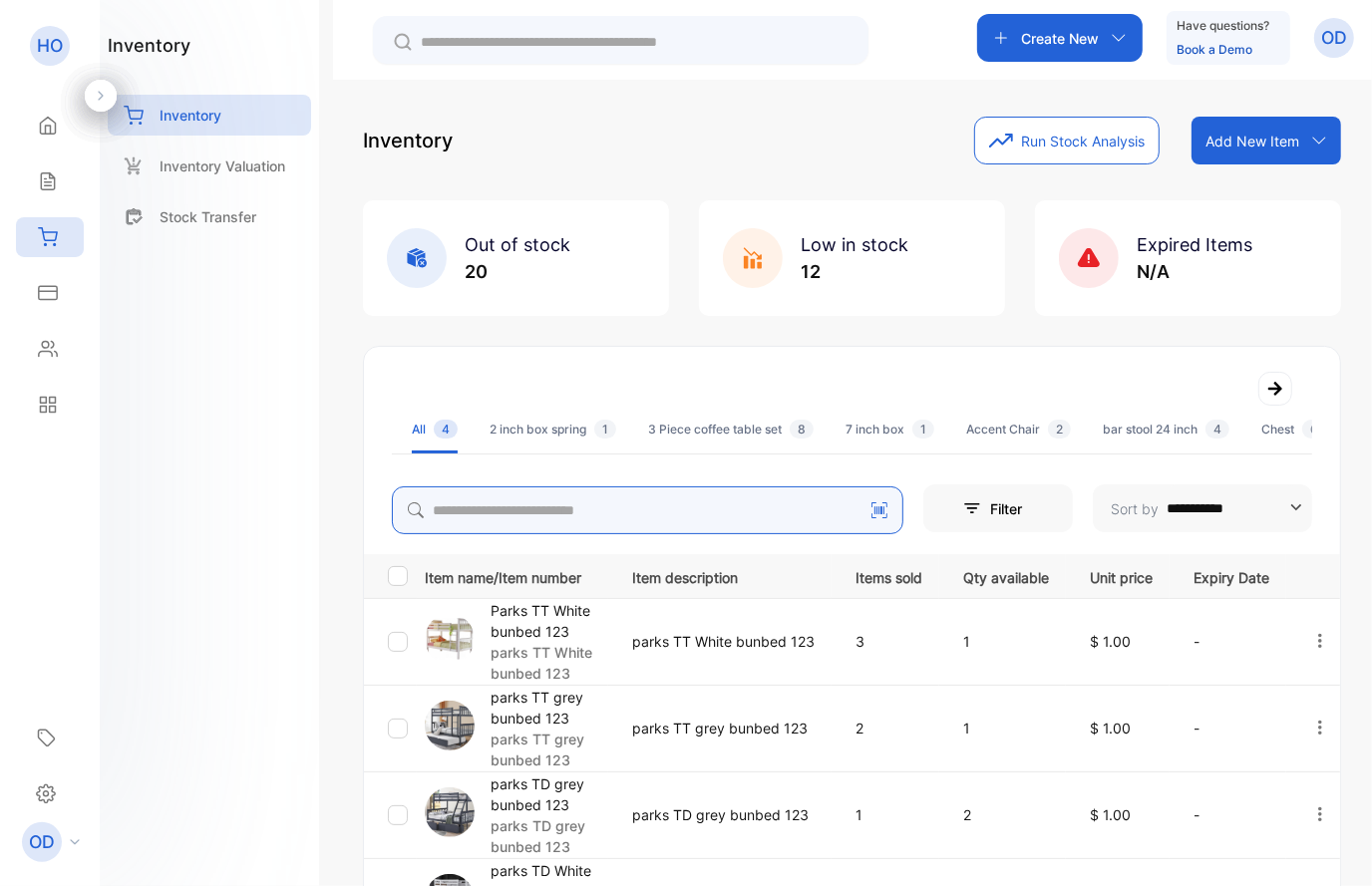 click at bounding box center [647, 510] 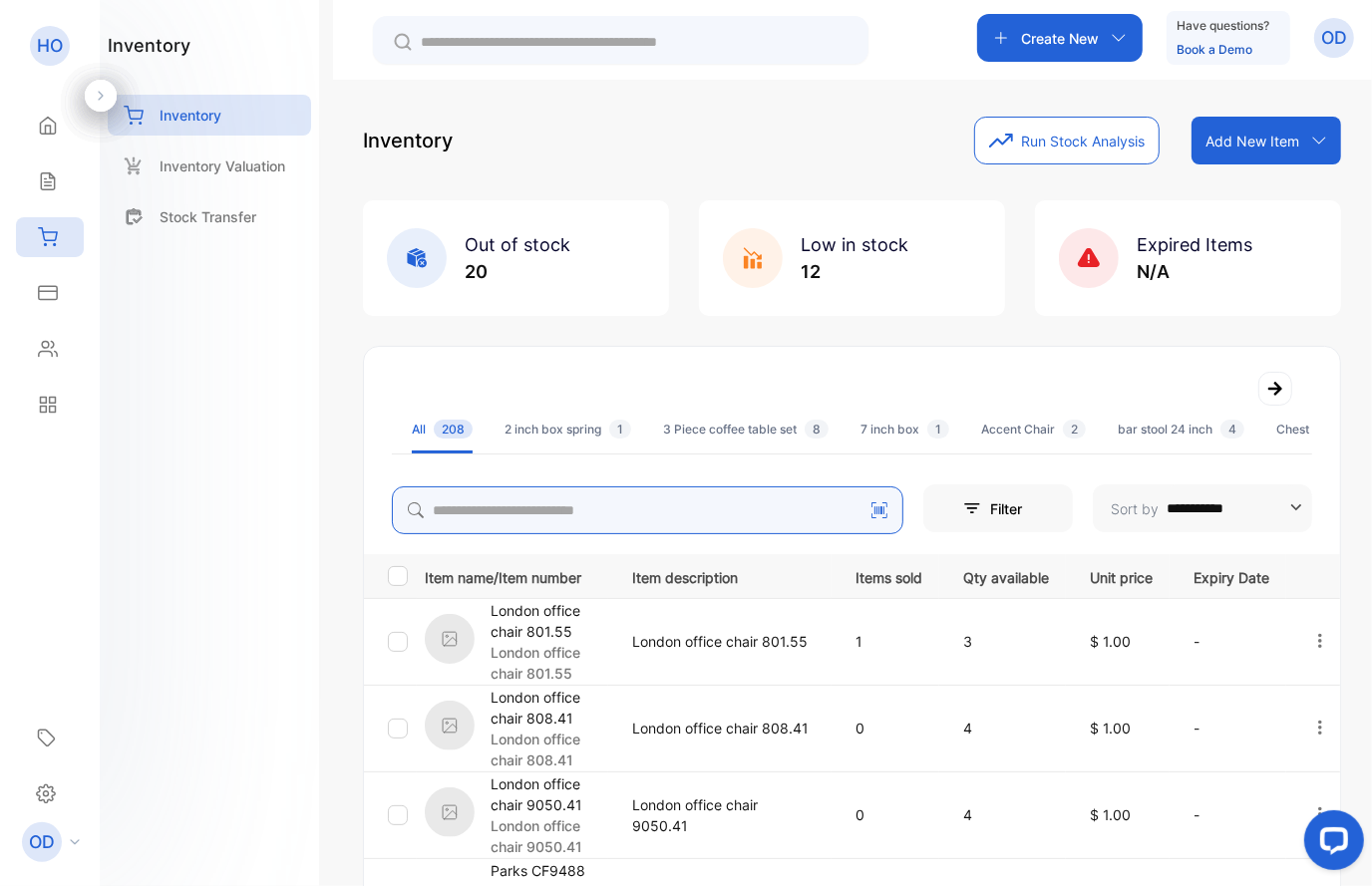 scroll, scrollTop: 0, scrollLeft: 0, axis: both 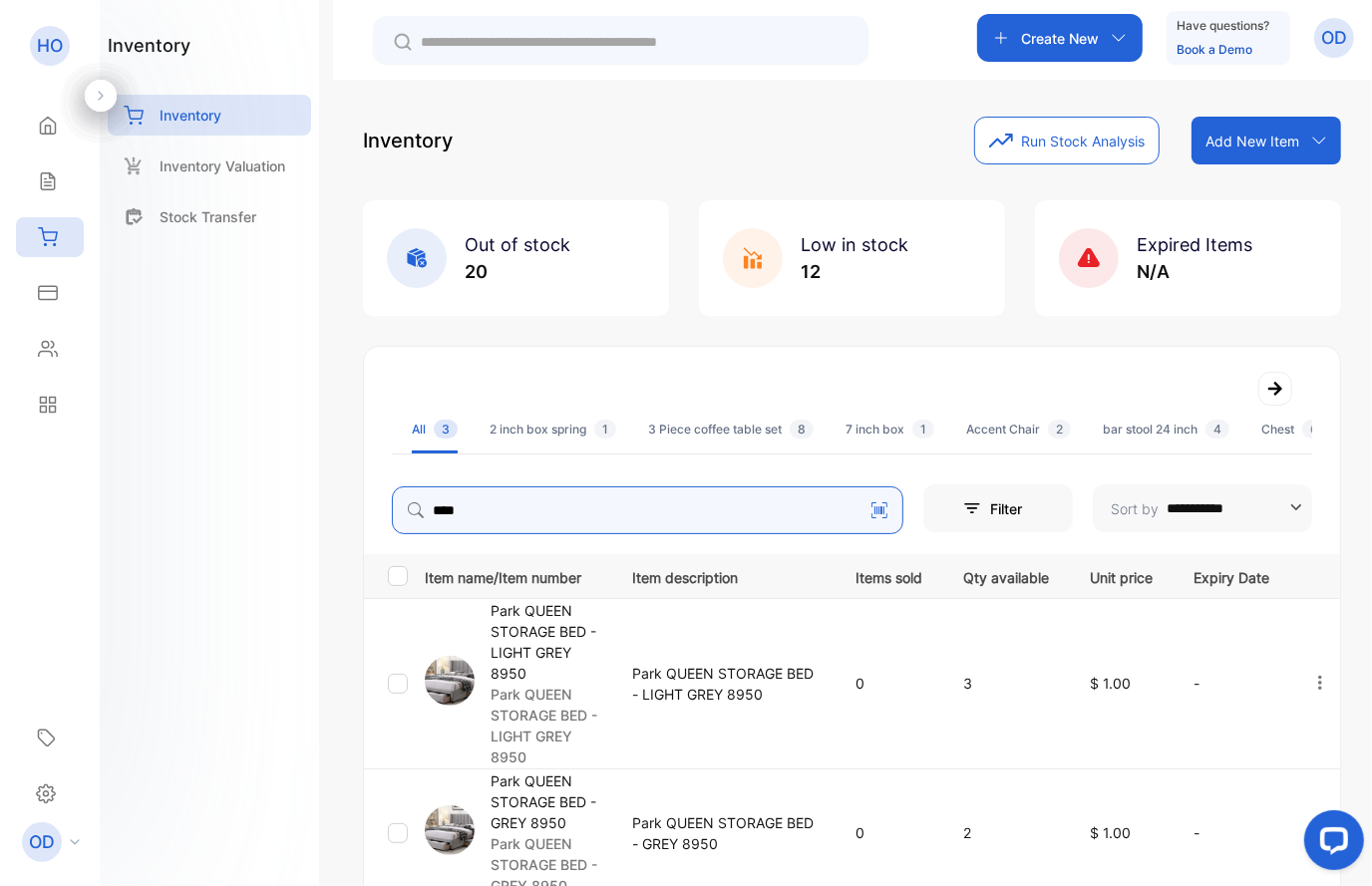 type on "****" 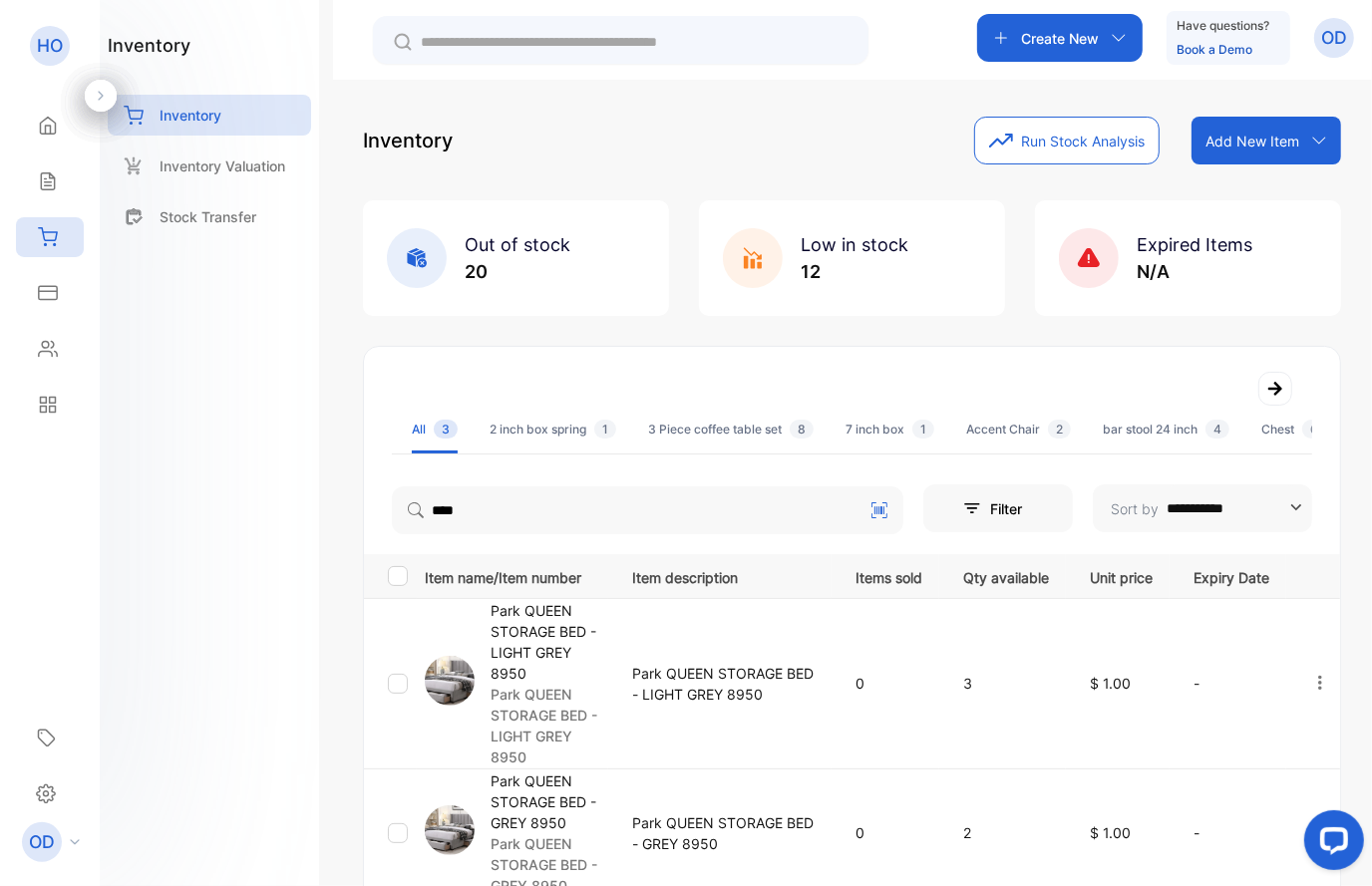 click on "Park QUEEN STORAGE BED - LIGHT GREY 8950" at bounding box center [548, 642] 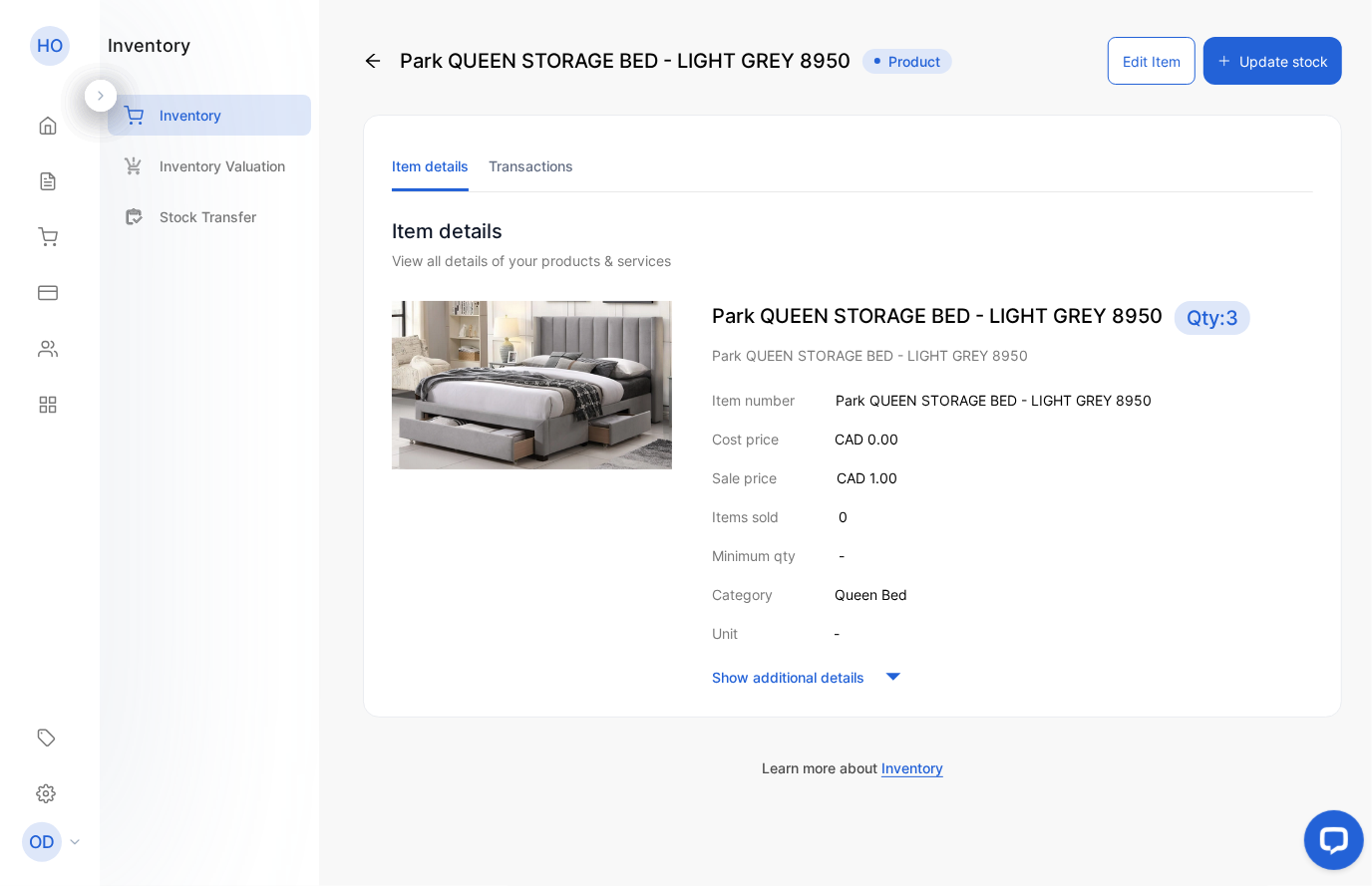 click on "Edit Item" at bounding box center [1152, 61] 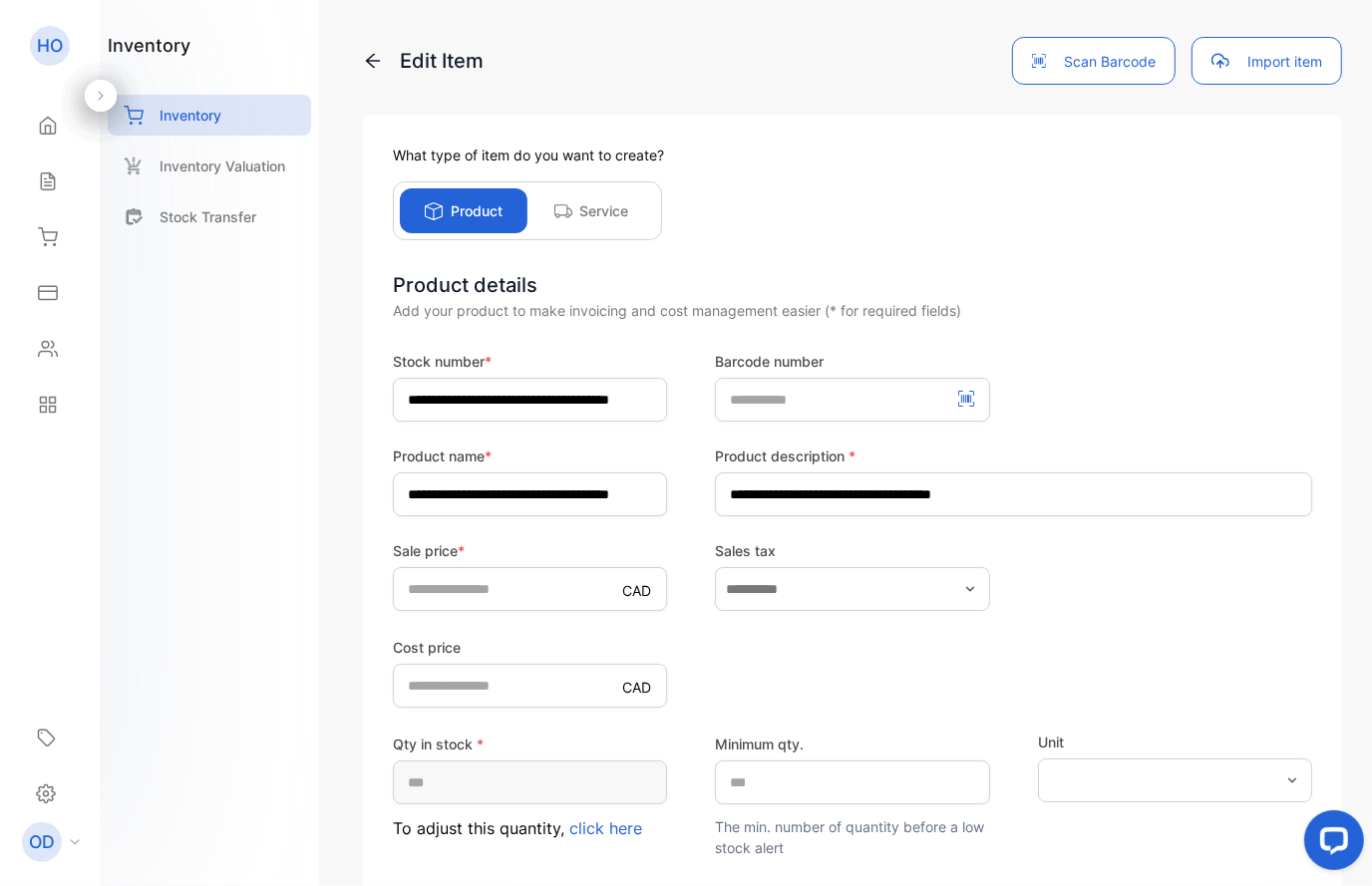 click on "click here" at bounding box center (605, 828) 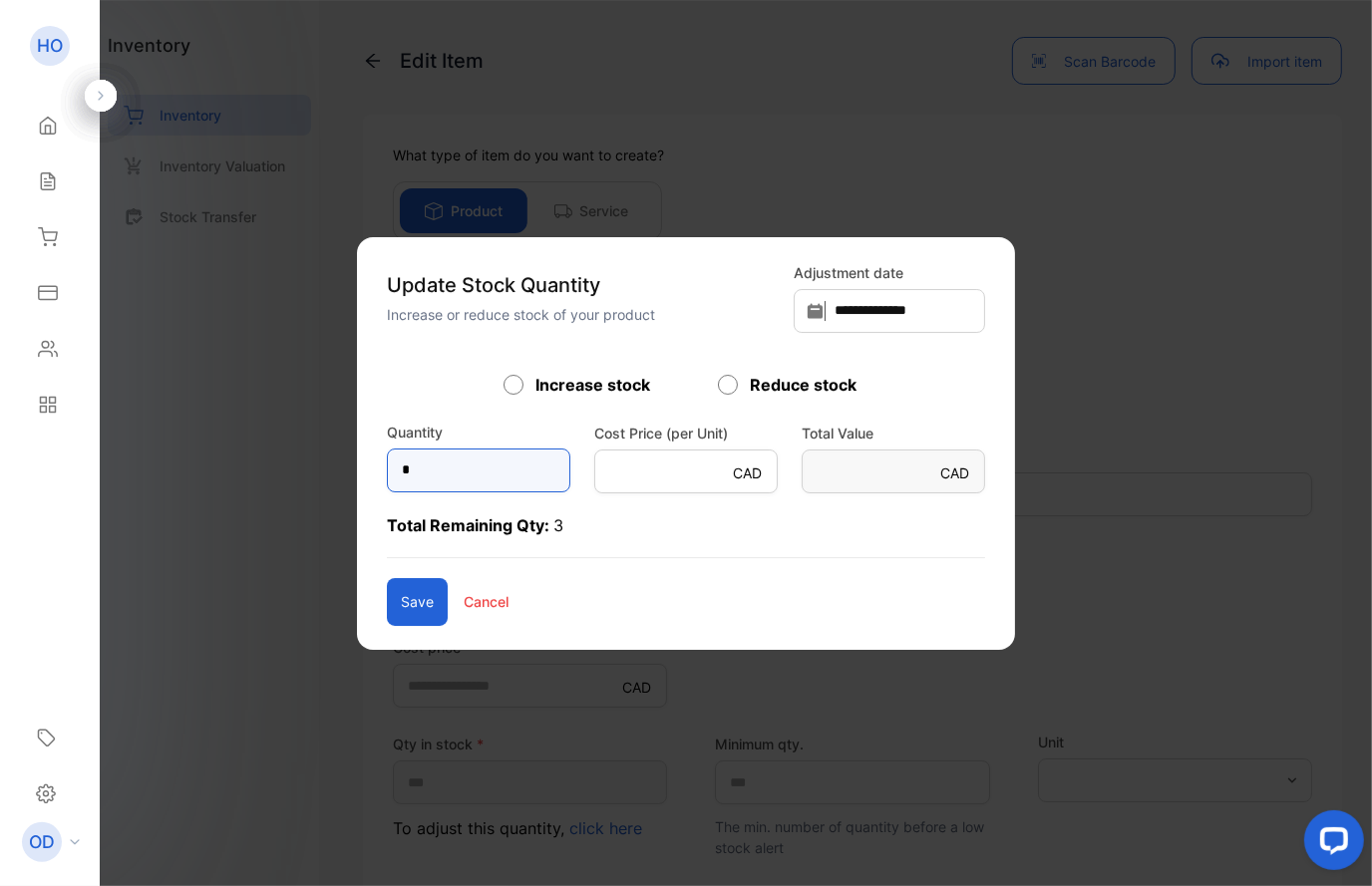 drag, startPoint x: 420, startPoint y: 471, endPoint x: 313, endPoint y: 479, distance: 107.298649 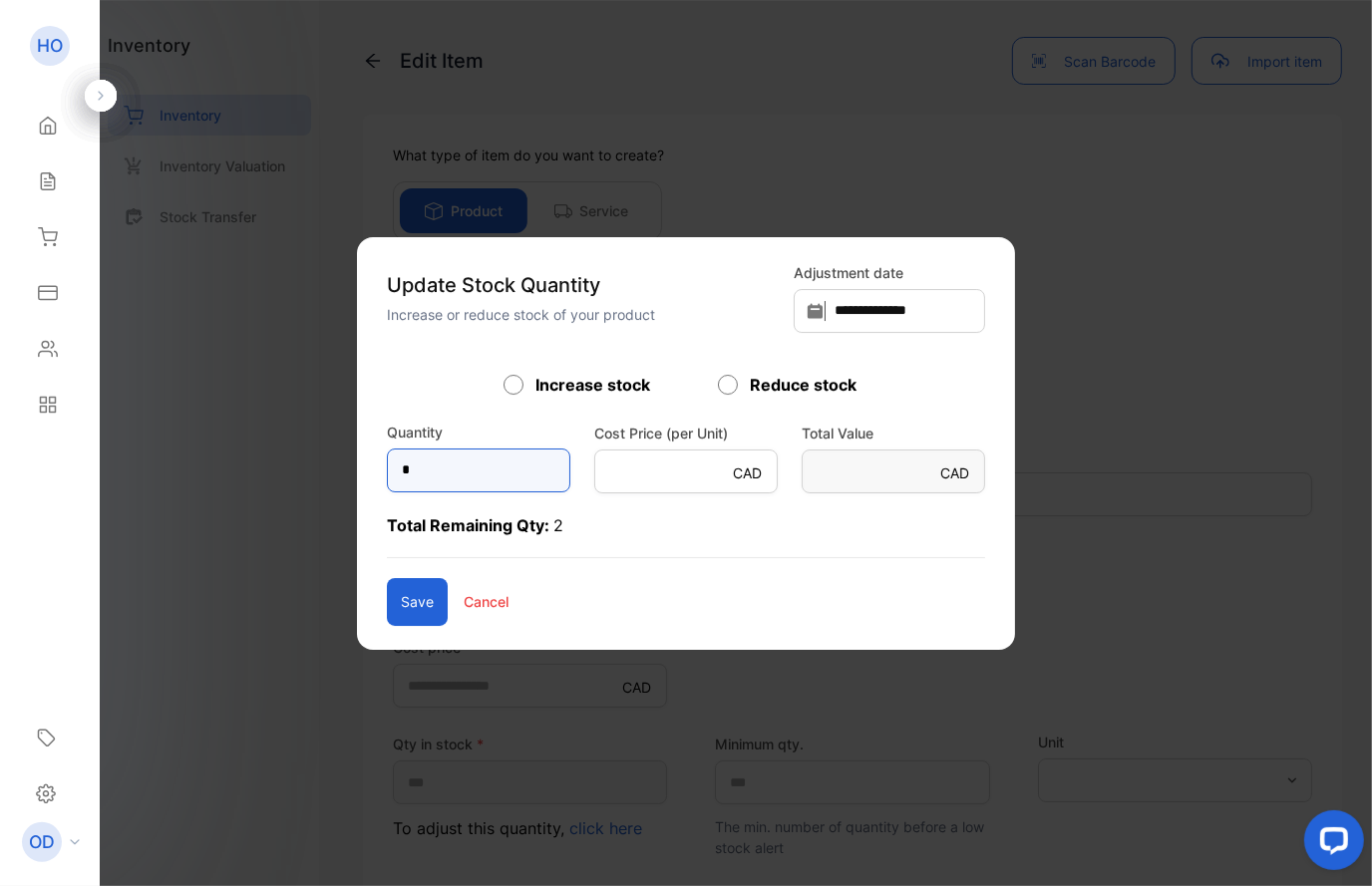 type on "*" 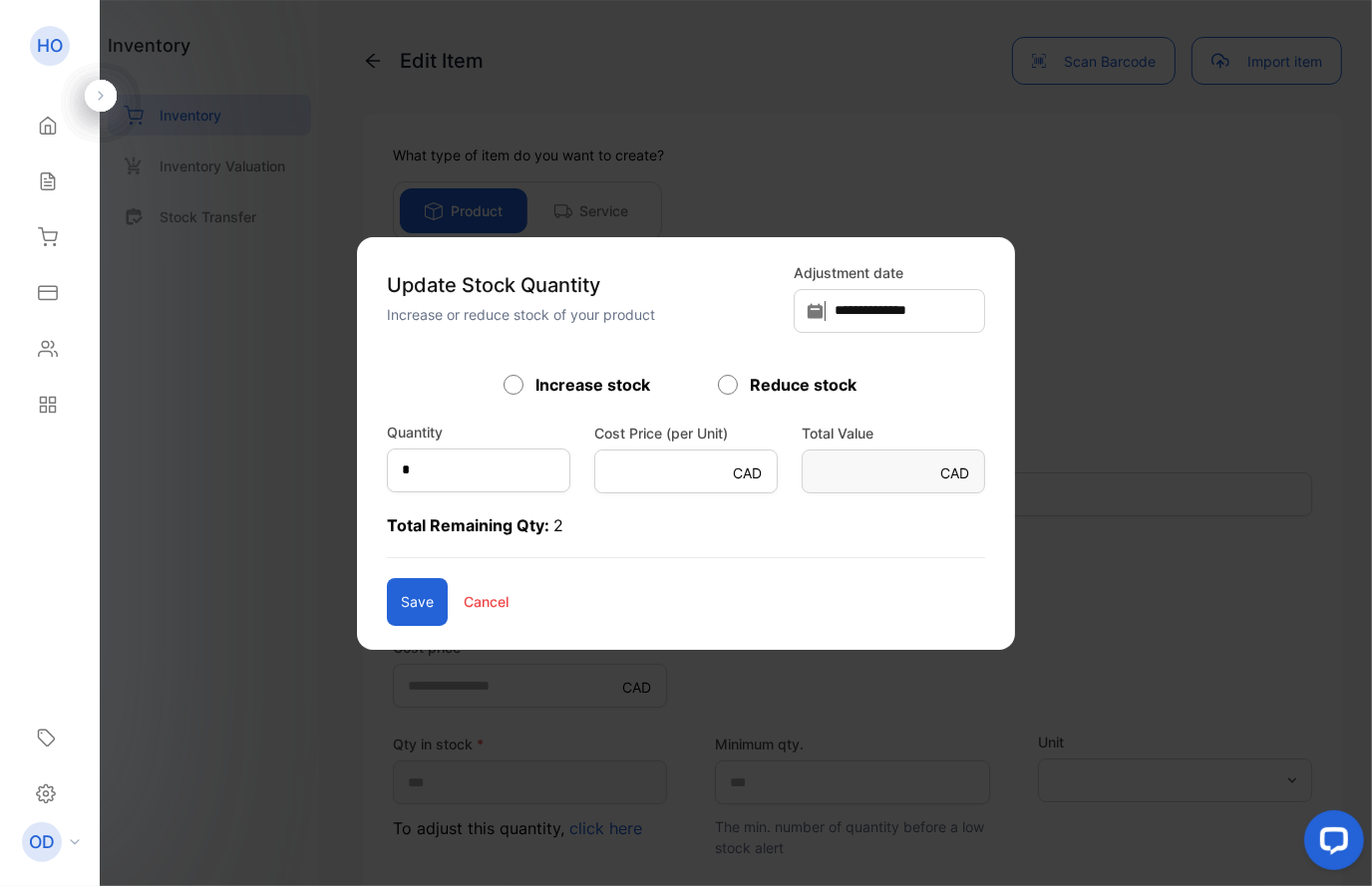 click on "Save" at bounding box center (417, 602) 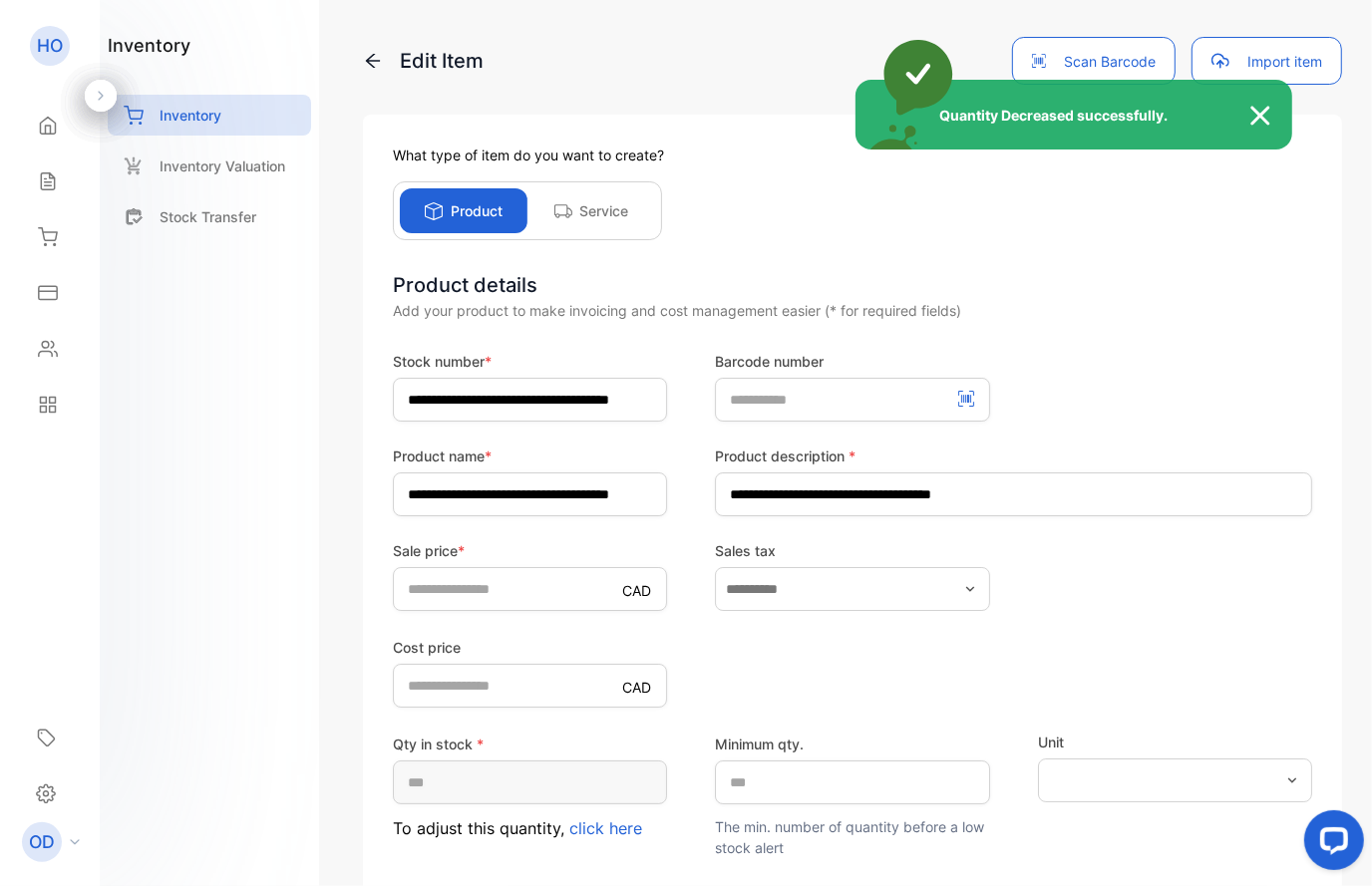 type on "*" 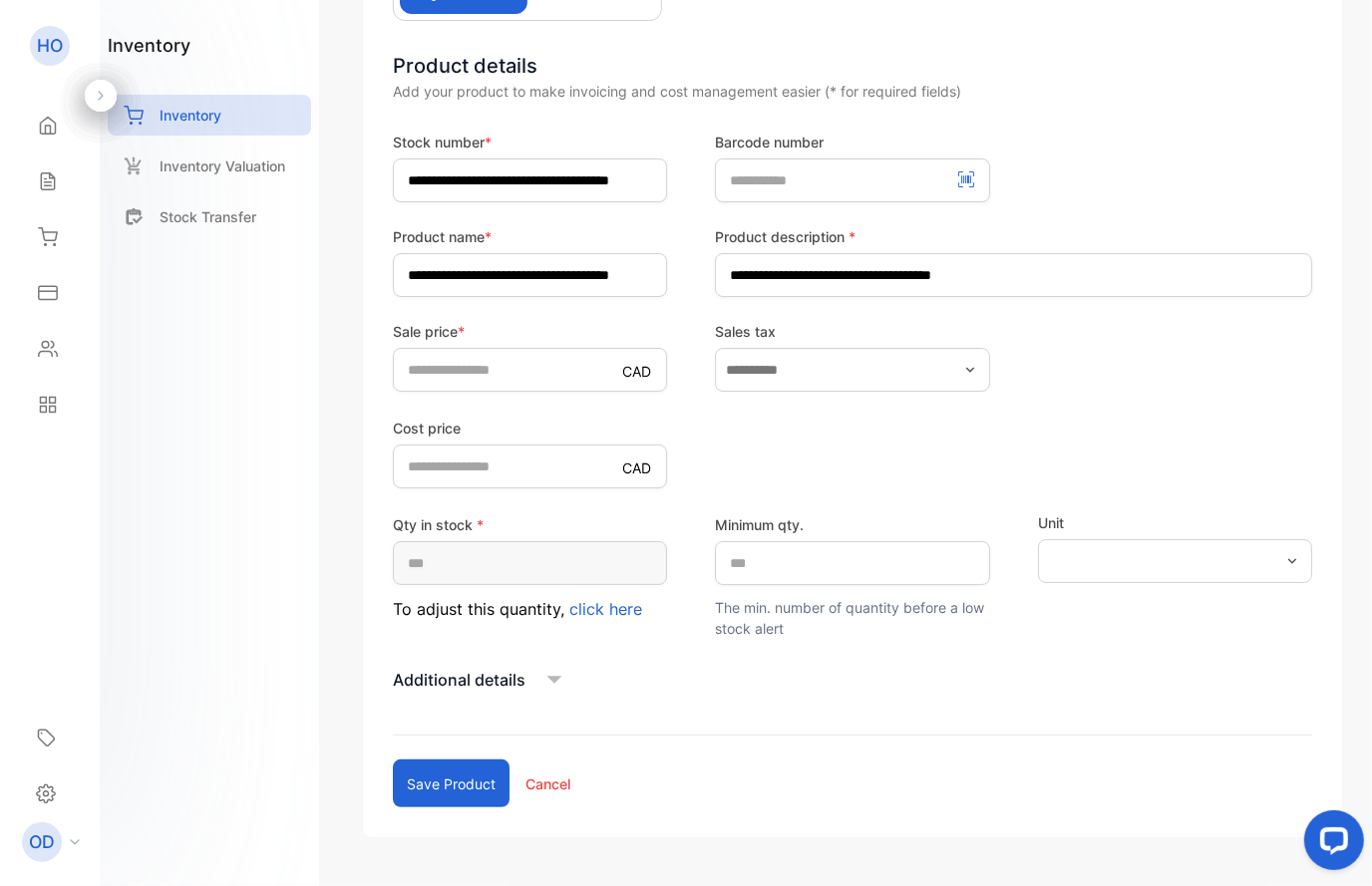scroll, scrollTop: 222, scrollLeft: 0, axis: vertical 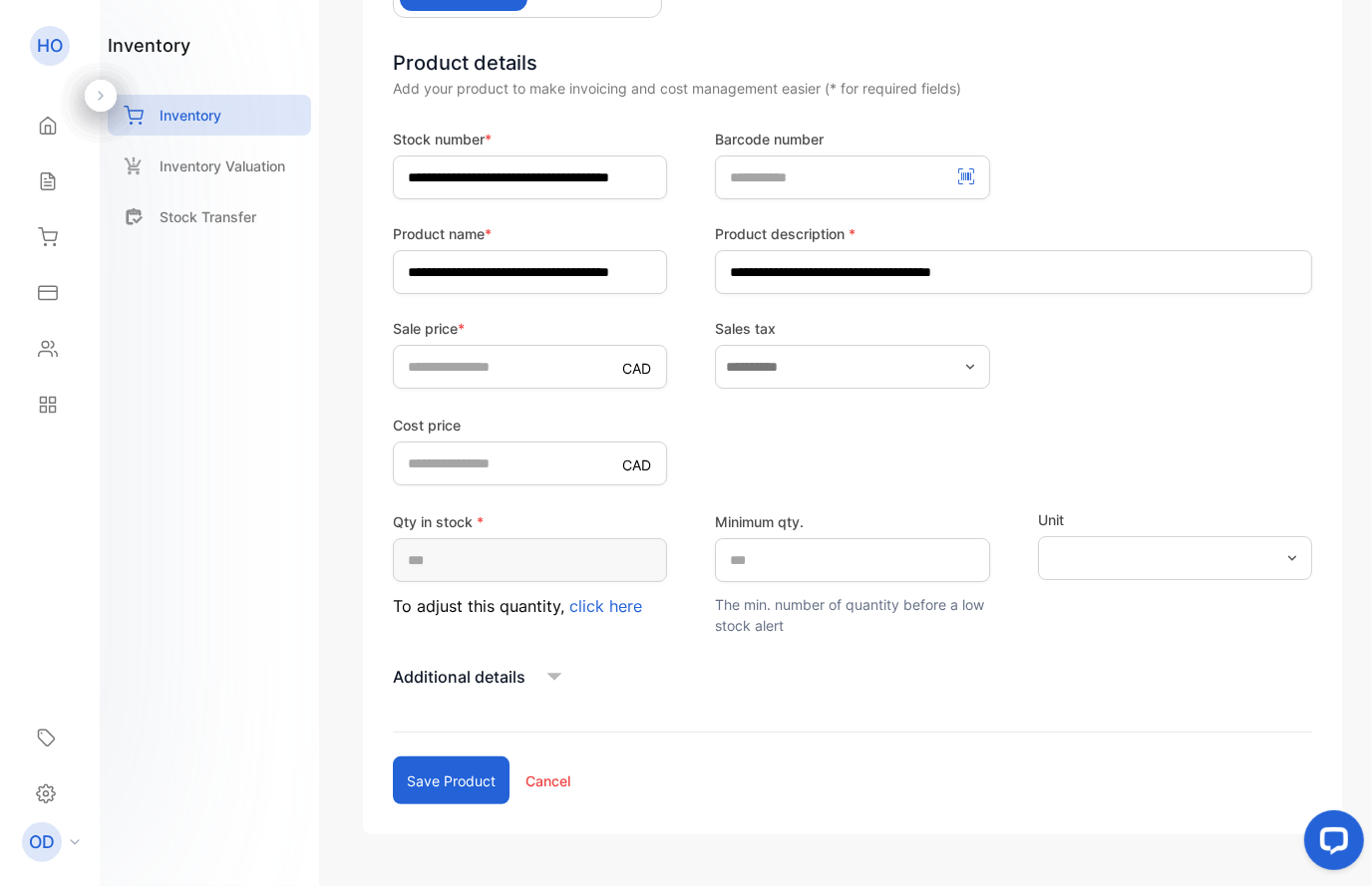 click on "Save product" at bounding box center [451, 780] 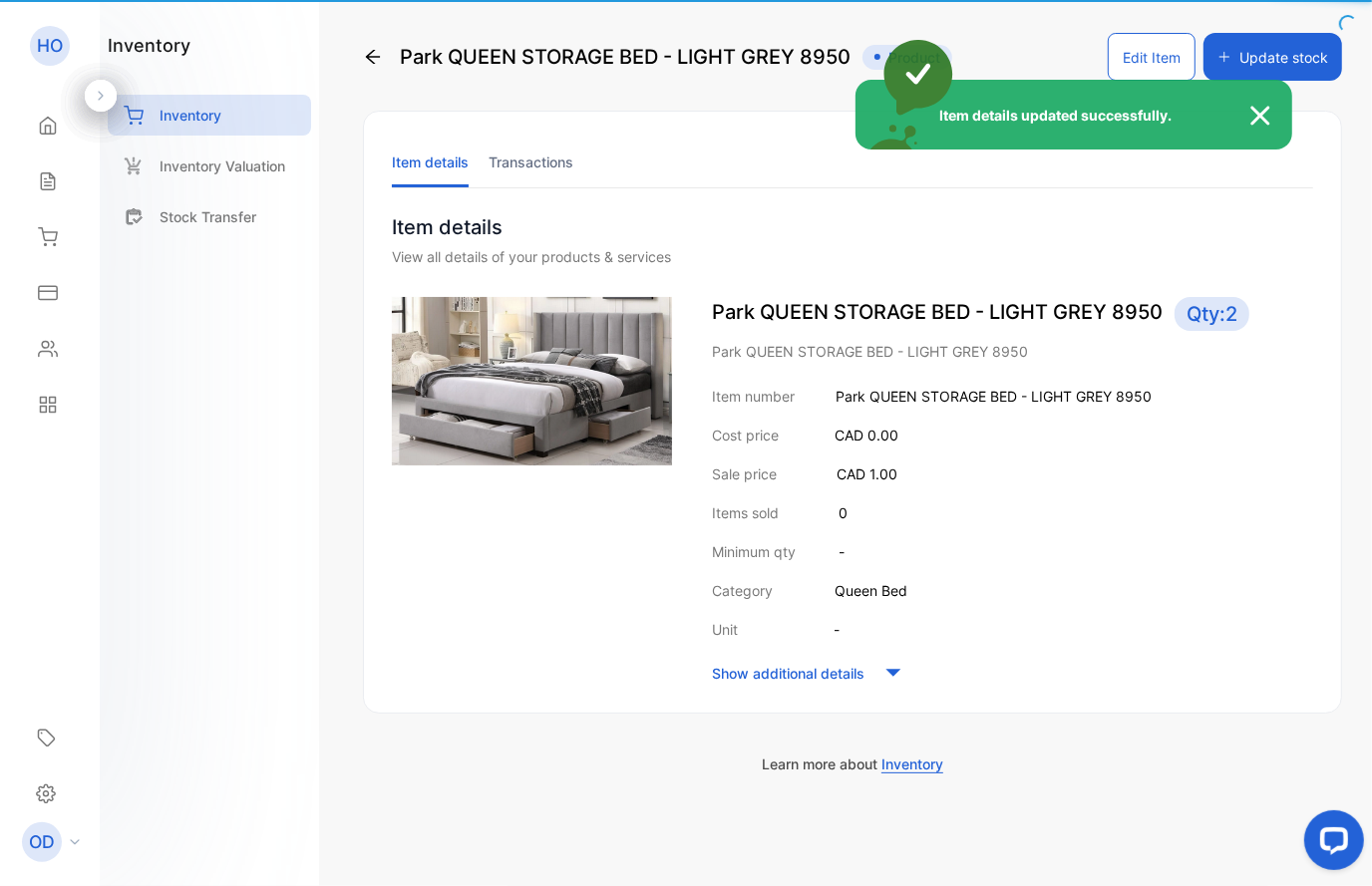 scroll, scrollTop: 5, scrollLeft: 0, axis: vertical 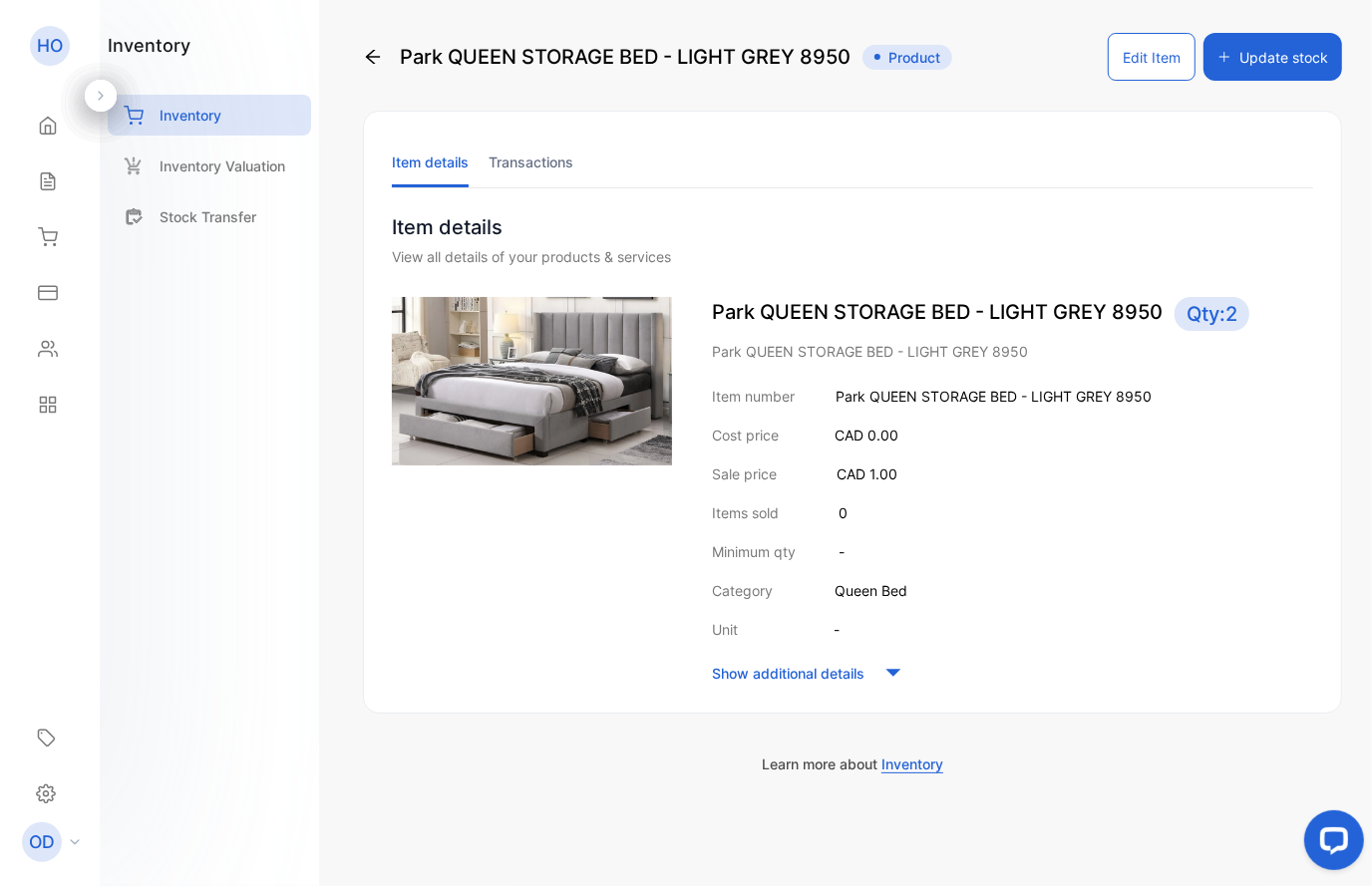 click on "Inventory" at bounding box center [190, 115] 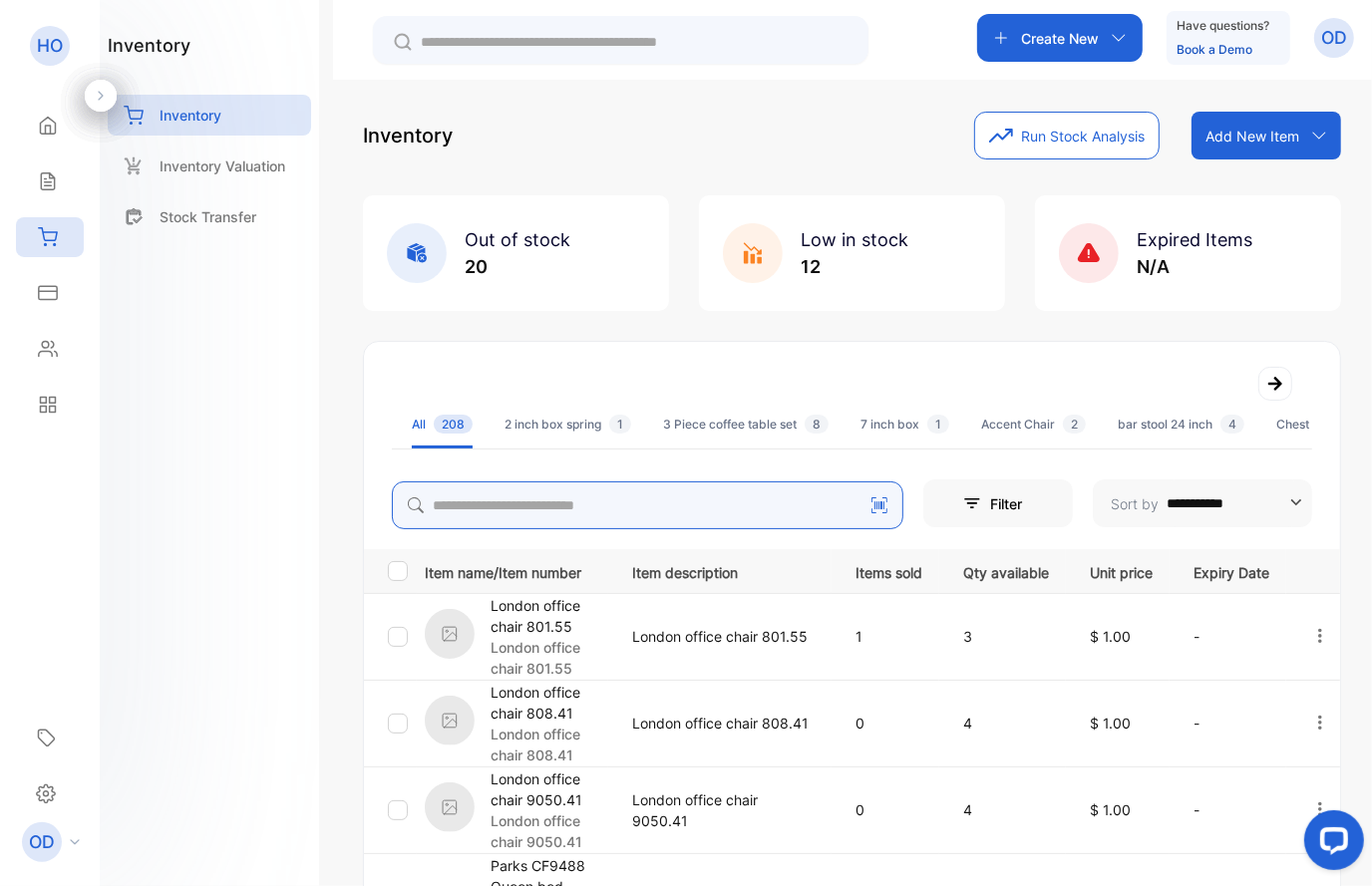click at bounding box center (647, 505) 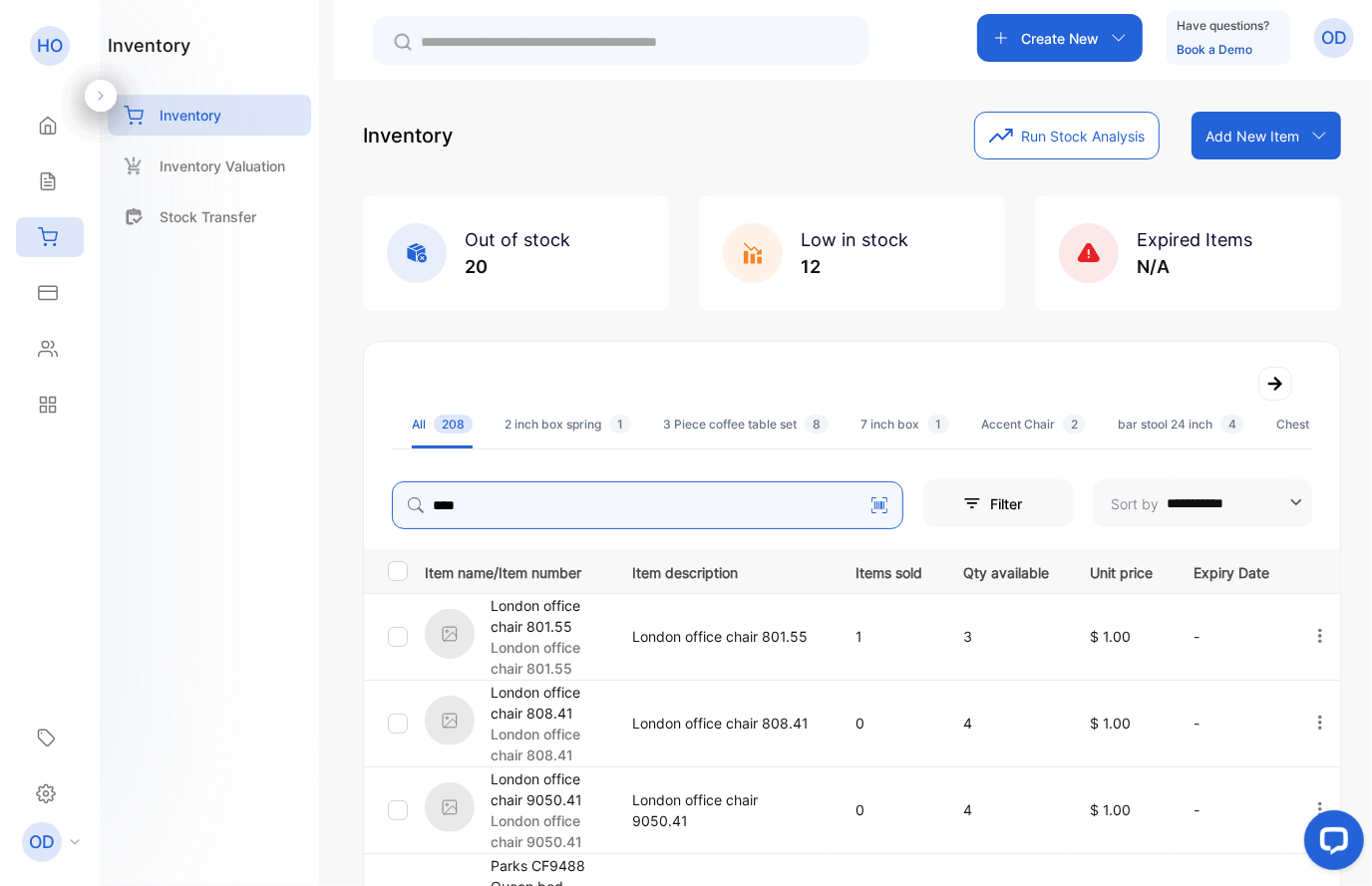 type on "****" 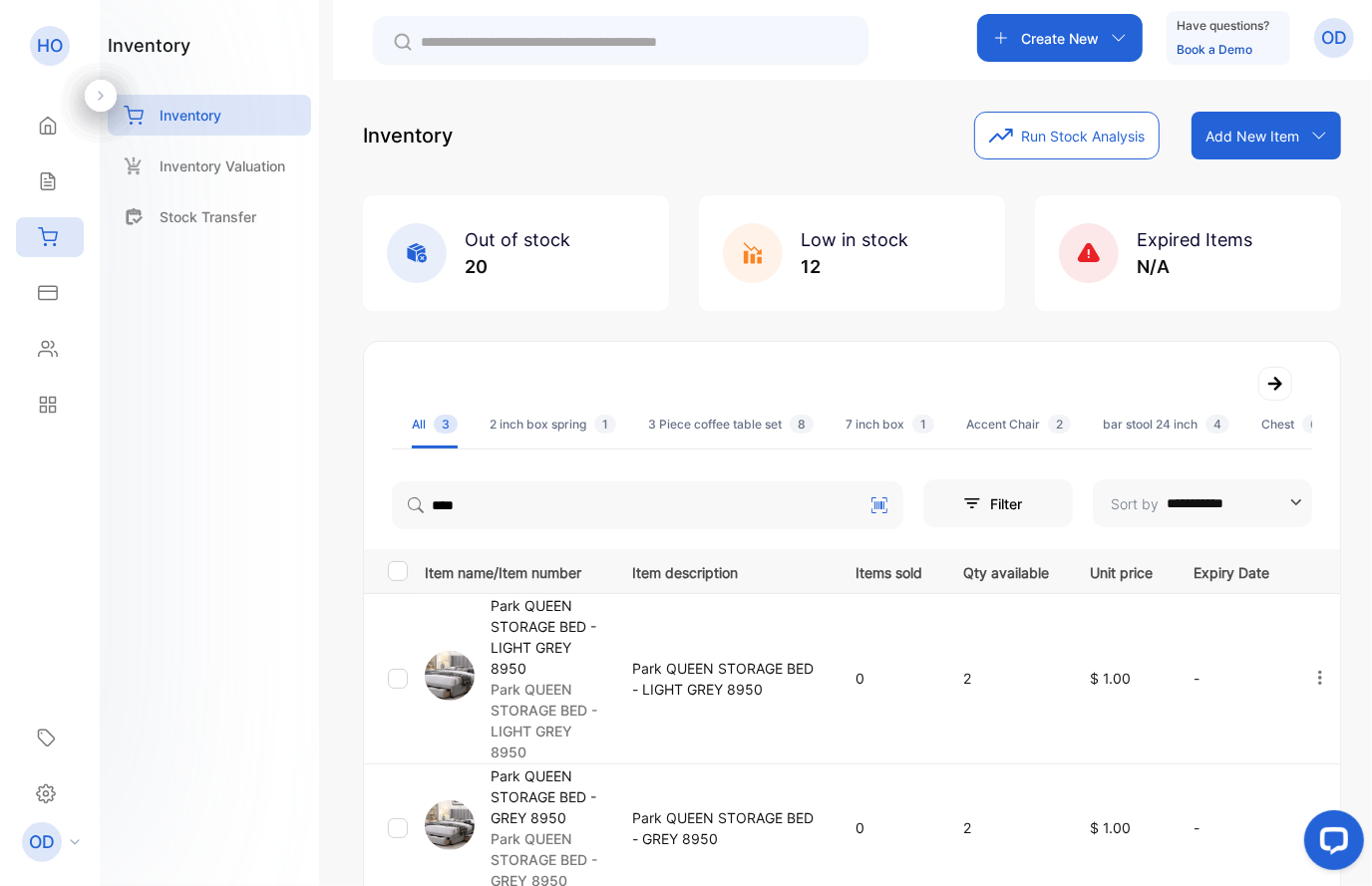 click on "Park QUEEN STORAGE BED - GREY 8950" at bounding box center (548, 796) 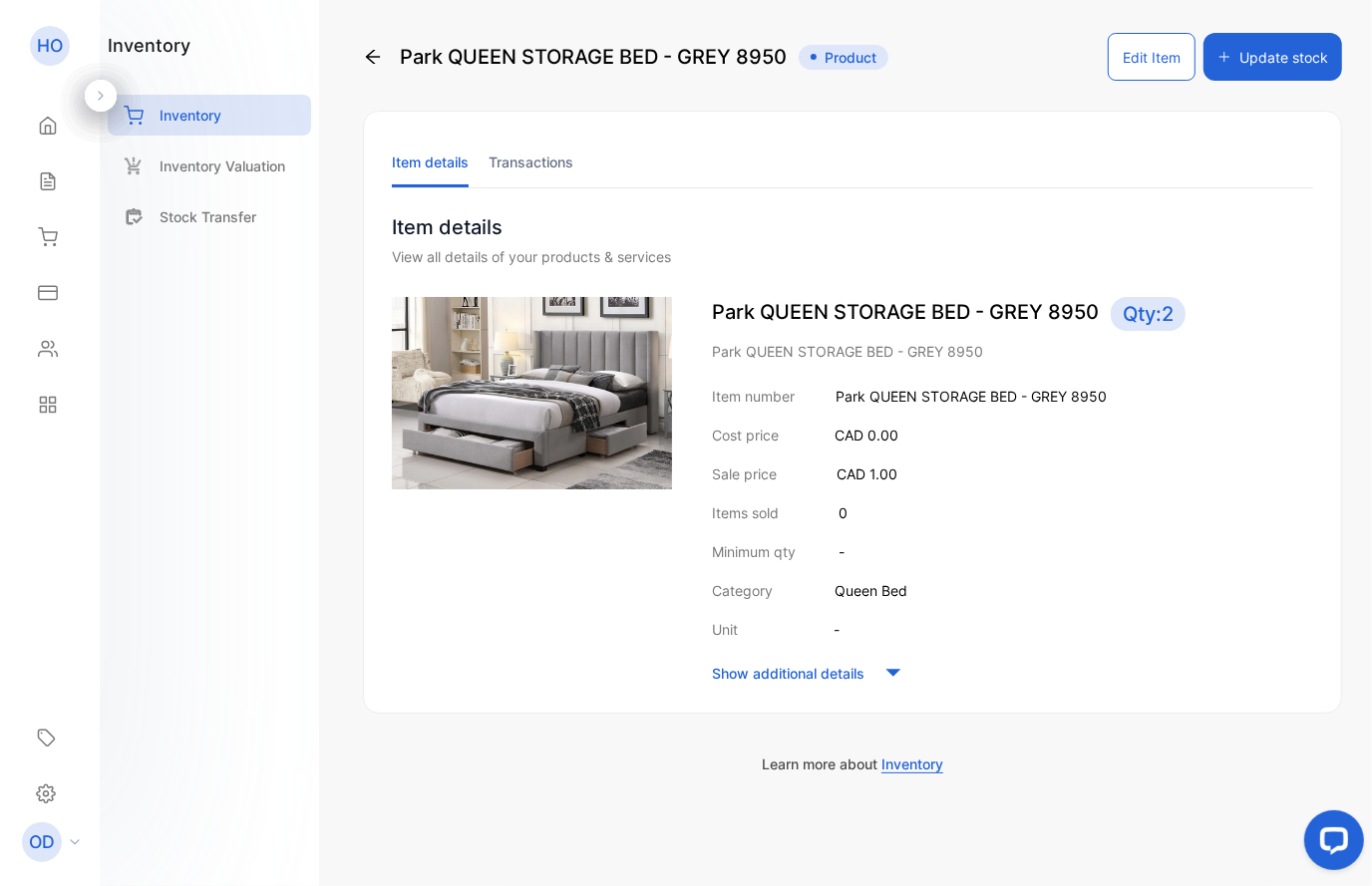 click on "Edit Item" at bounding box center (1152, 57) 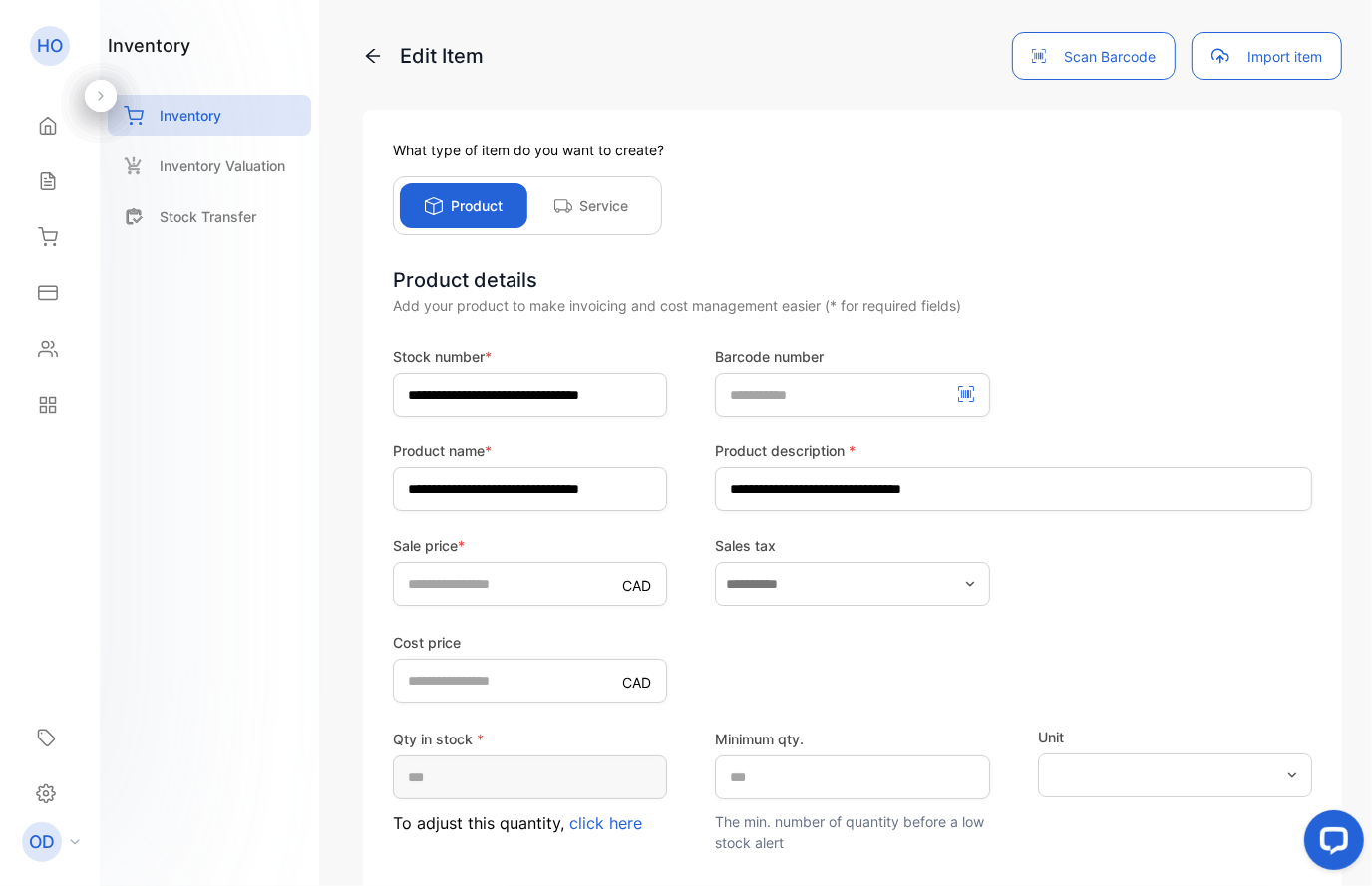 scroll, scrollTop: 229, scrollLeft: 0, axis: vertical 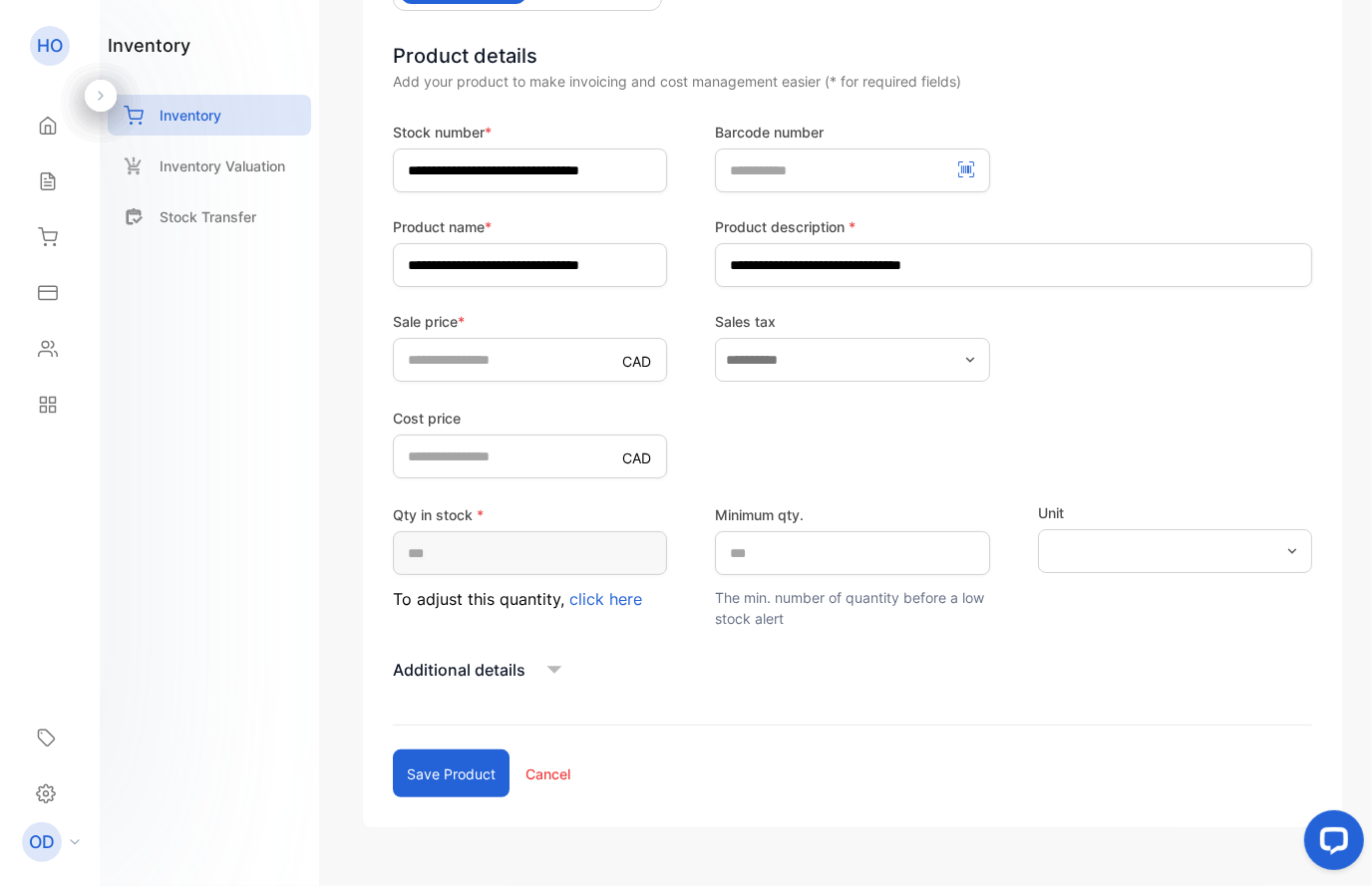 click on "click here" at bounding box center [605, 599] 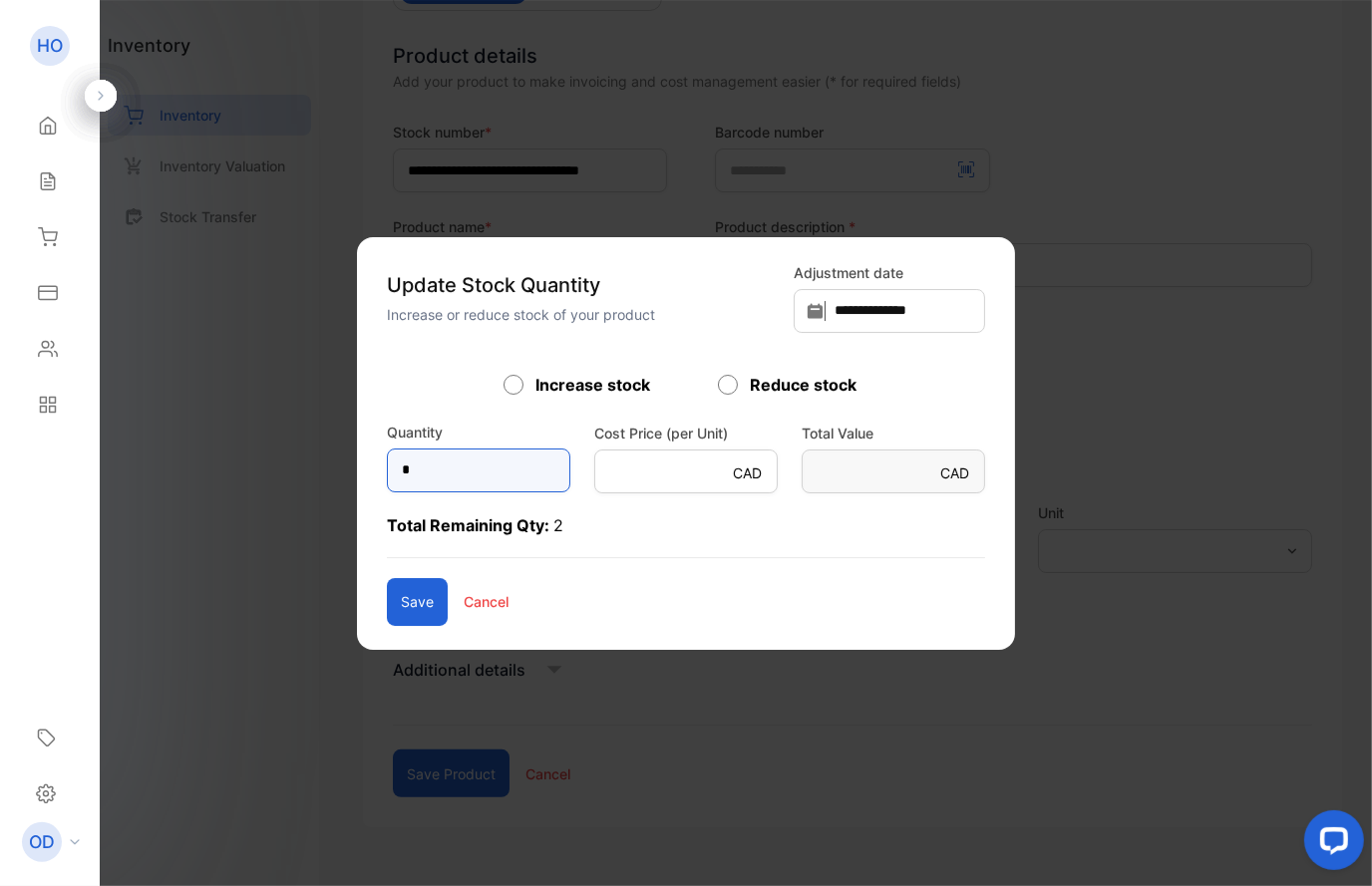 drag, startPoint x: 393, startPoint y: 471, endPoint x: 263, endPoint y: 456, distance: 130.86252 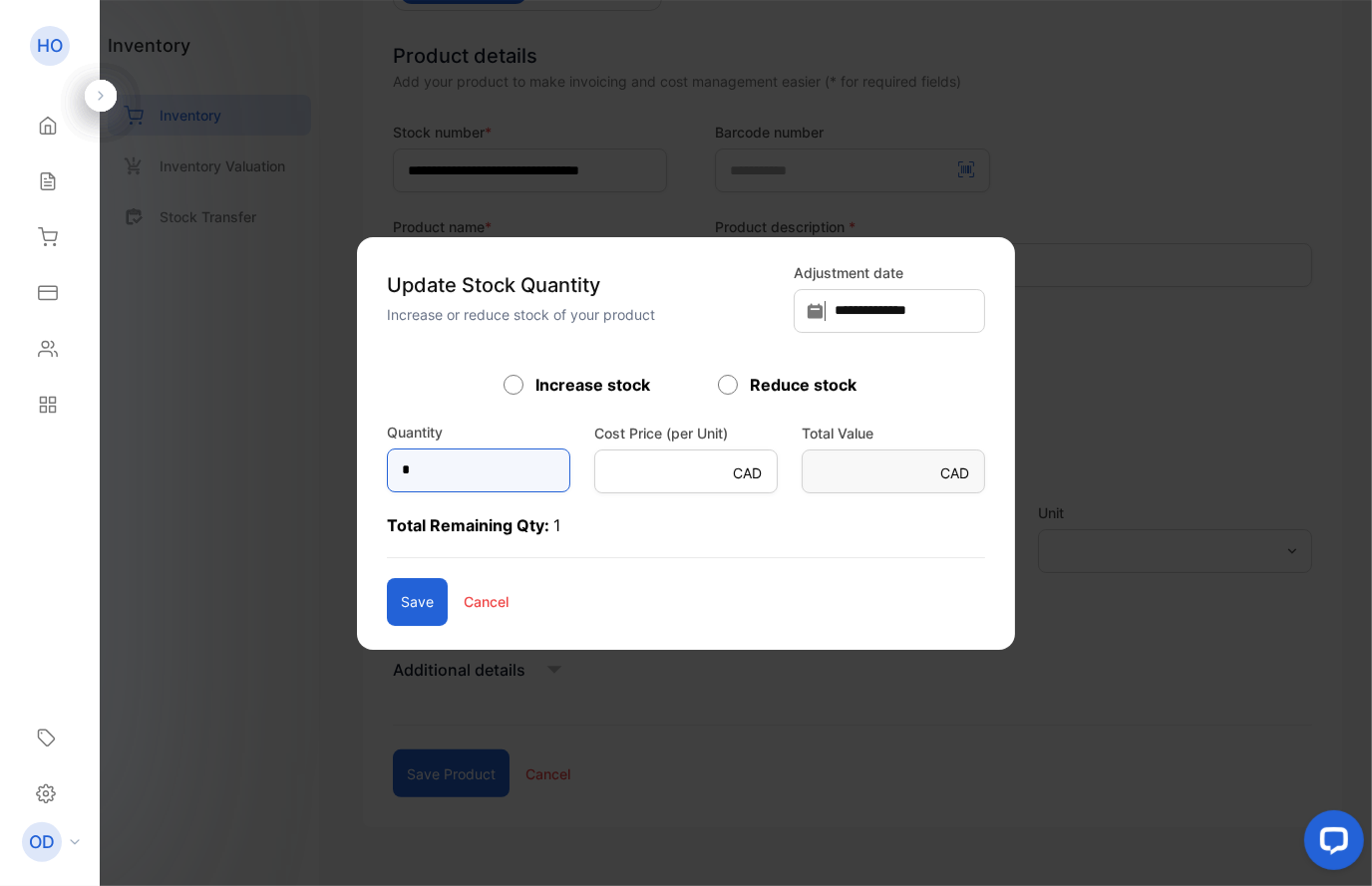 type on "*" 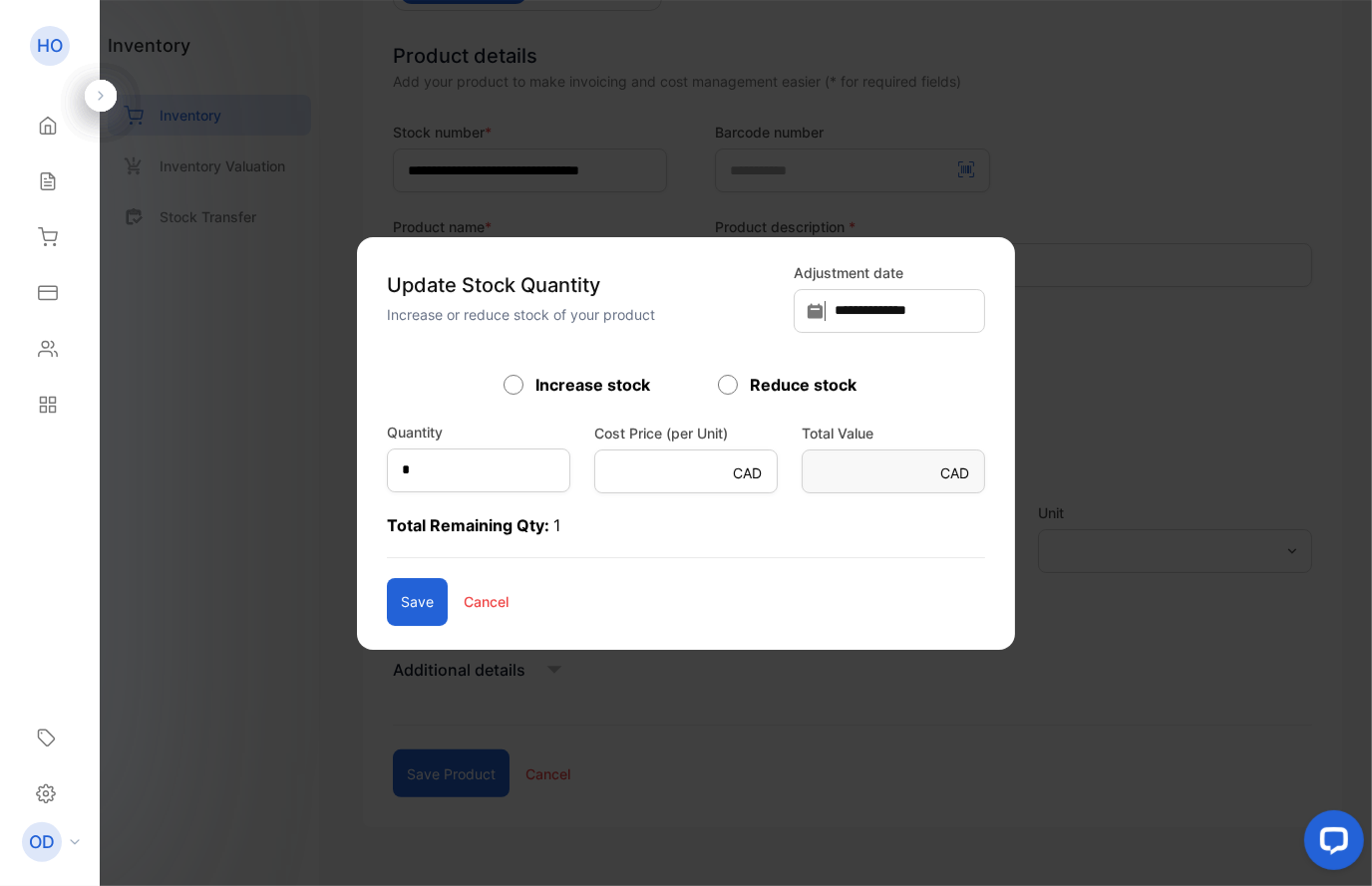 click on "Save" at bounding box center [417, 602] 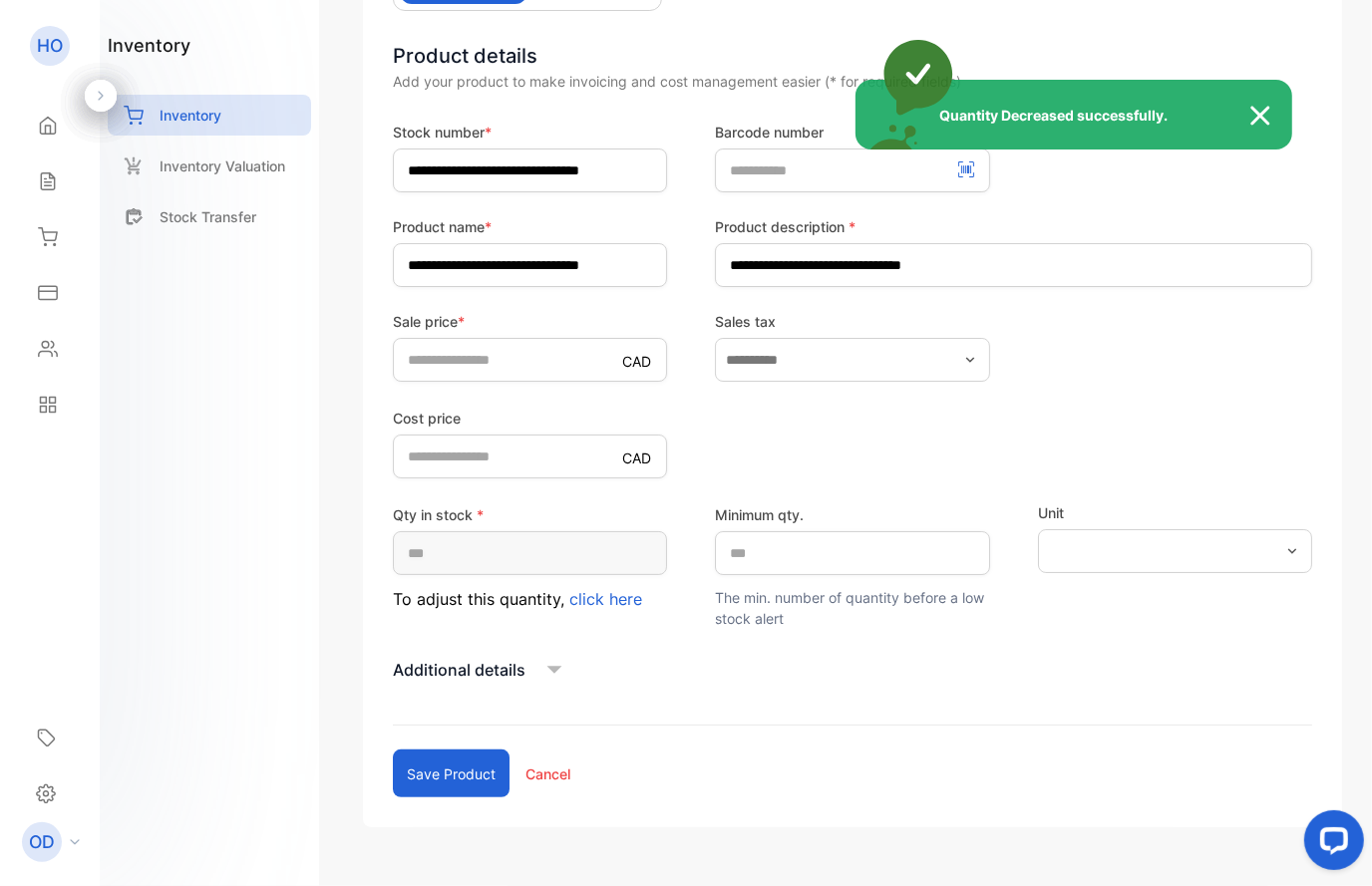 type on "*" 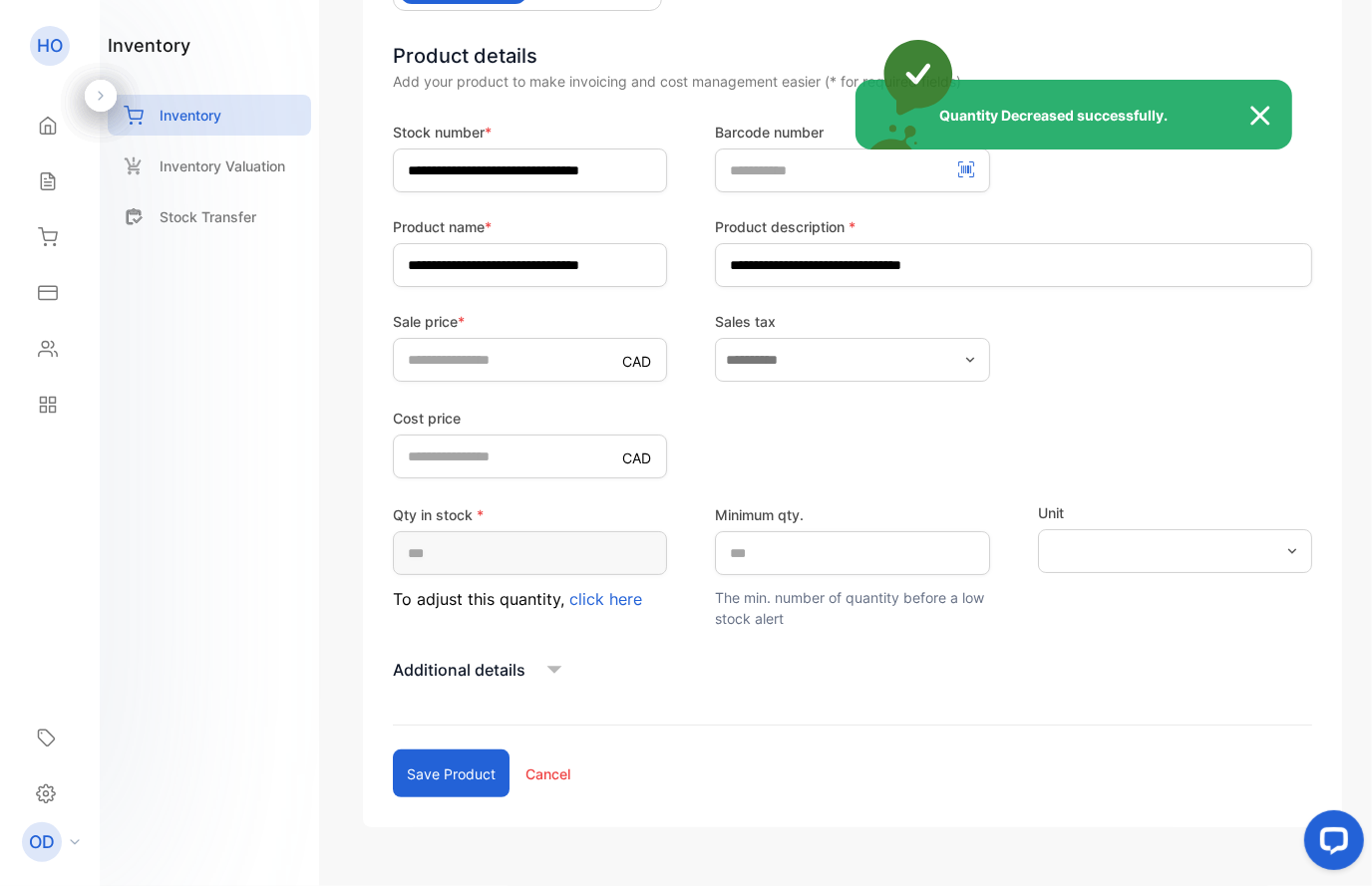 click on "Quantity Decreased successfully." at bounding box center (686, 443) 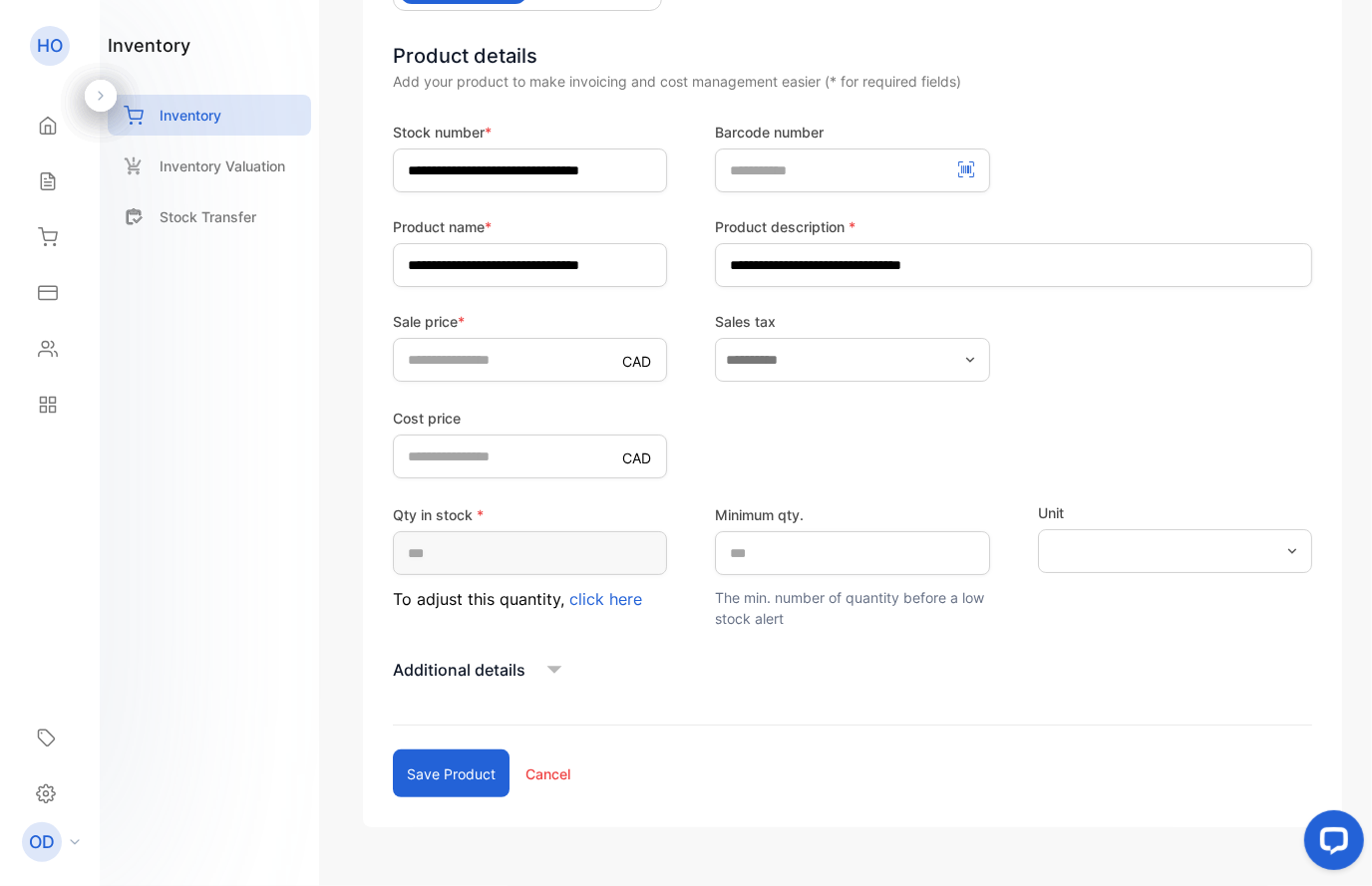 click on "Save product" at bounding box center (451, 773) 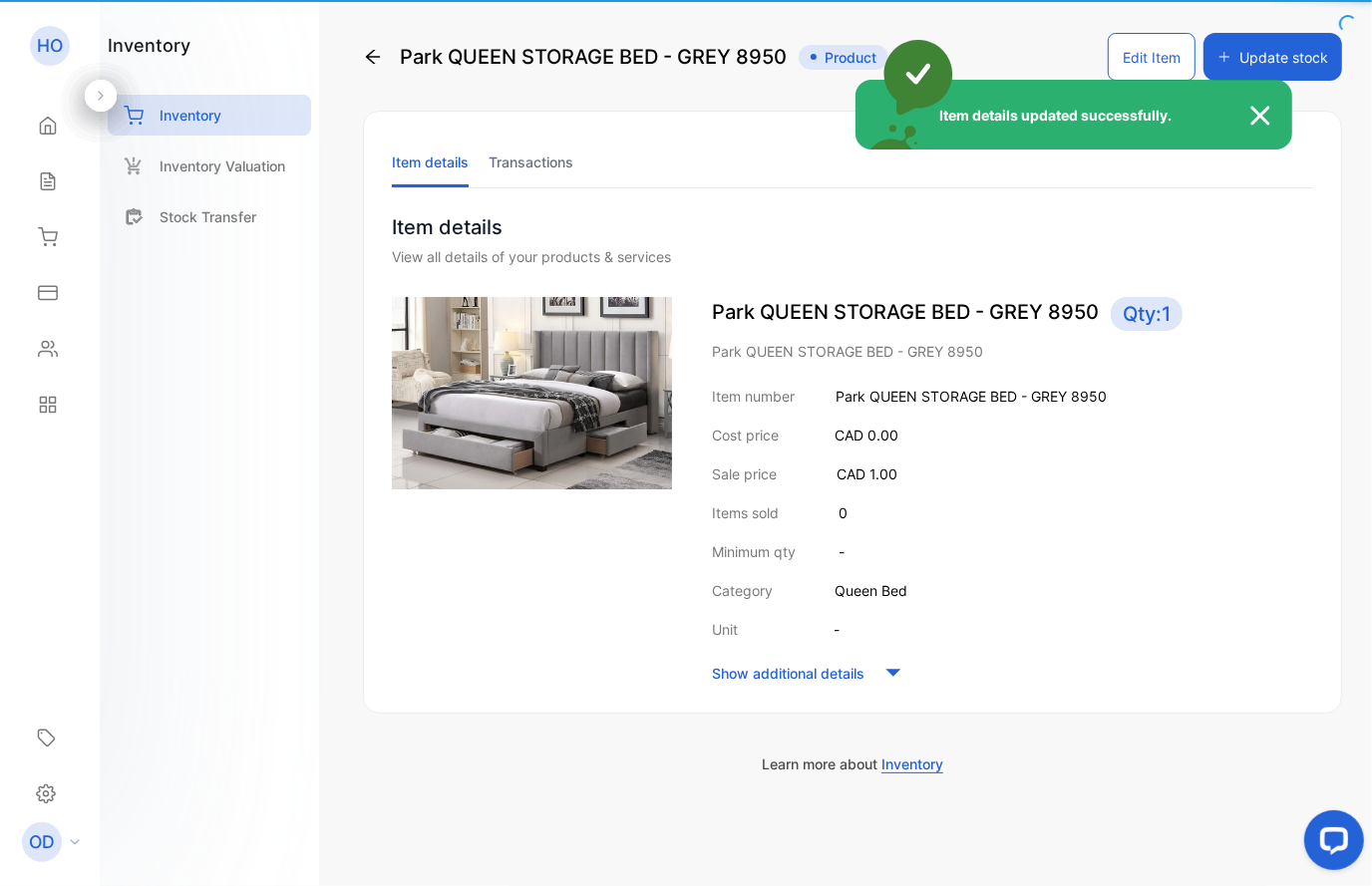 scroll, scrollTop: 5, scrollLeft: 0, axis: vertical 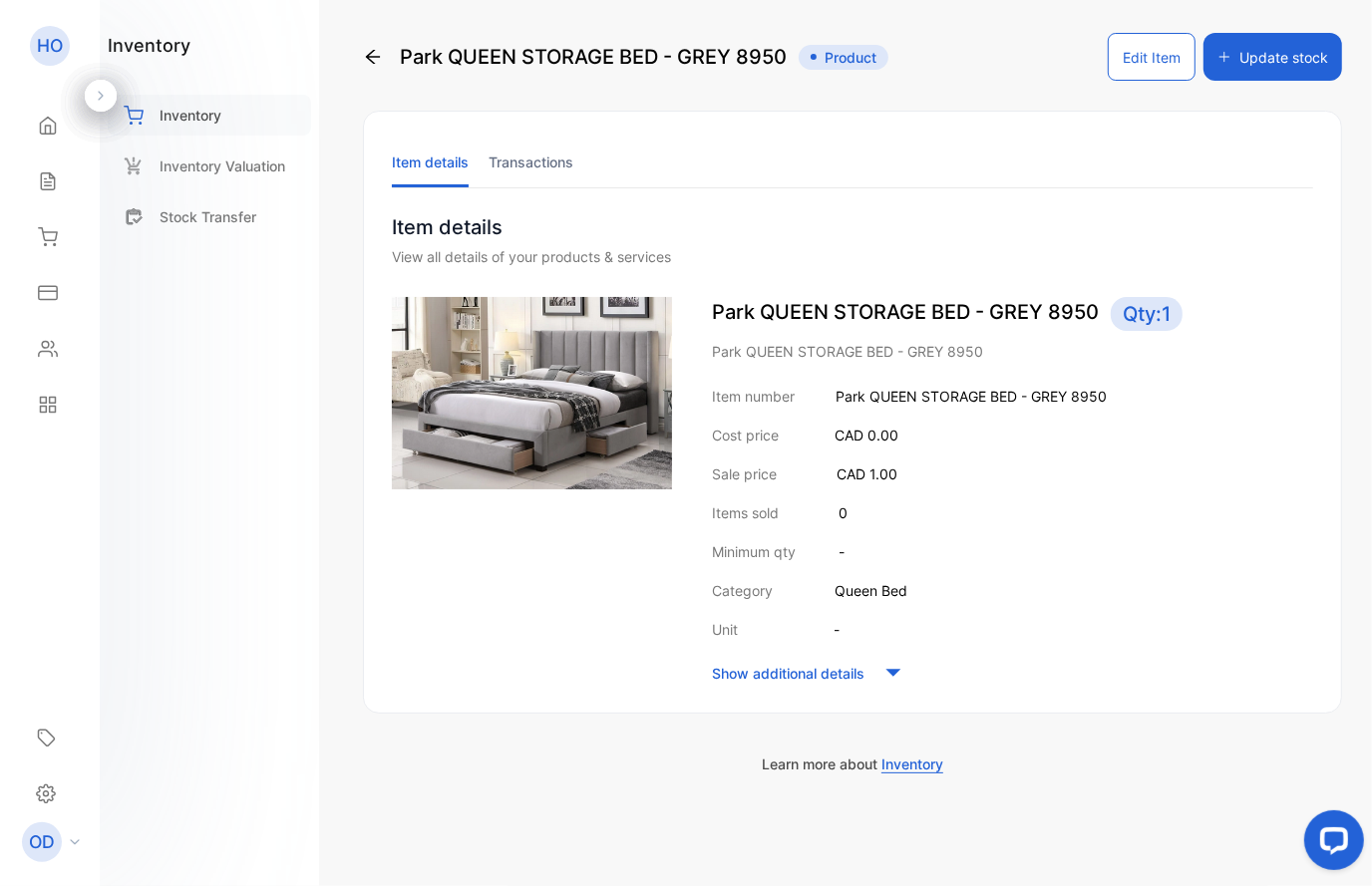click on "Inventory" at bounding box center [190, 115] 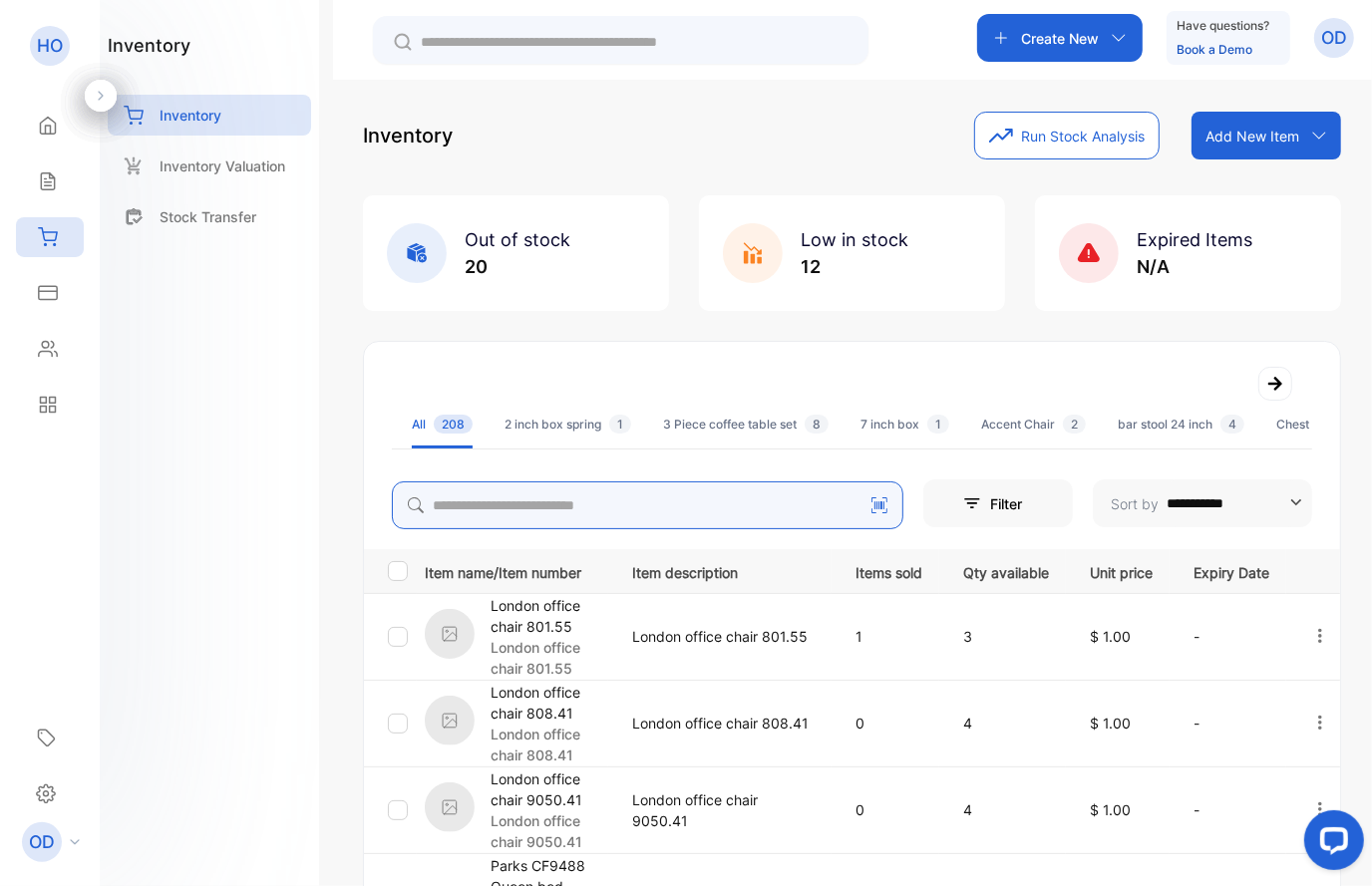 click at bounding box center [647, 505] 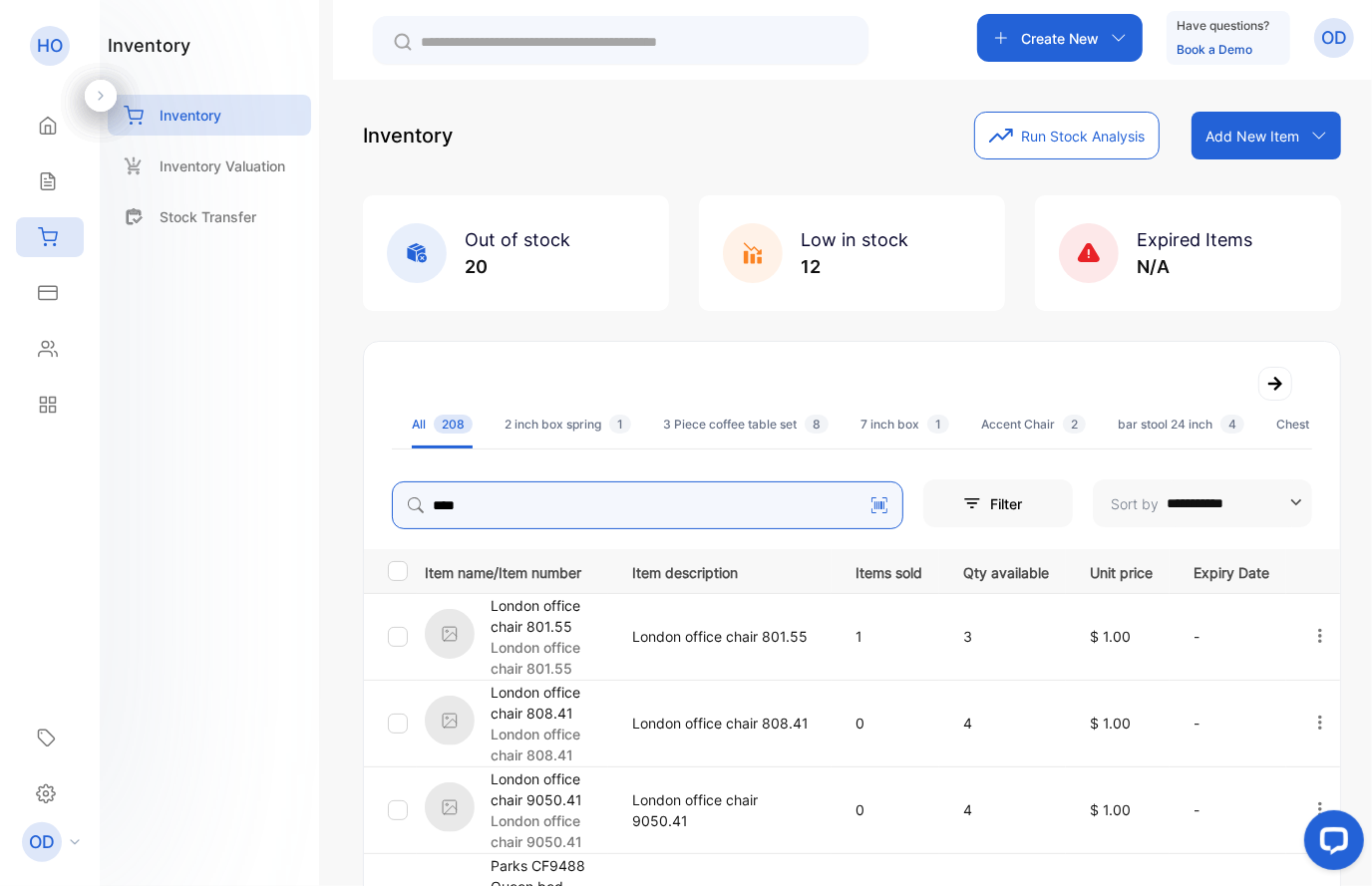 type on "****" 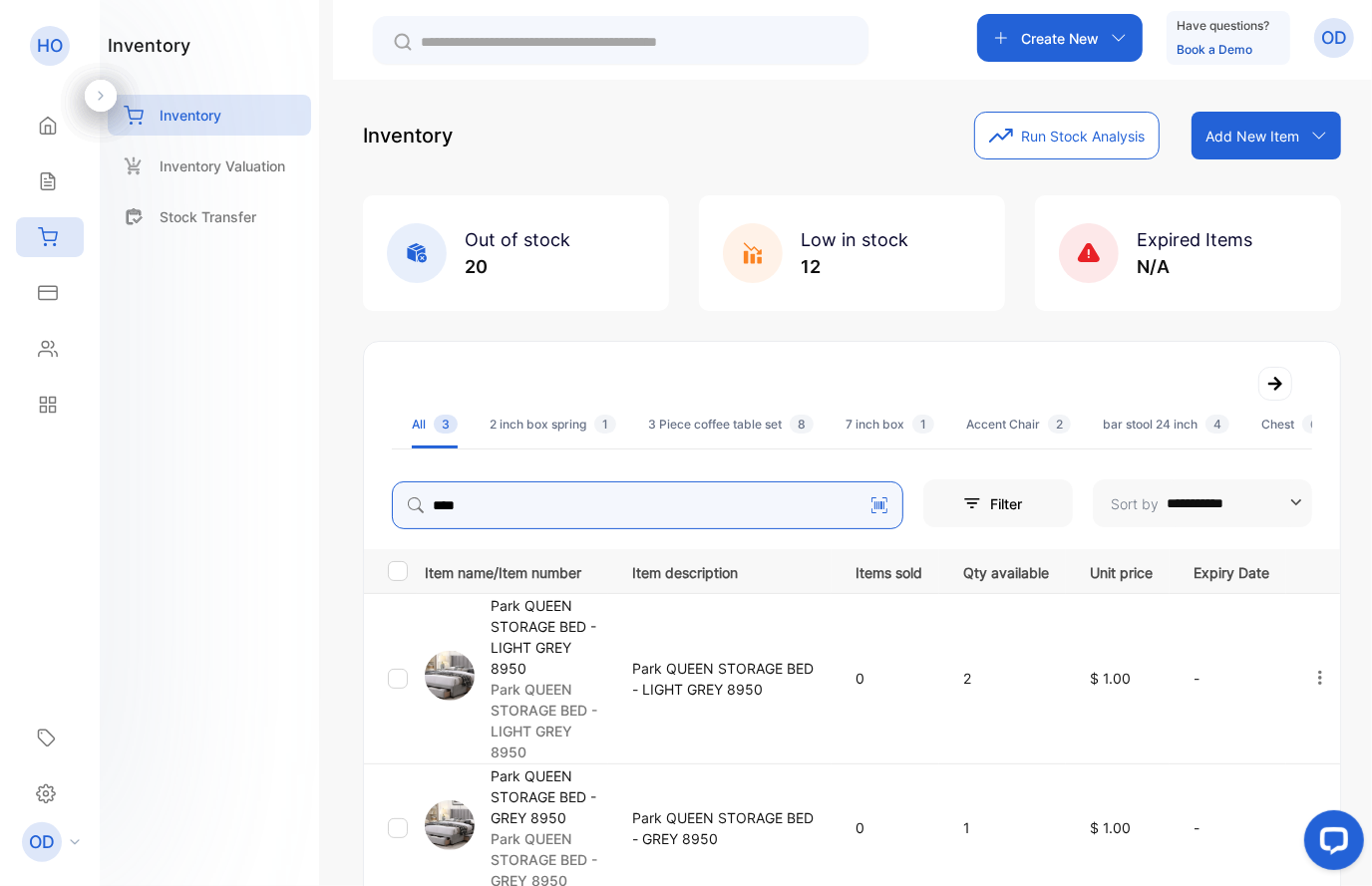 scroll, scrollTop: 229, scrollLeft: 0, axis: vertical 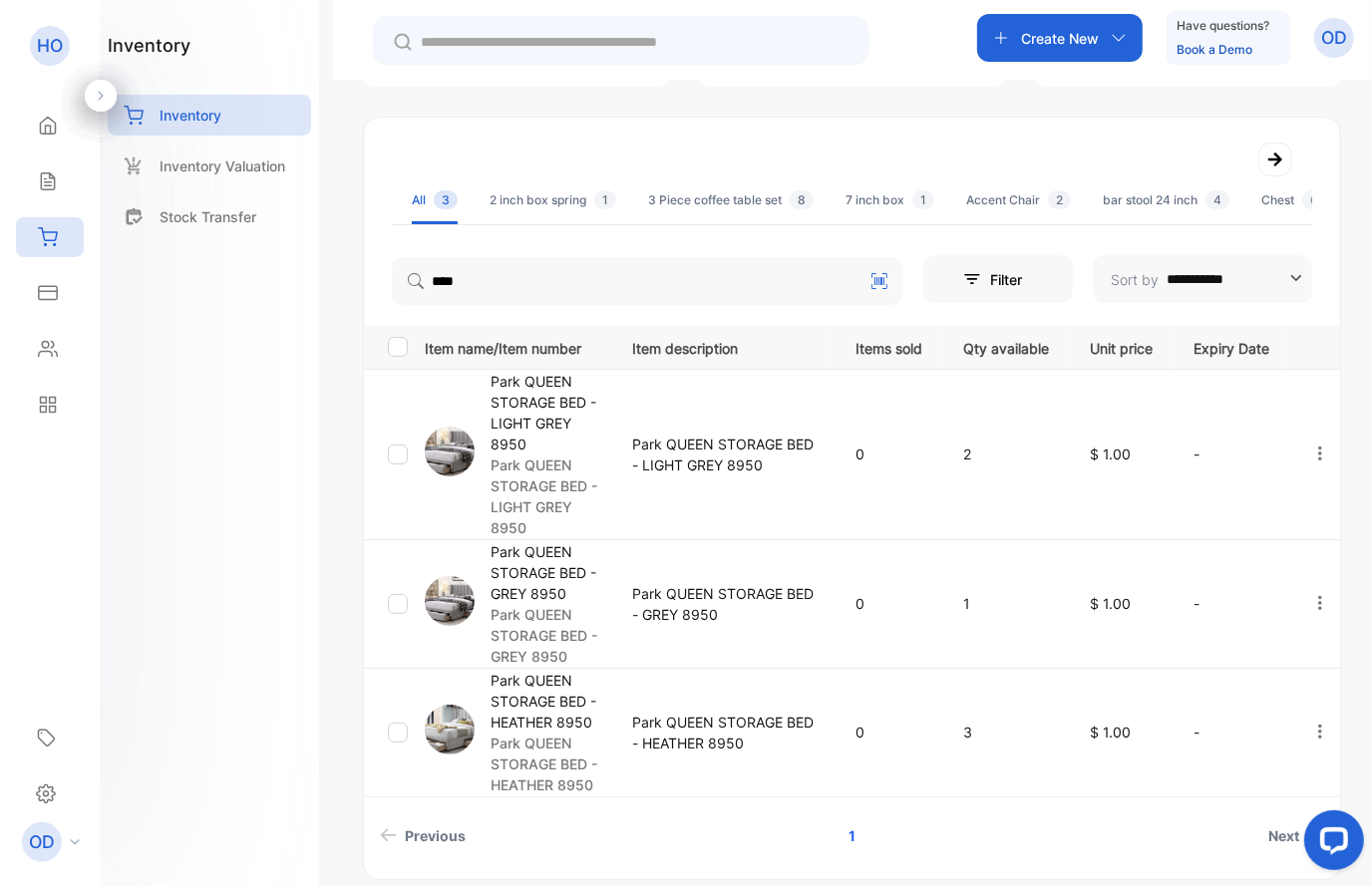 click on "Park QUEEN STORAGE BED - HEATHER 8950" at bounding box center (548, 701) 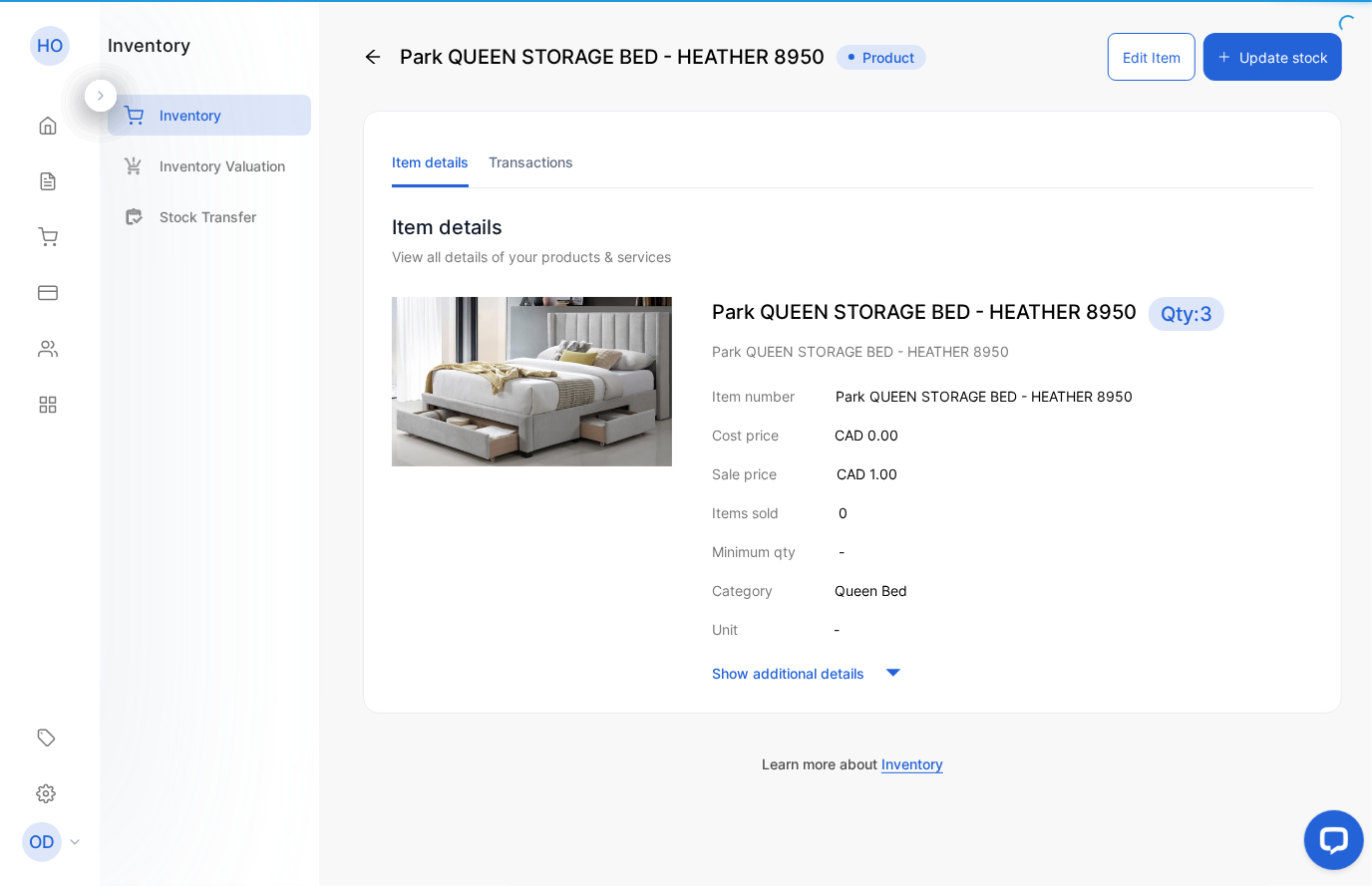 scroll, scrollTop: 5, scrollLeft: 0, axis: vertical 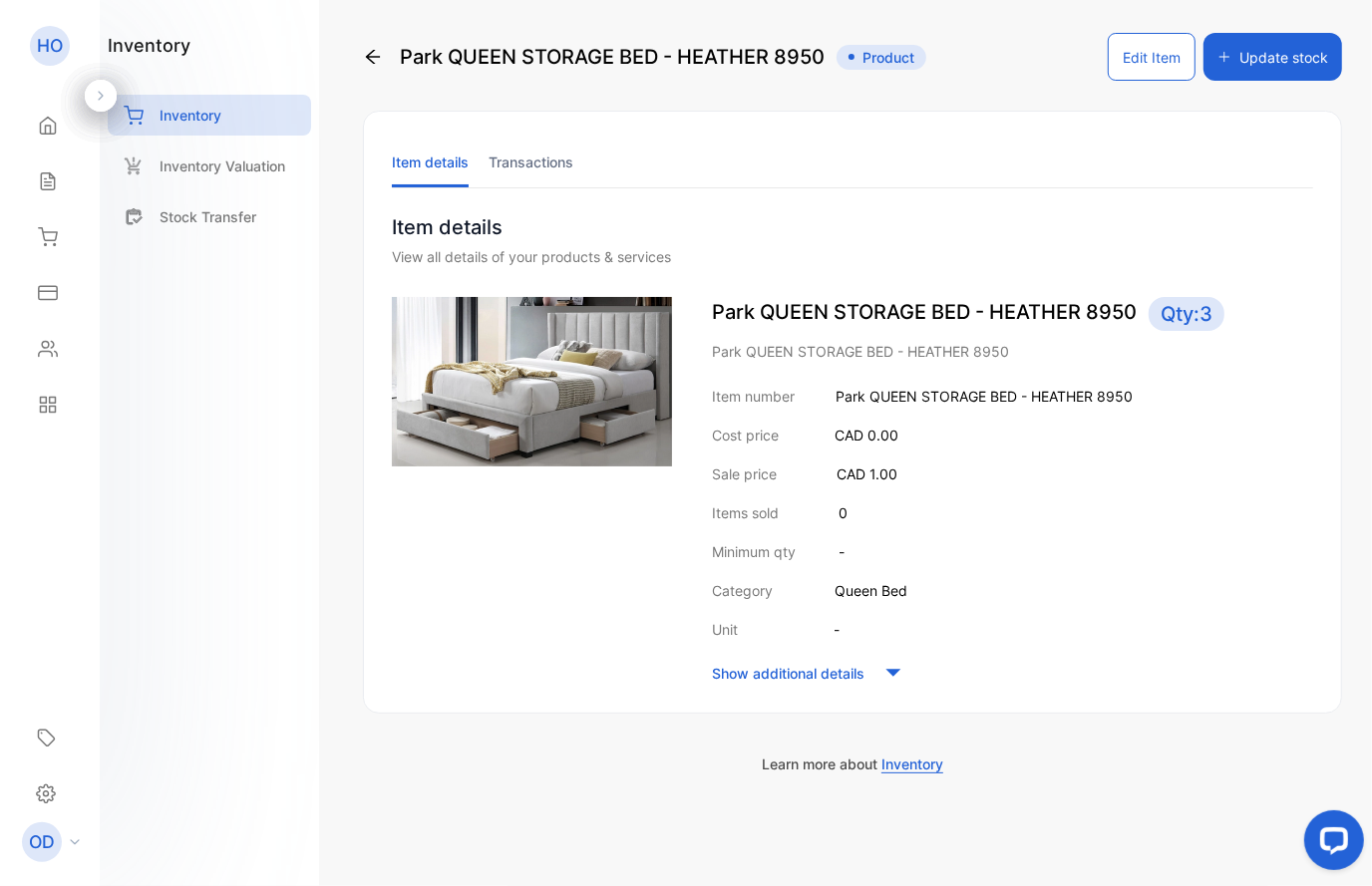 click on "Edit Item" at bounding box center (1152, 57) 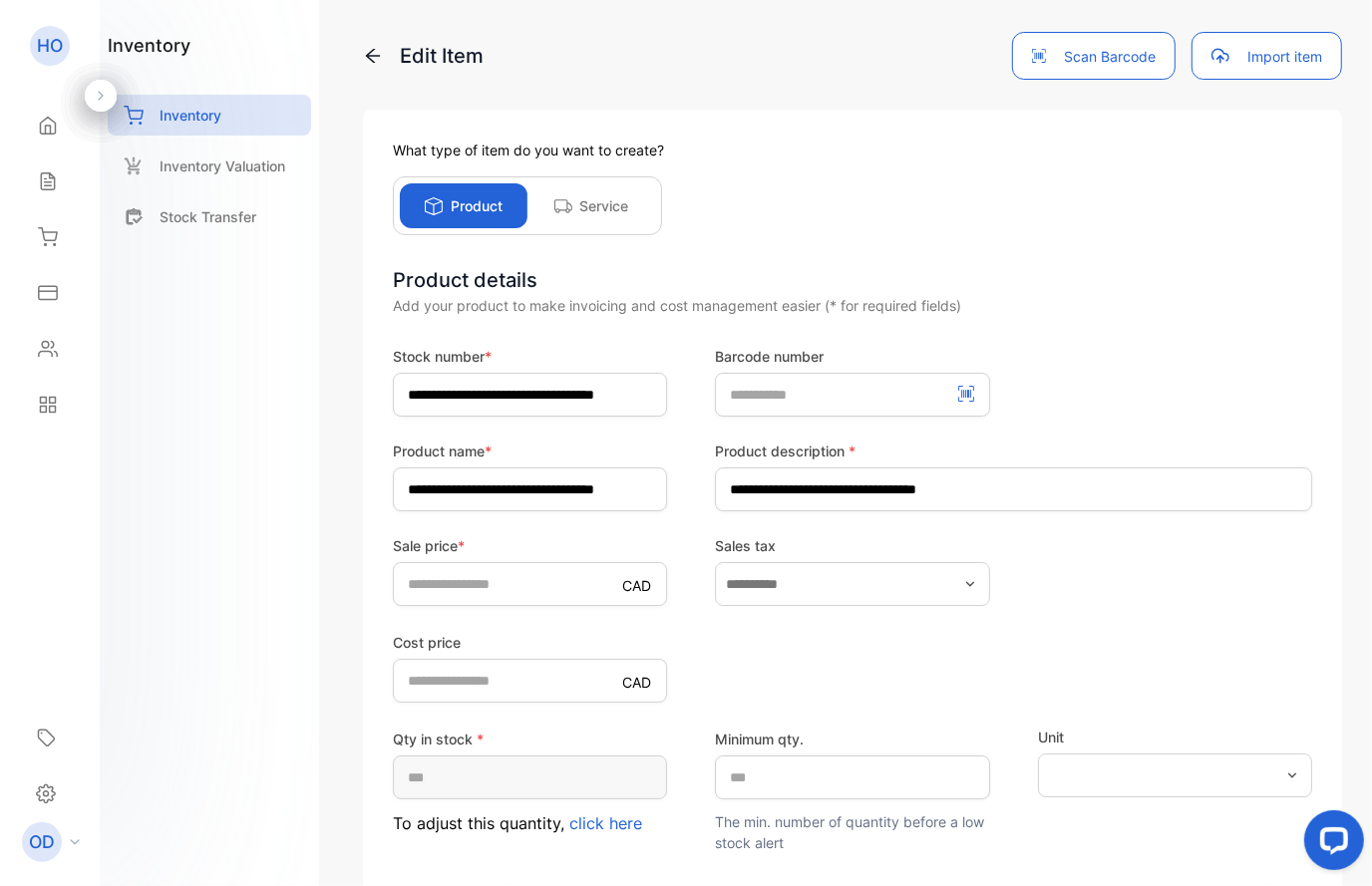 click on "click here" at bounding box center (605, 823) 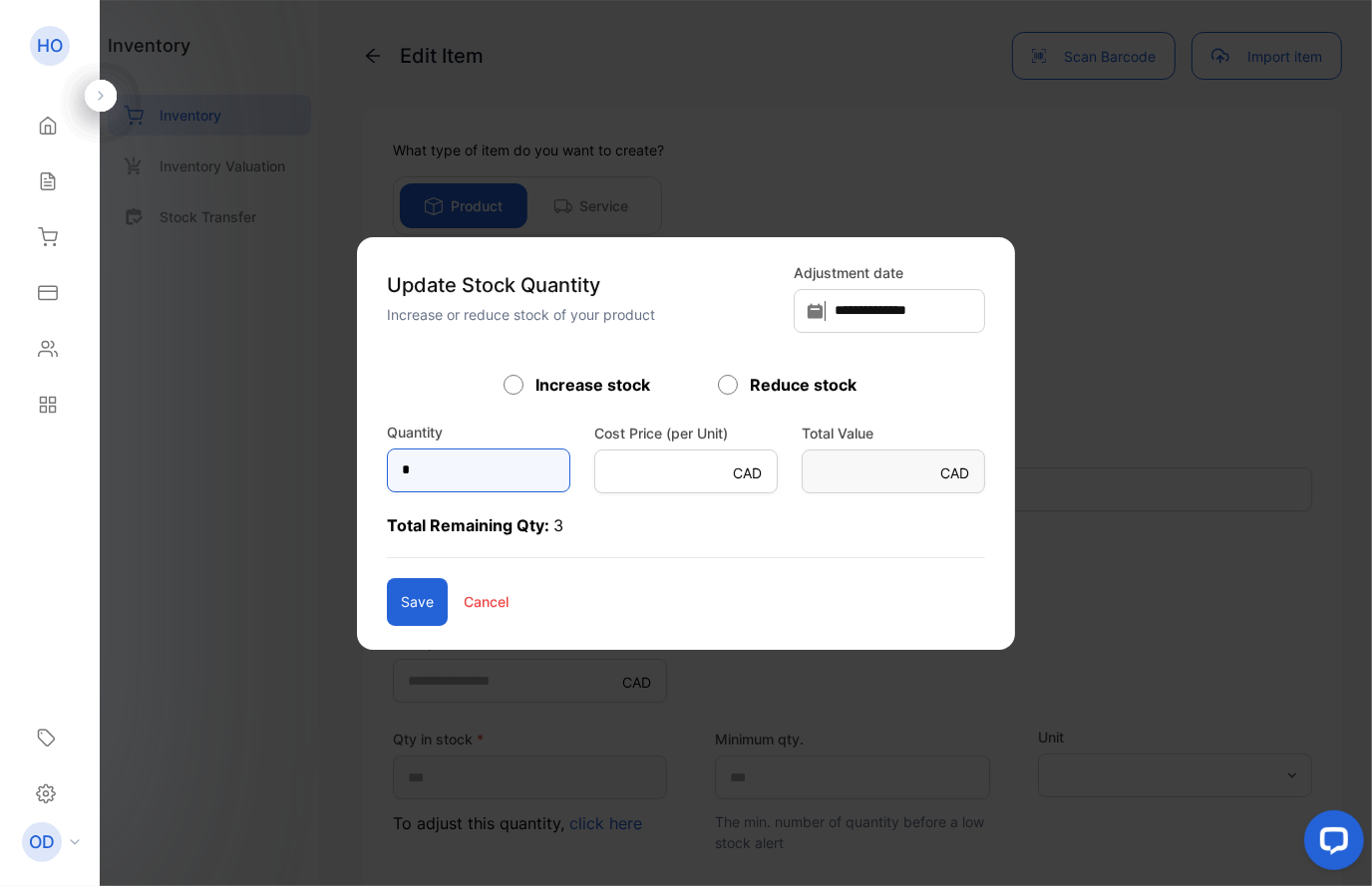 drag, startPoint x: 444, startPoint y: 479, endPoint x: 324, endPoint y: 476, distance: 120.03749 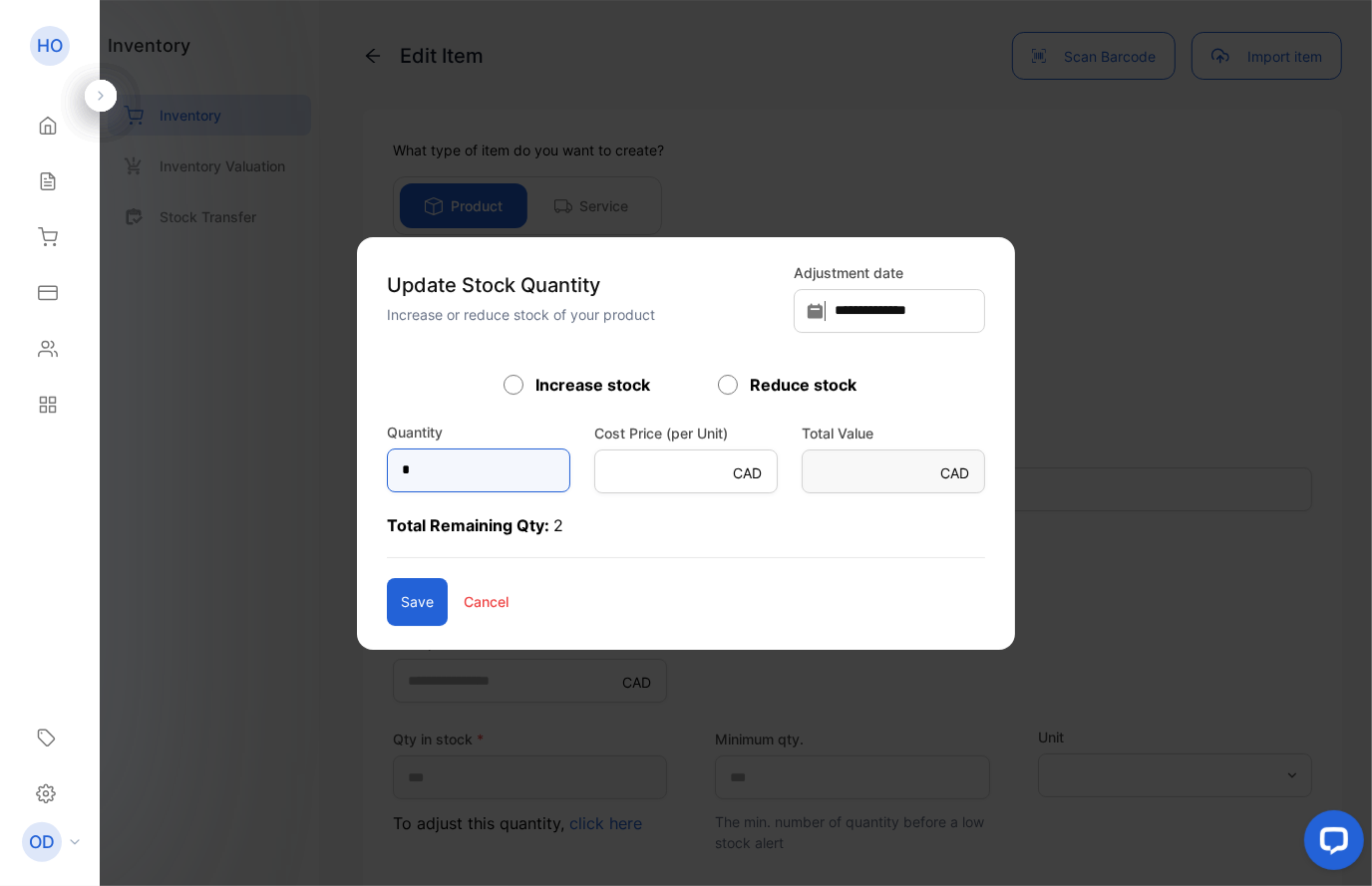 type on "*" 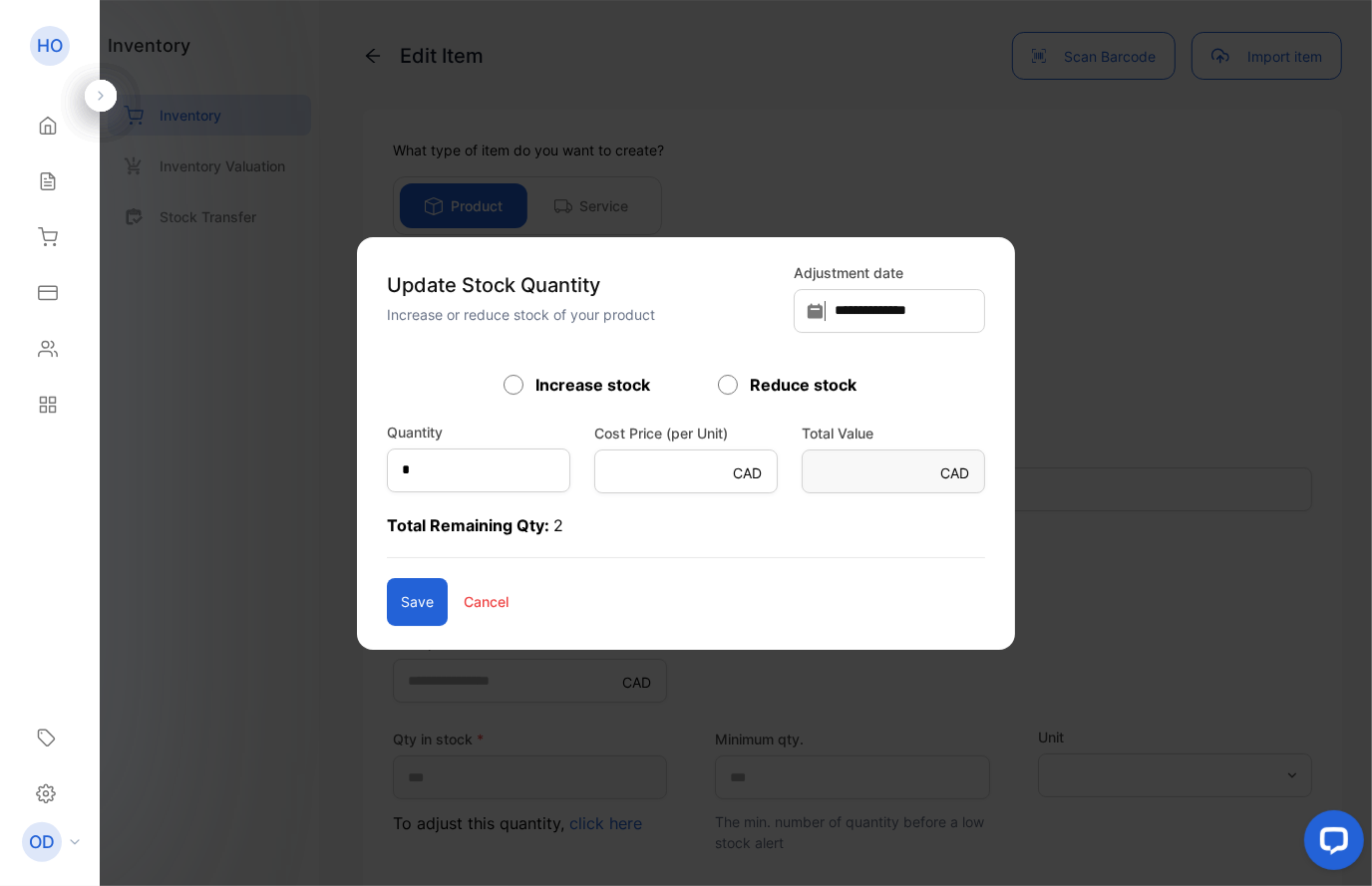 click on "Save" at bounding box center [417, 602] 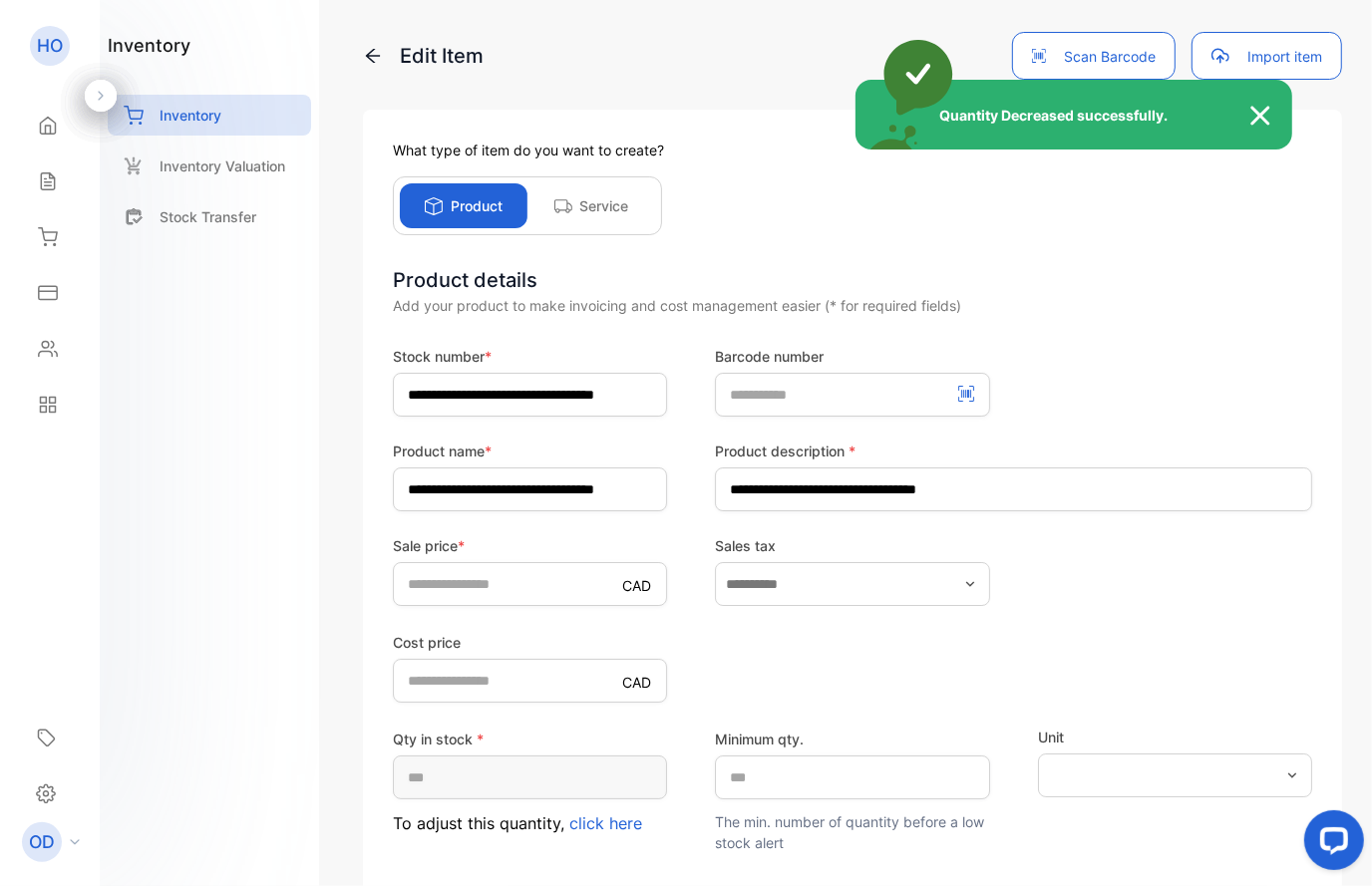 type on "*" 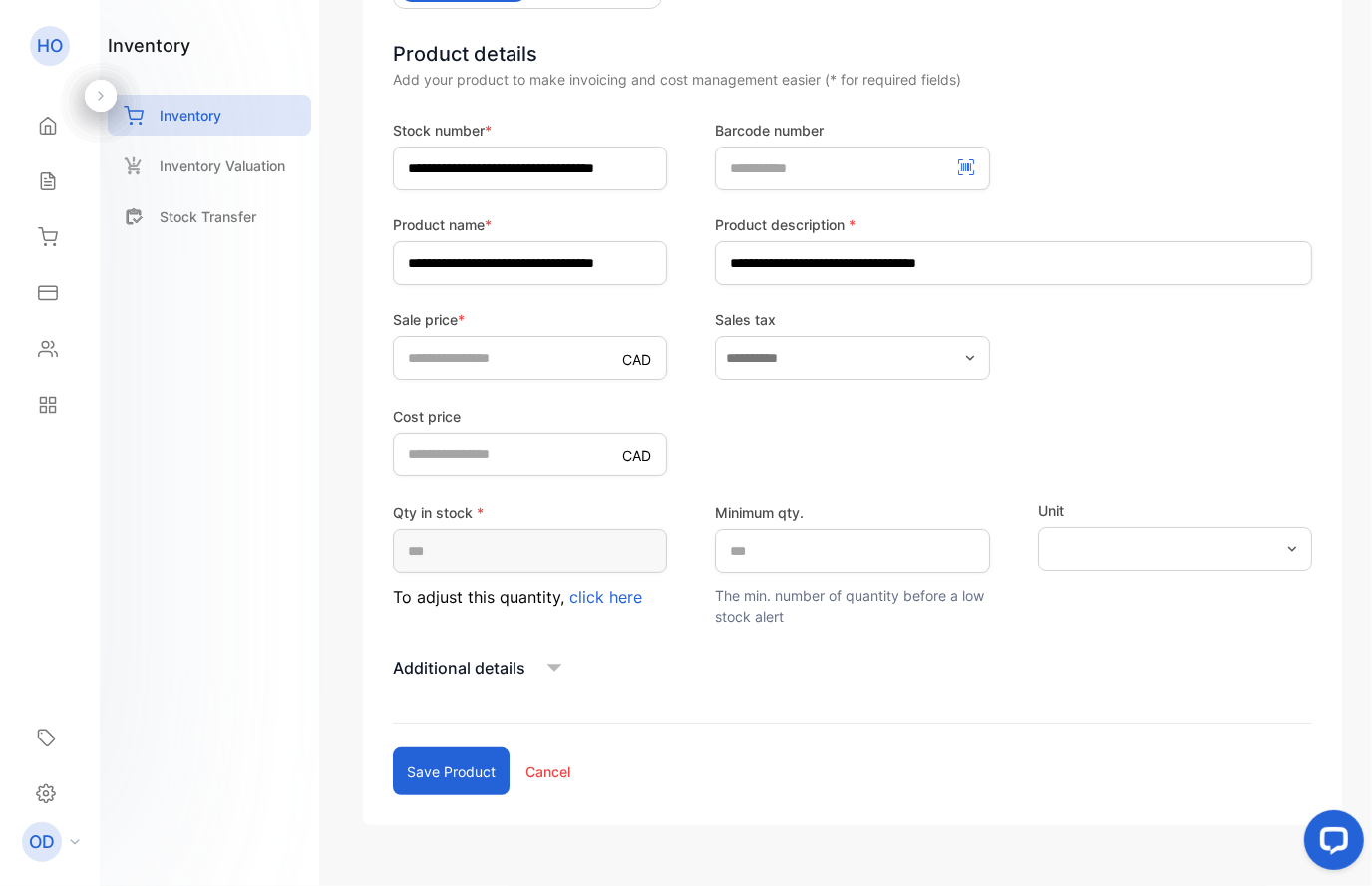 scroll, scrollTop: 242, scrollLeft: 0, axis: vertical 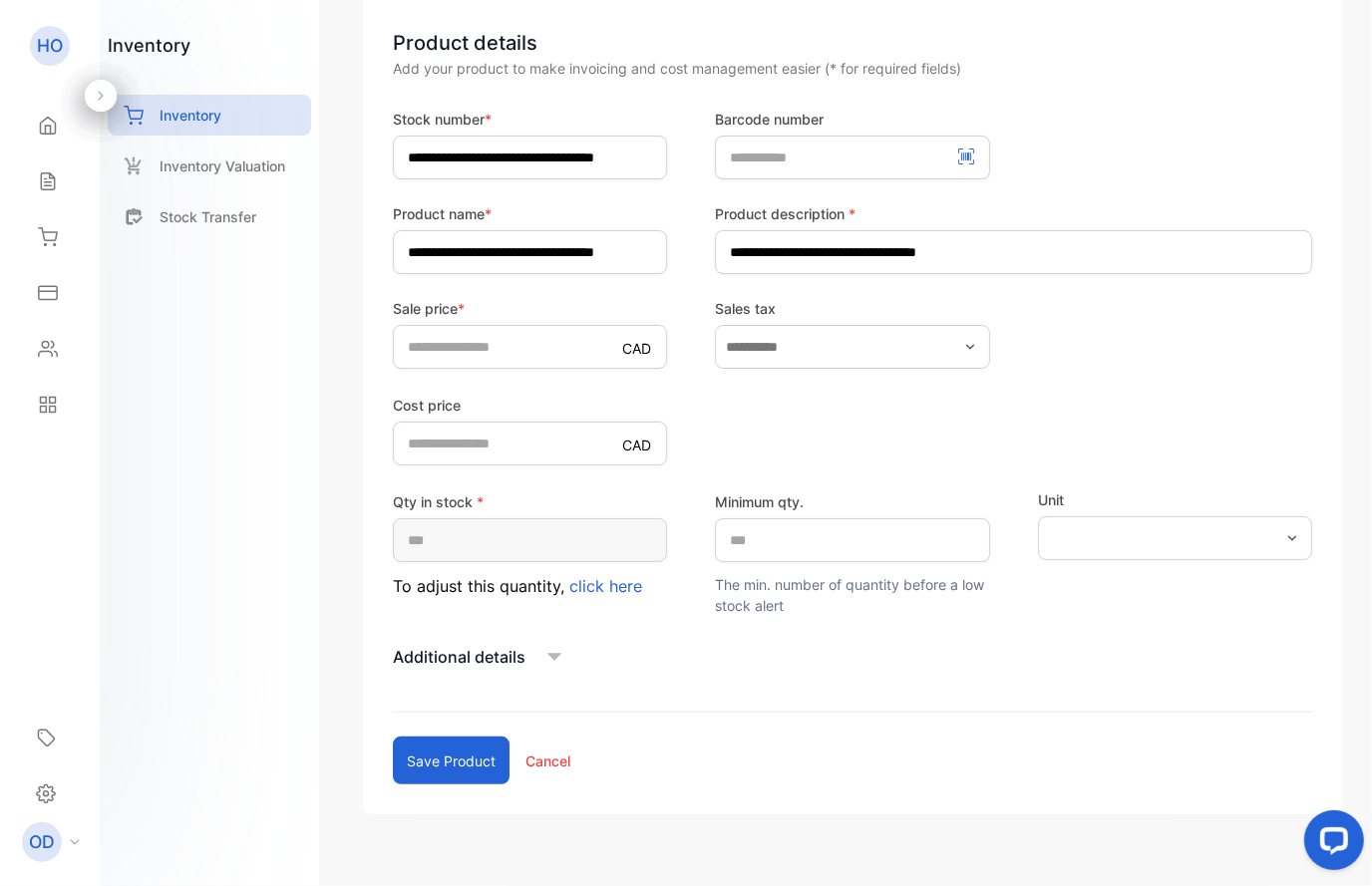 click on "Save product" at bounding box center [451, 760] 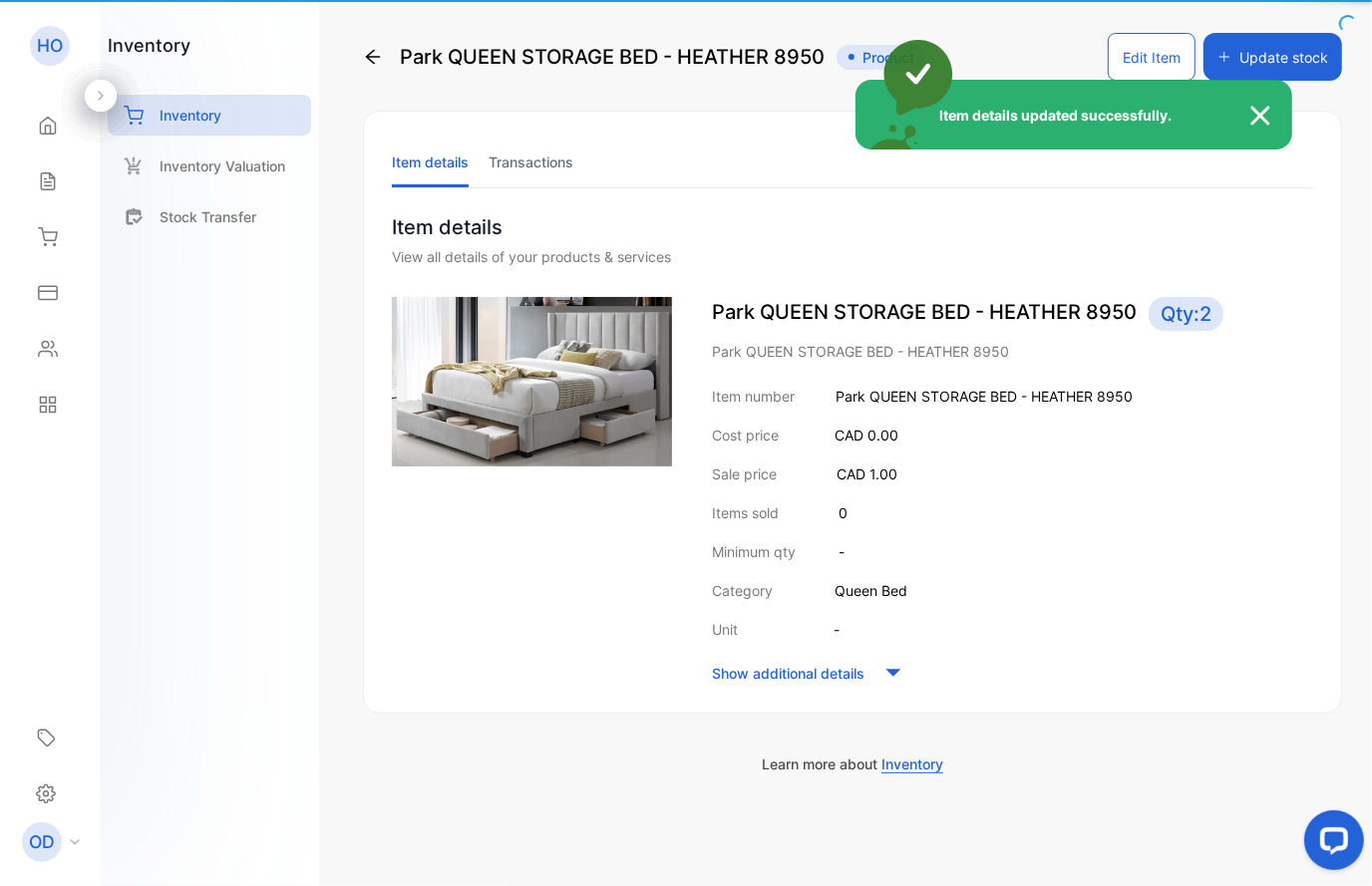 scroll, scrollTop: 5, scrollLeft: 0, axis: vertical 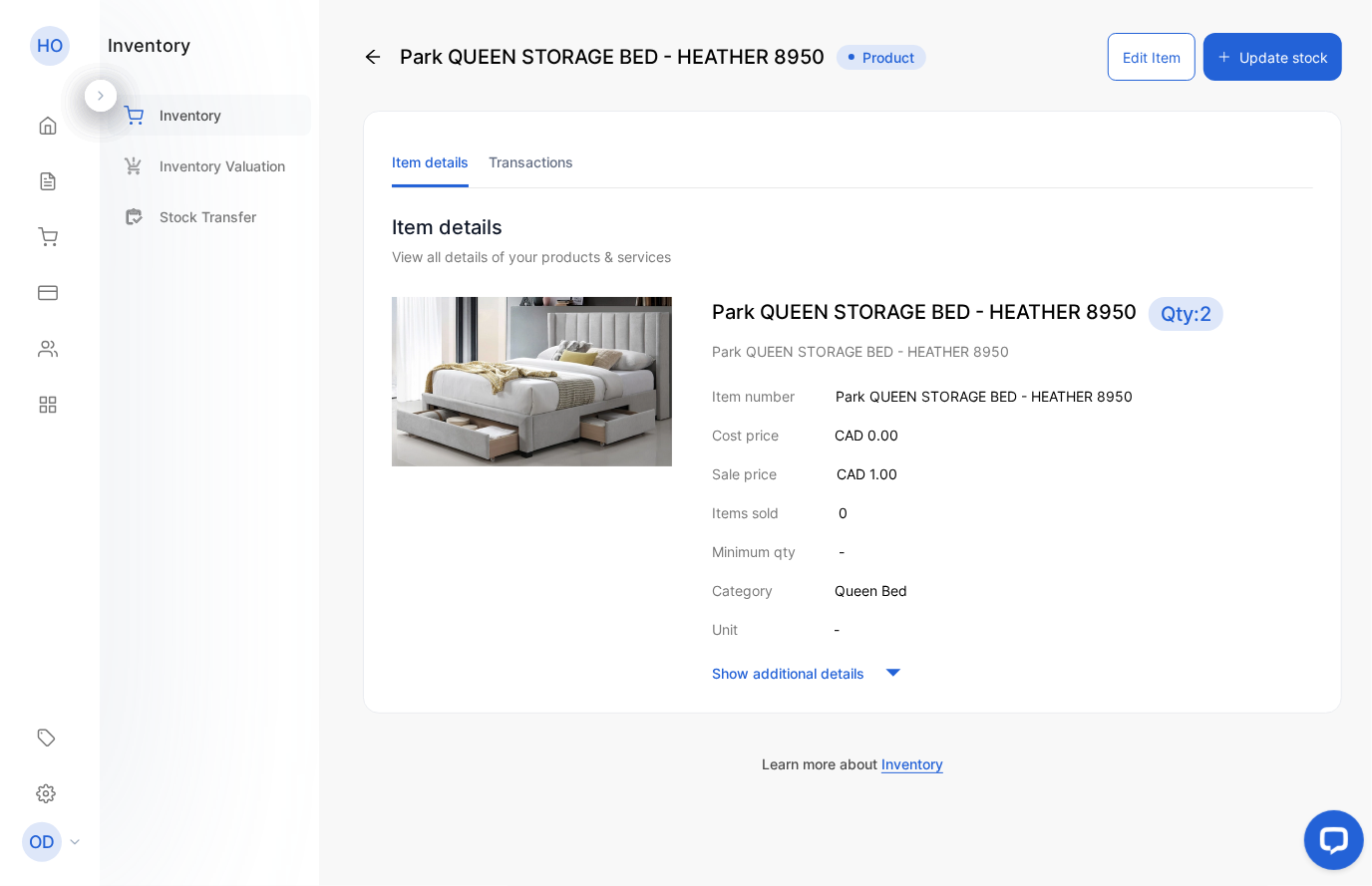 click on "Inventory" at bounding box center [190, 115] 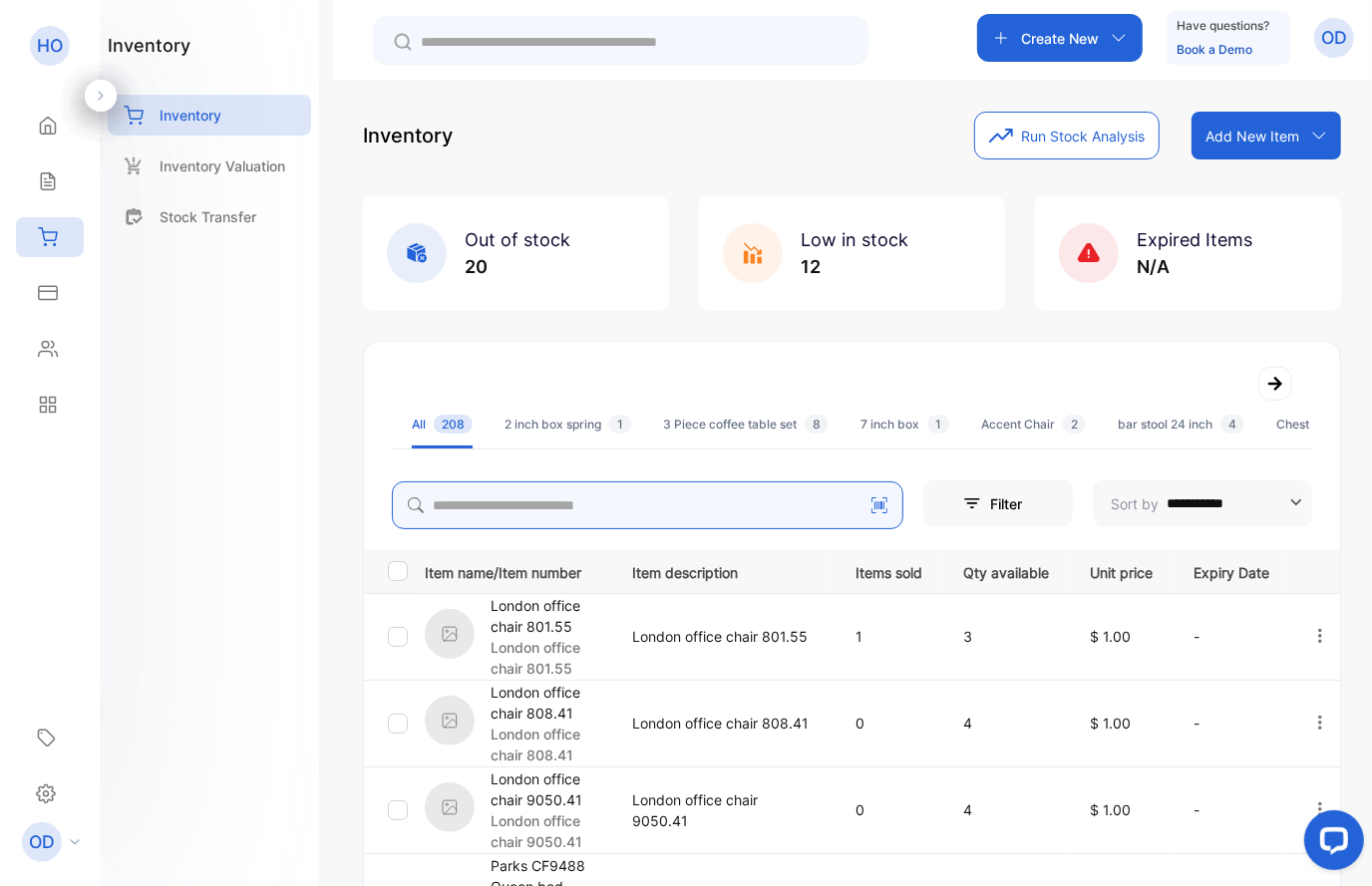 click at bounding box center [647, 505] 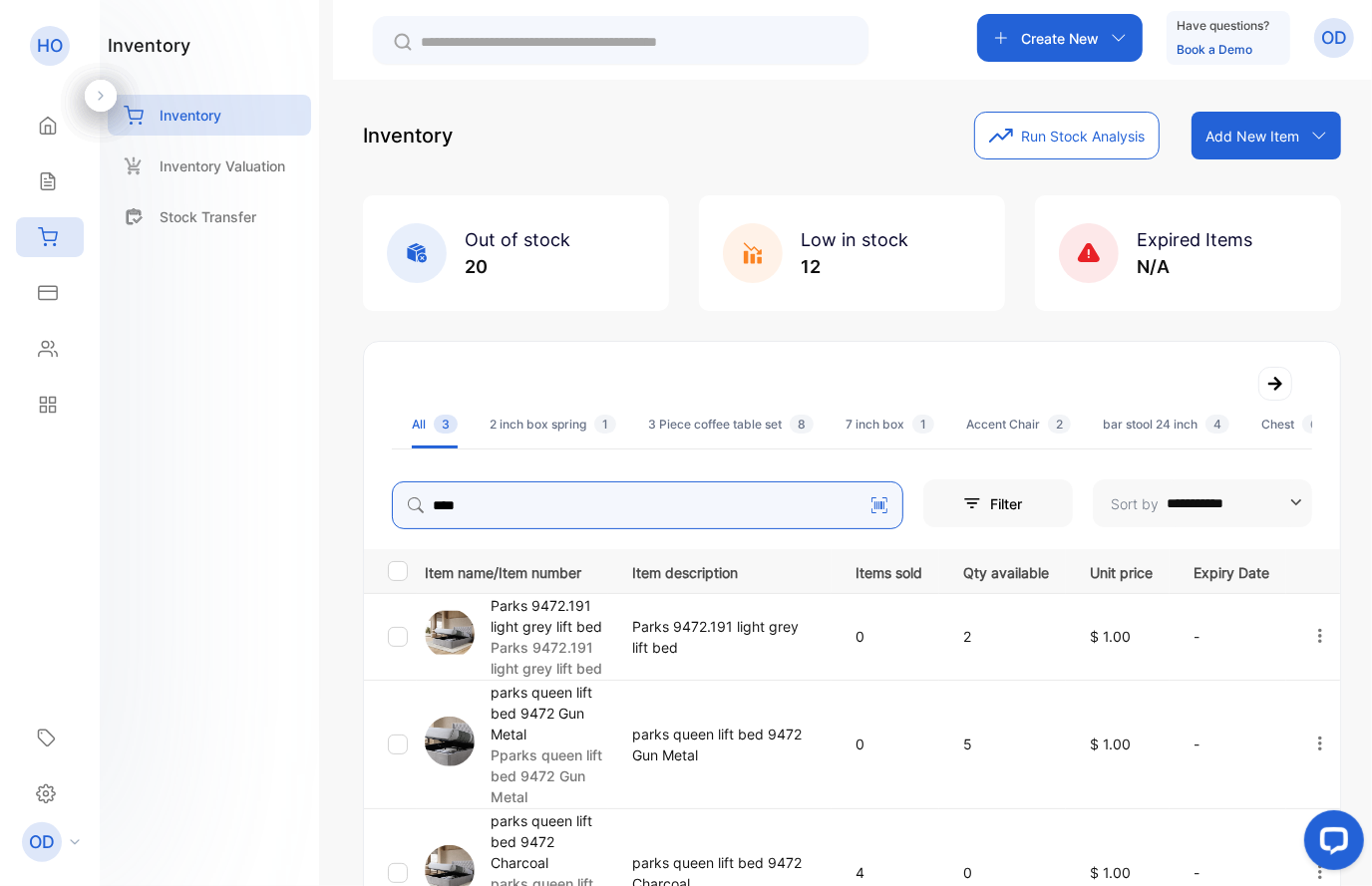 type on "****" 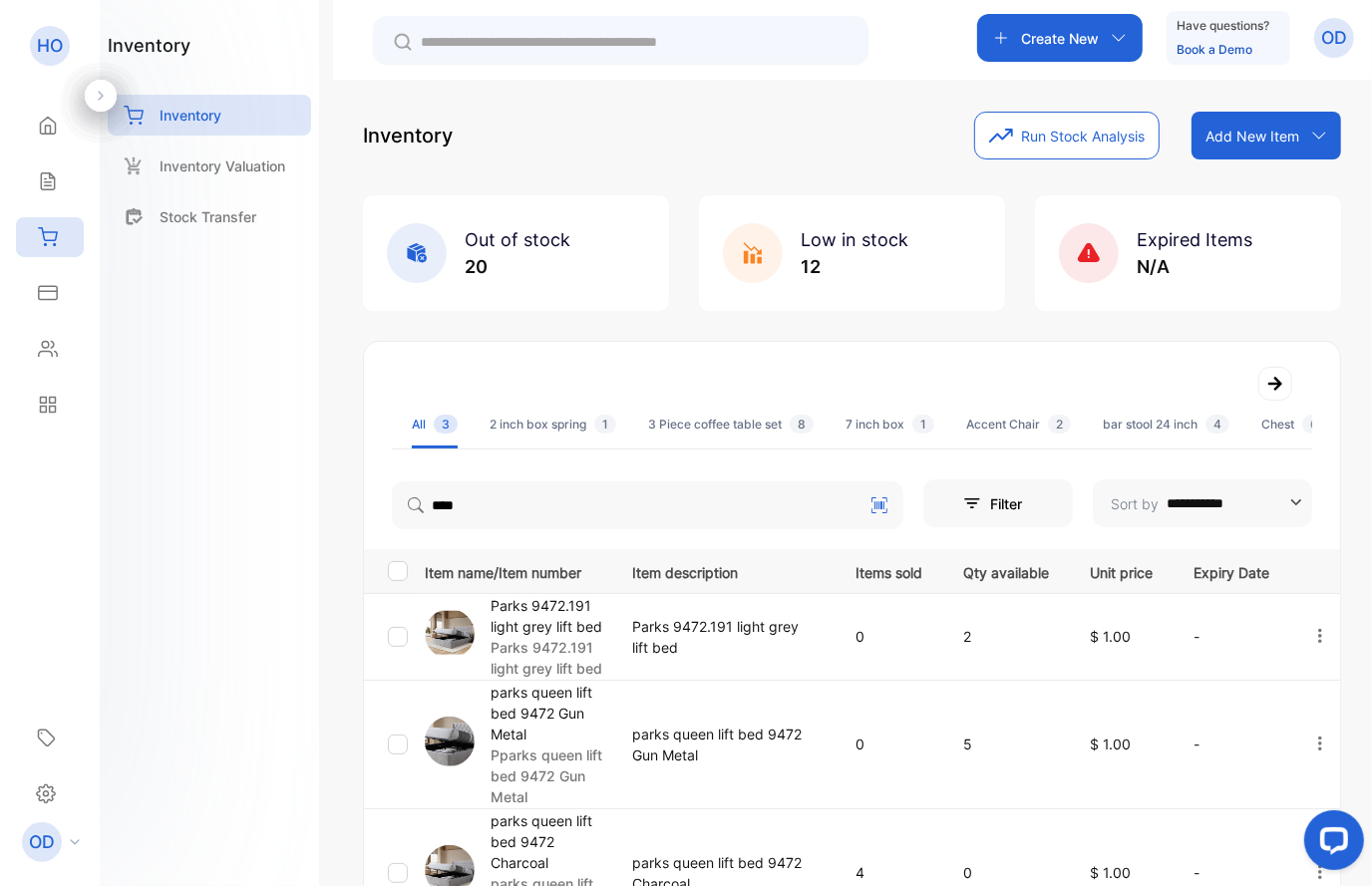 click on "parks queen lift bed 9472 Gun Metal" at bounding box center (548, 713) 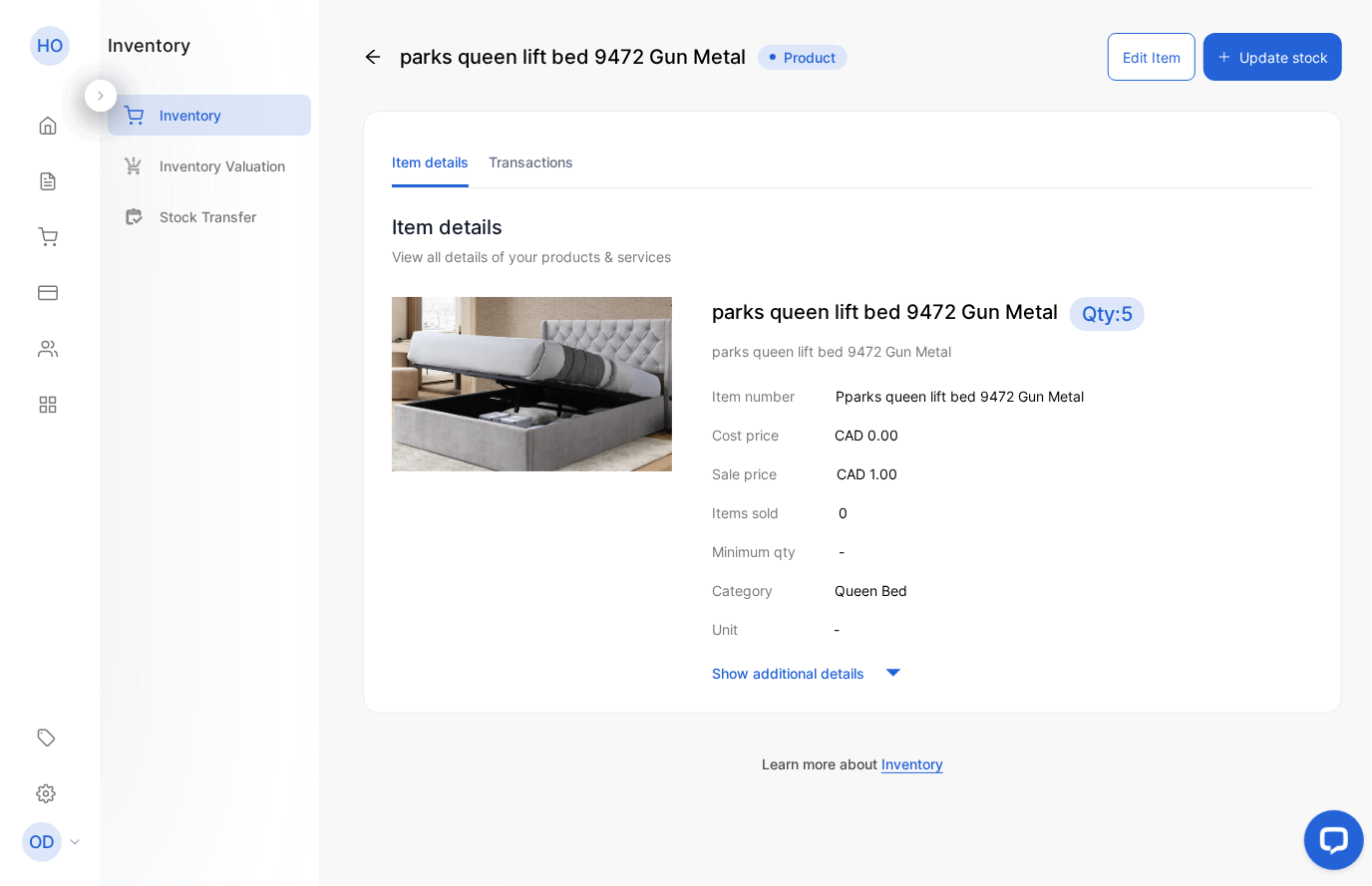 click on "Edit Item" at bounding box center [1152, 57] 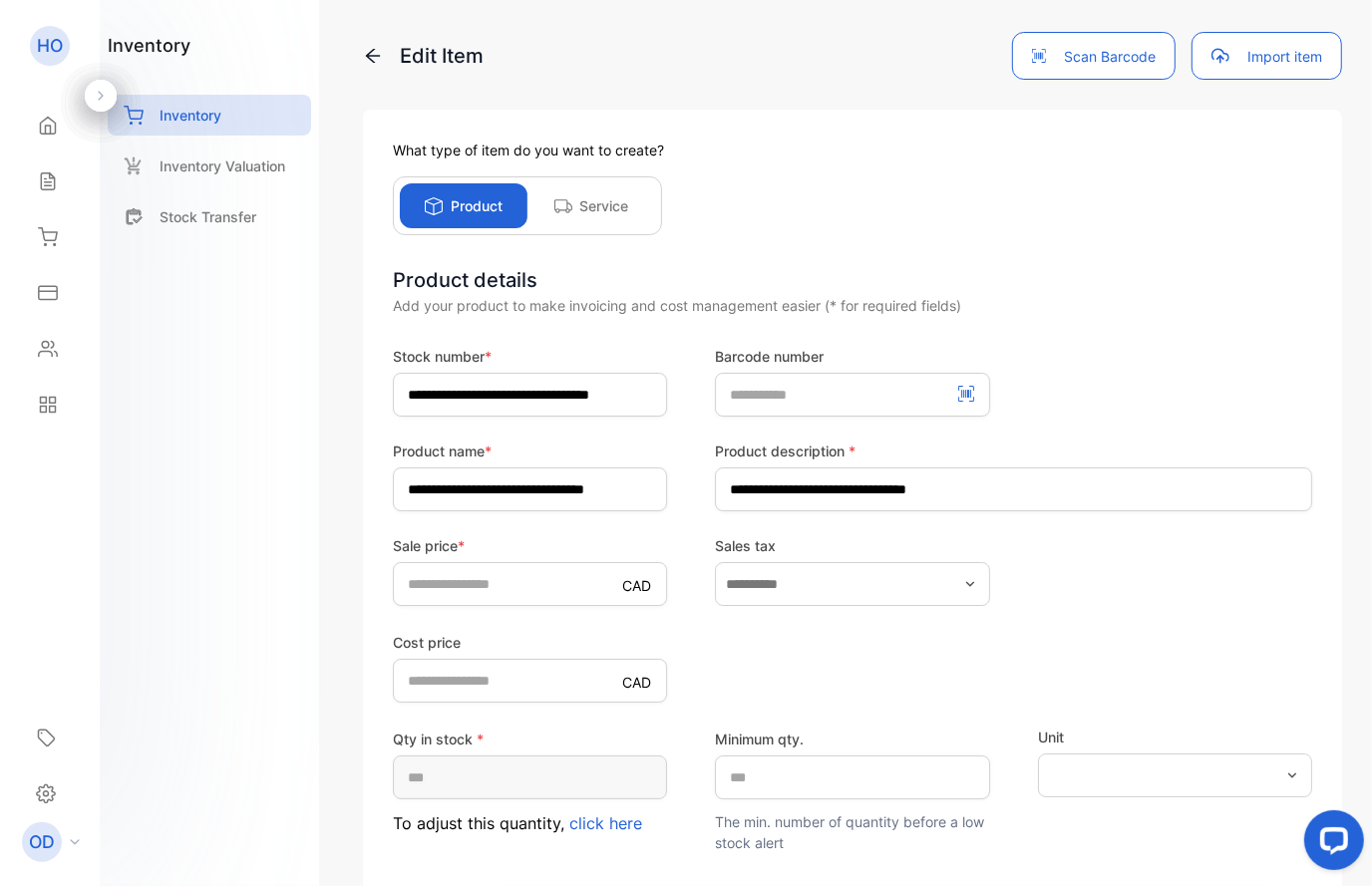 click on "click here" at bounding box center [605, 823] 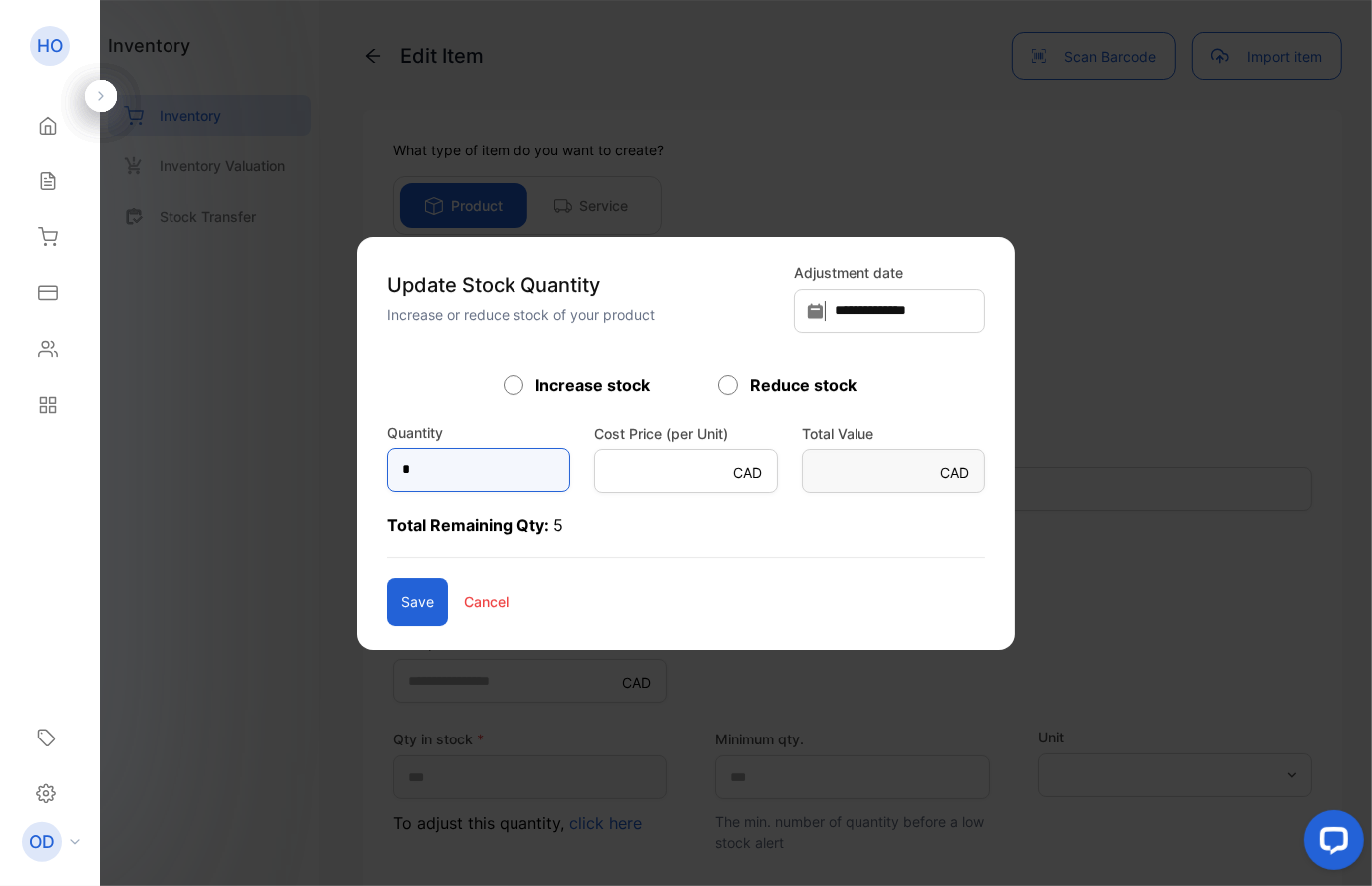 drag, startPoint x: 433, startPoint y: 466, endPoint x: 273, endPoint y: 464, distance: 160.0125 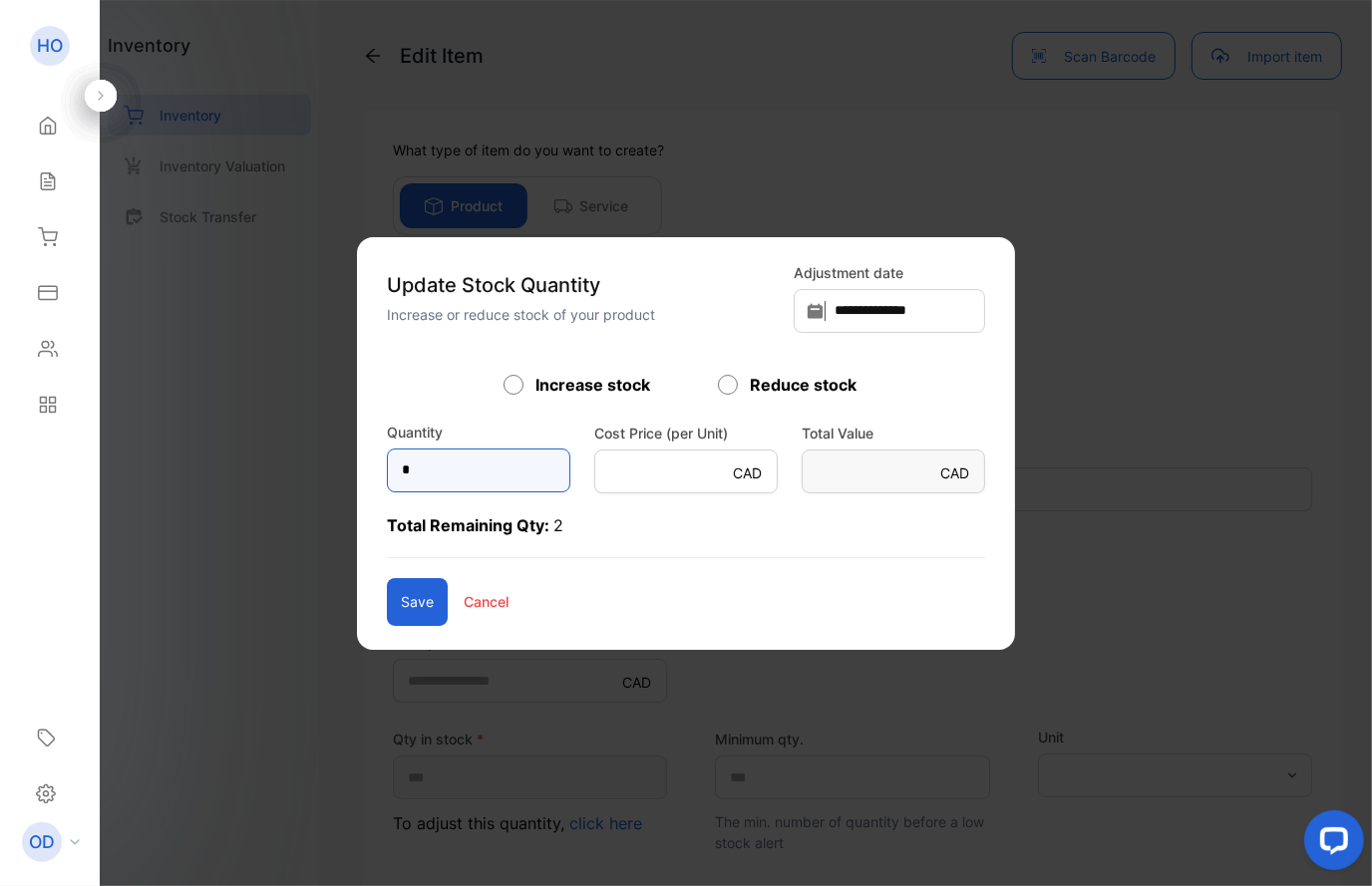 type on "*" 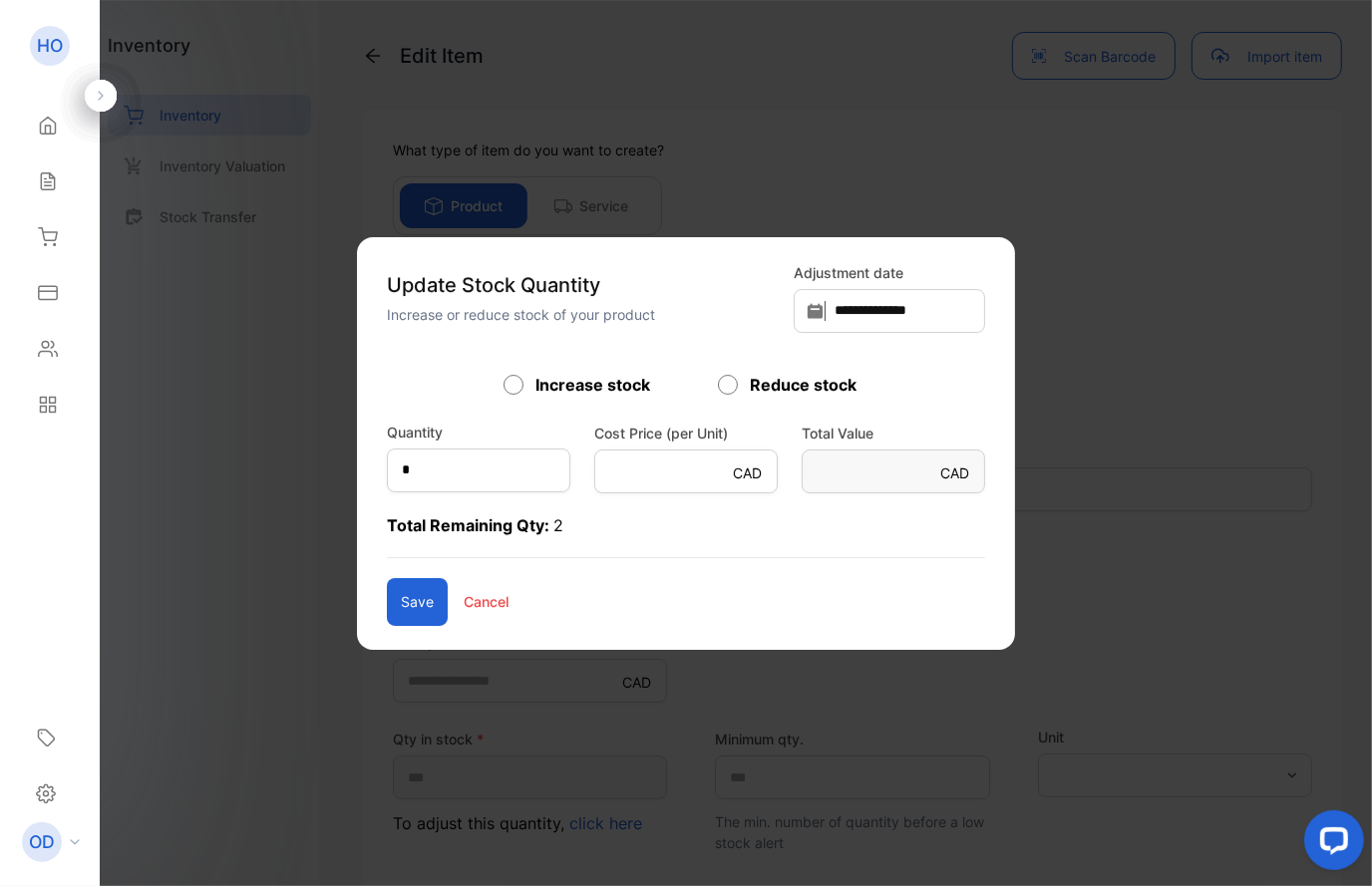 click on "Save" at bounding box center [417, 602] 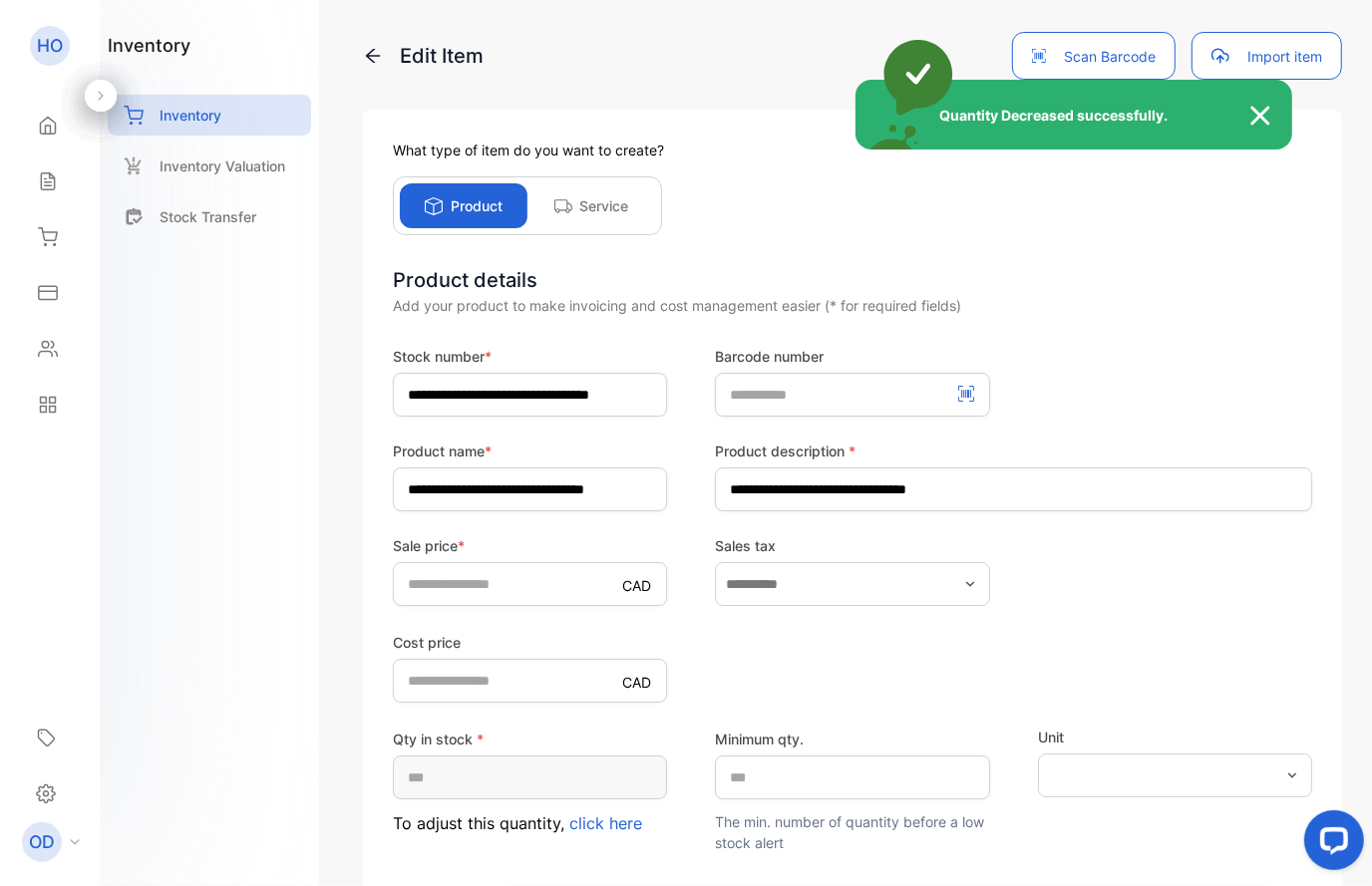 type on "*" 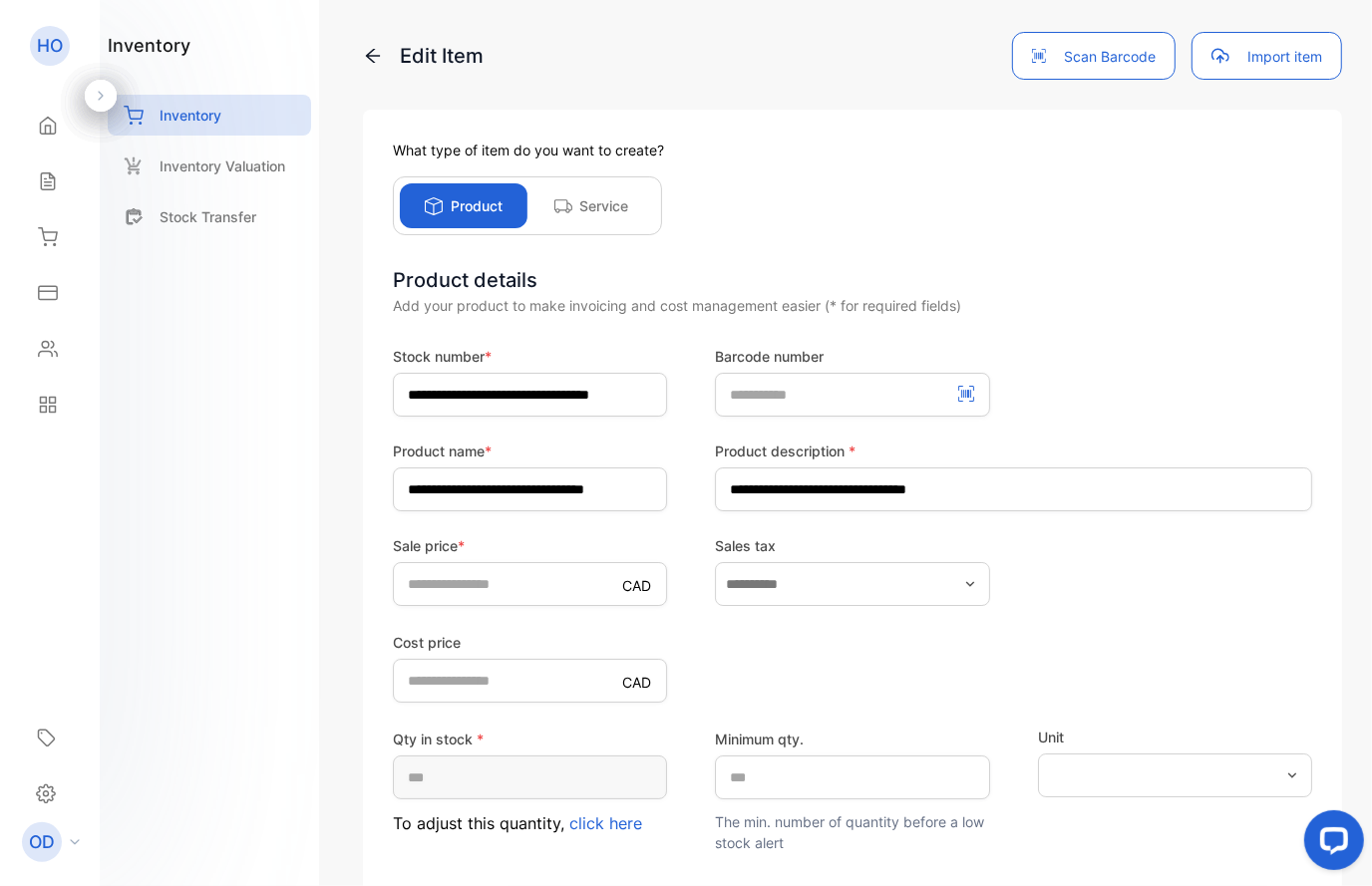 scroll, scrollTop: 282, scrollLeft: 0, axis: vertical 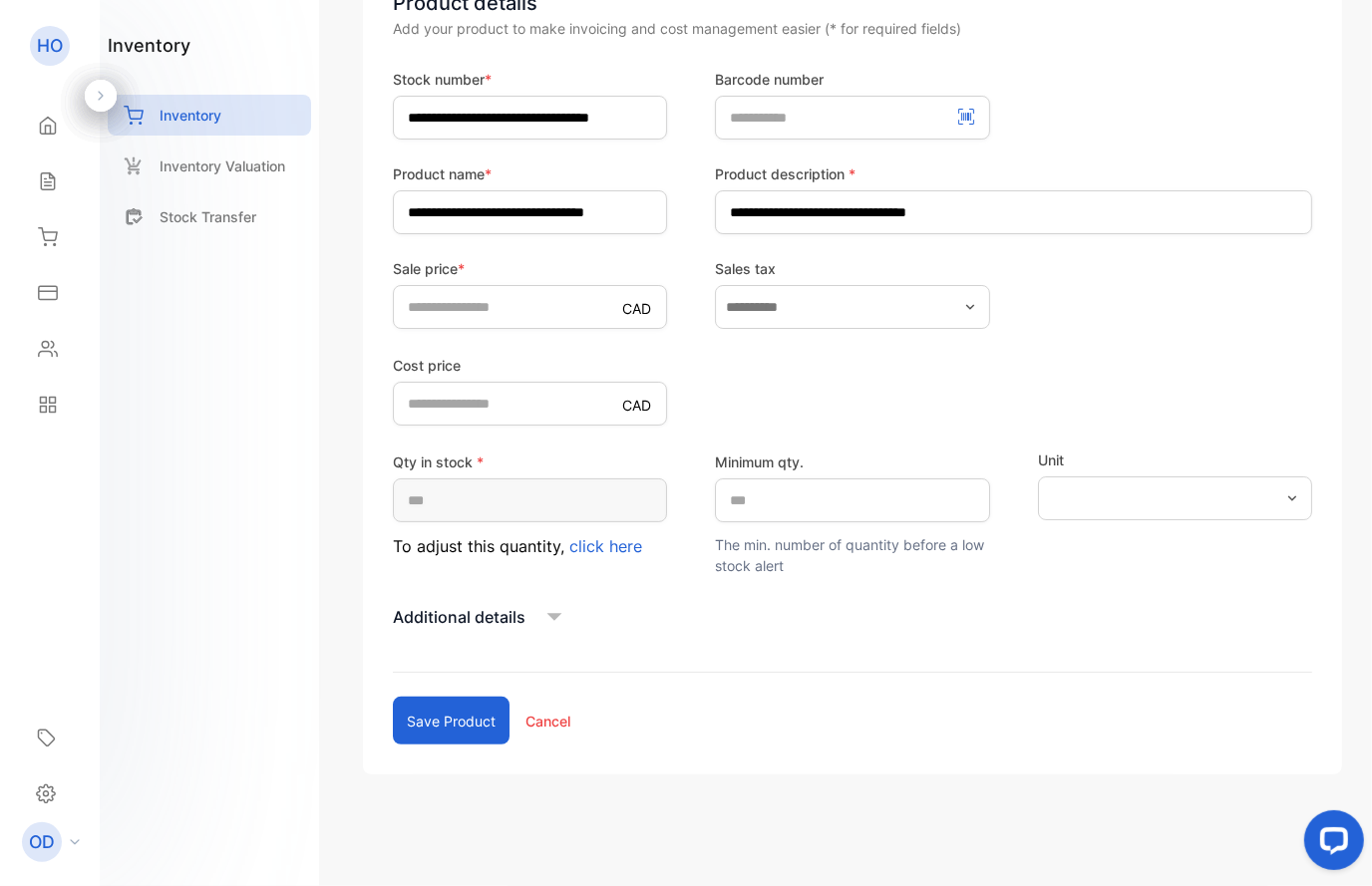 click on "Save product" at bounding box center (451, 721) 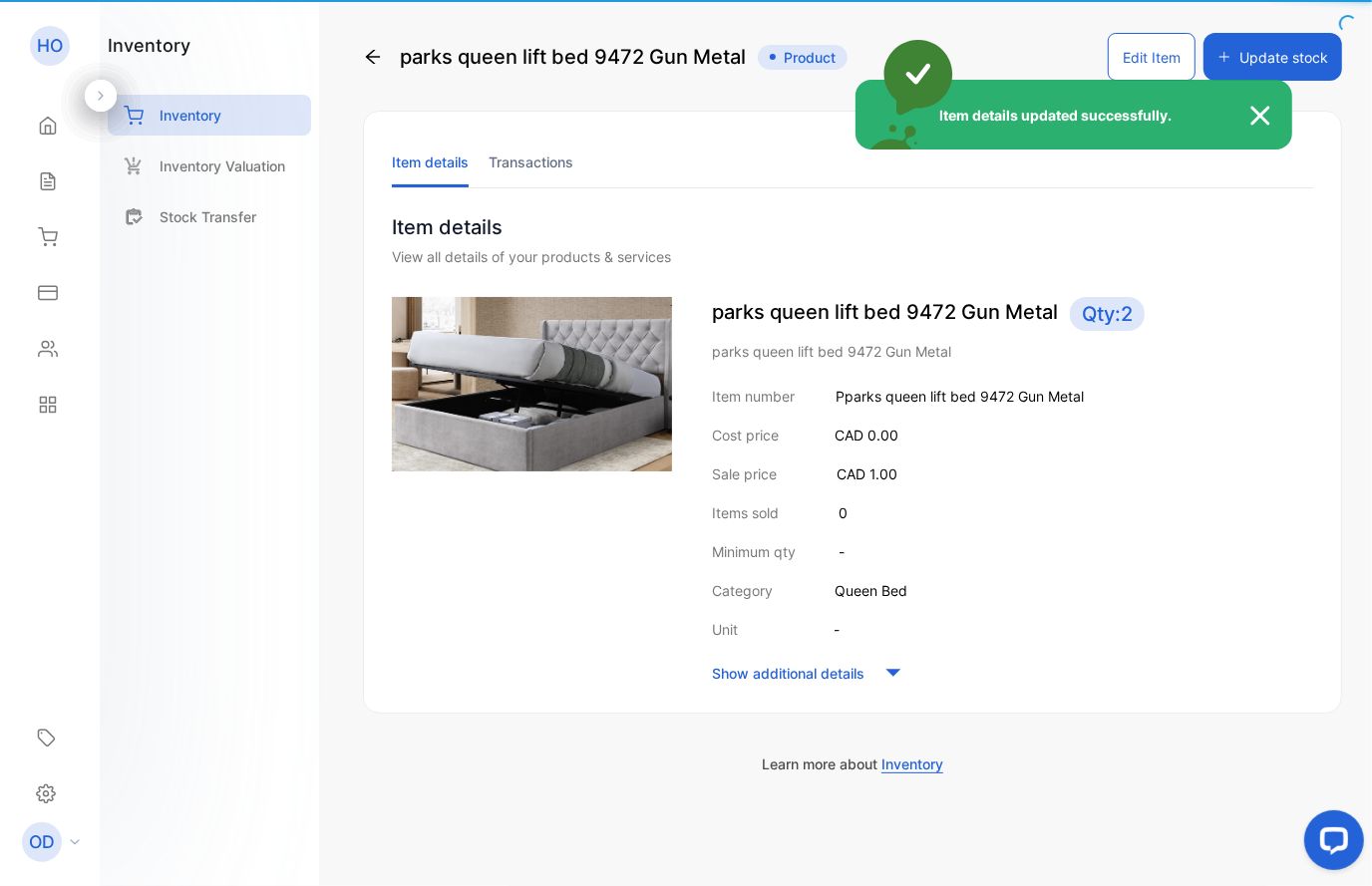 scroll, scrollTop: 5, scrollLeft: 0, axis: vertical 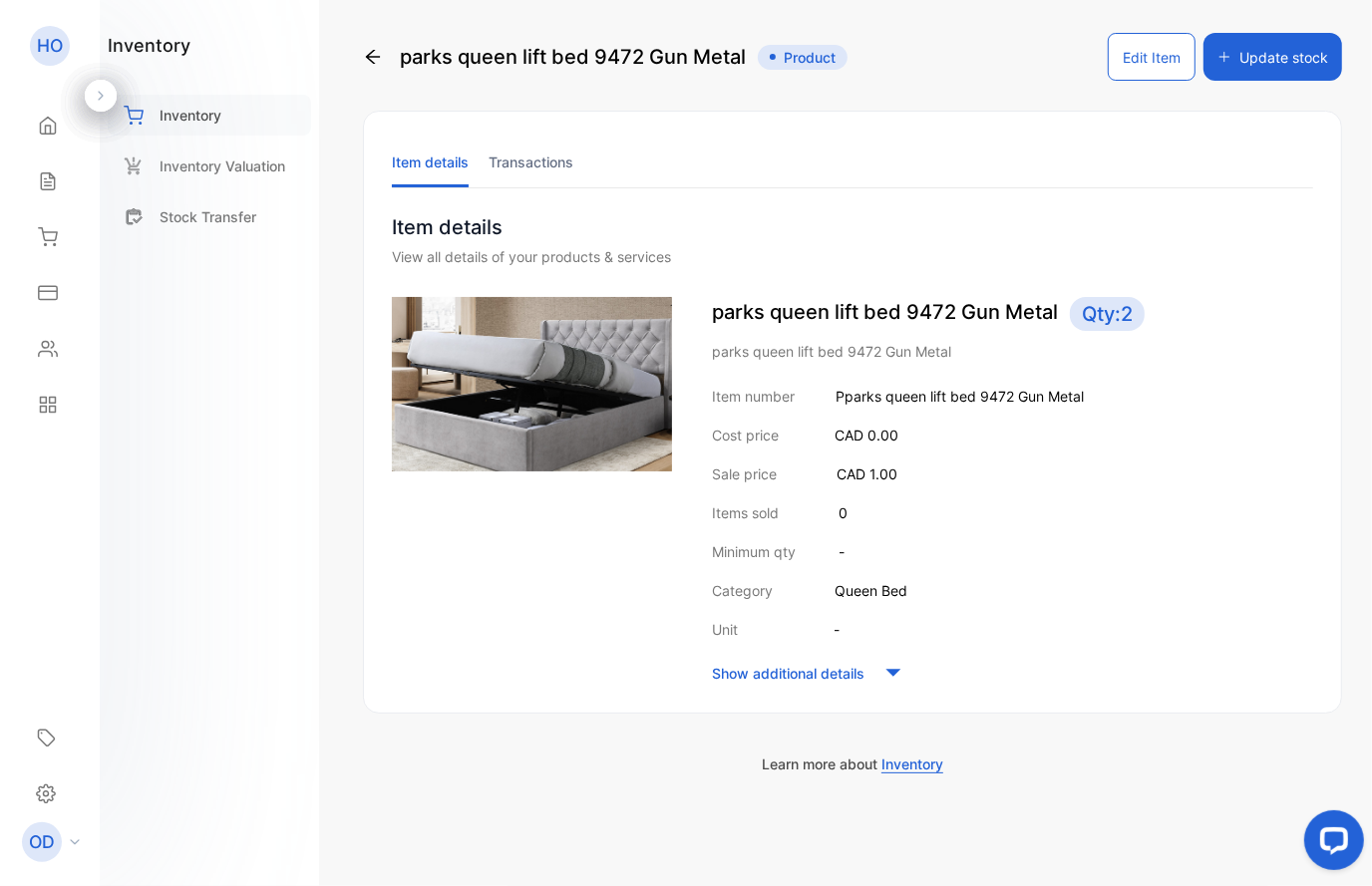 click on "Inventory" at bounding box center (190, 115) 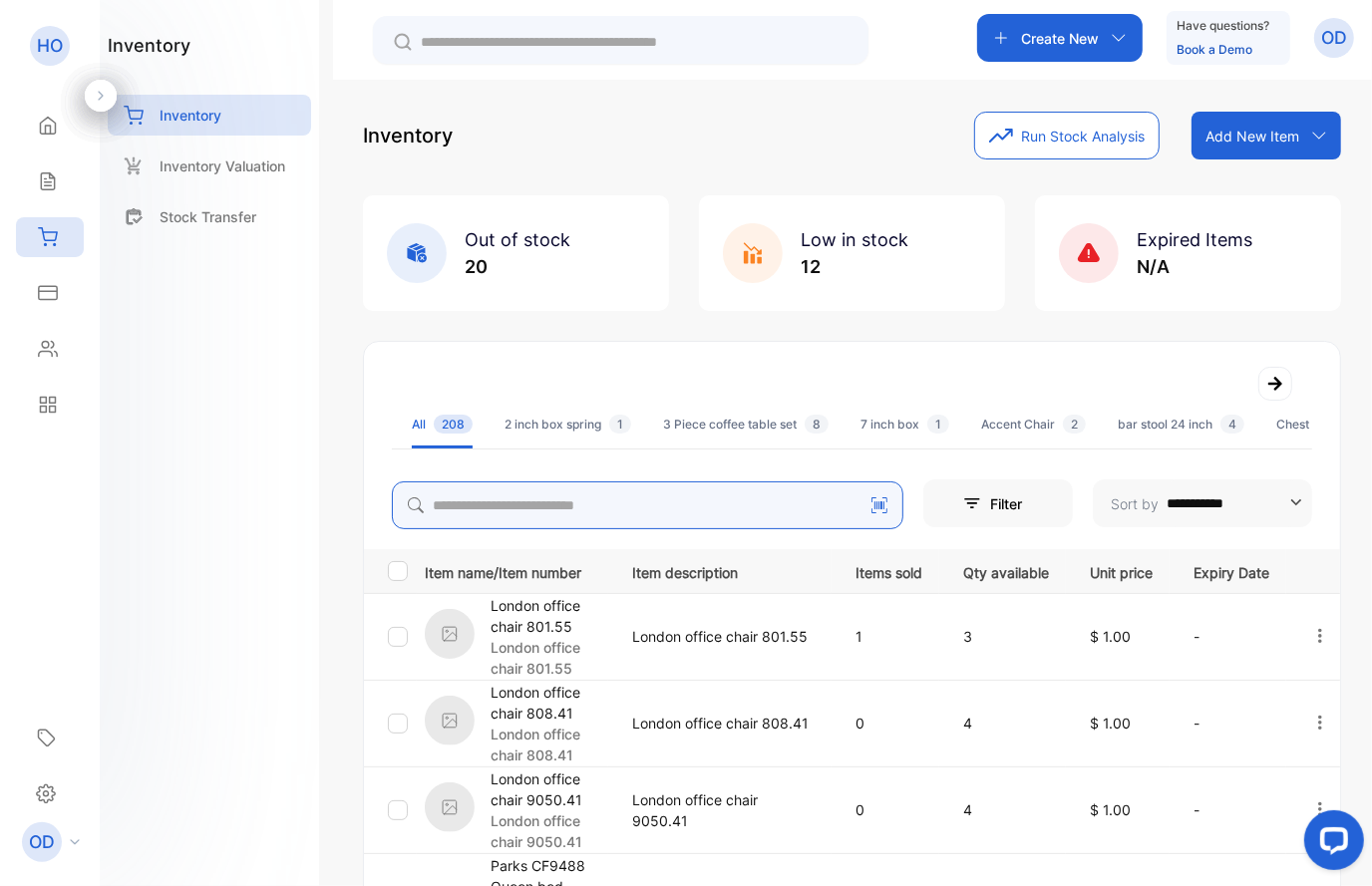 click at bounding box center [647, 505] 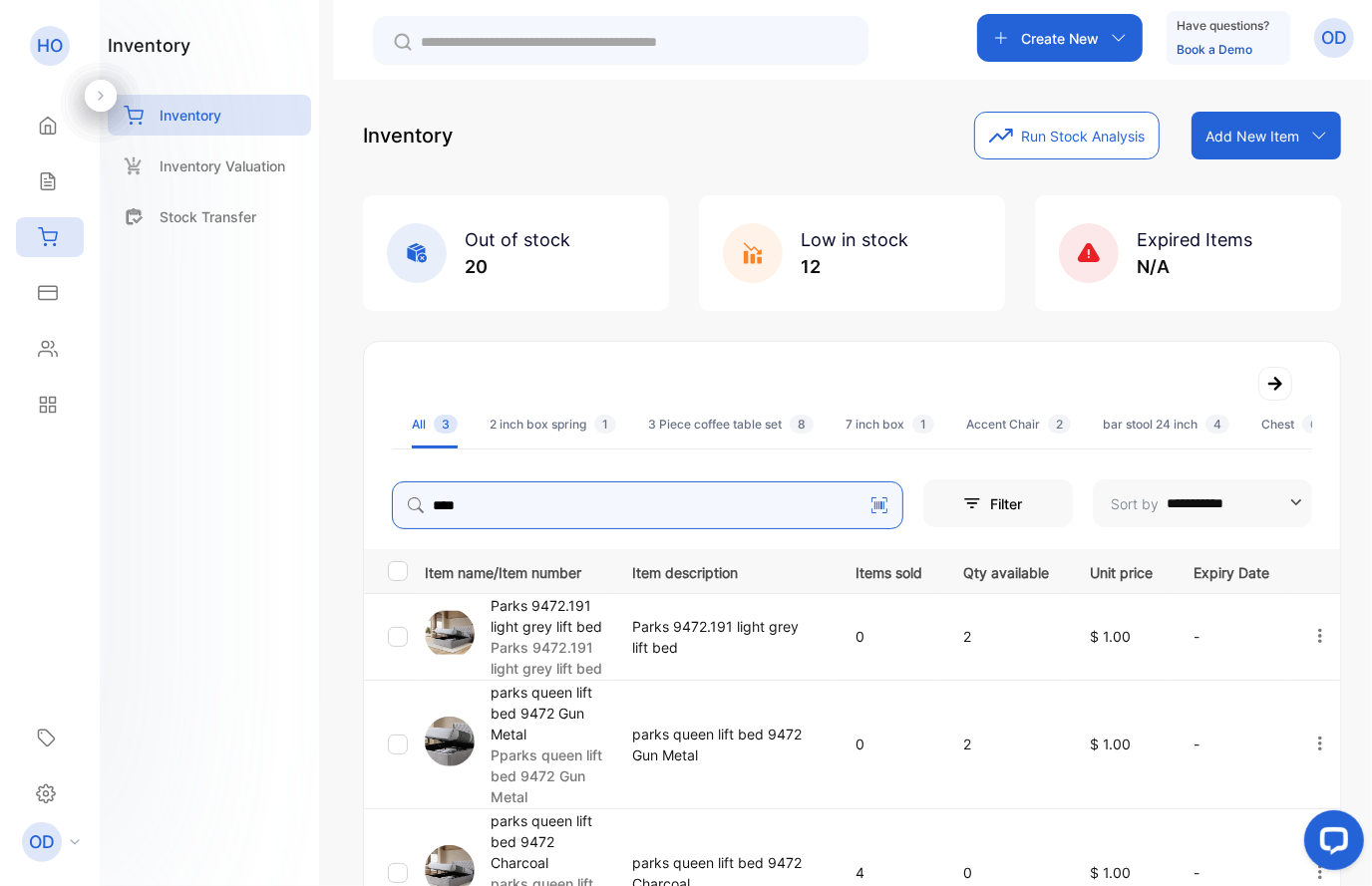 scroll, scrollTop: 225, scrollLeft: 0, axis: vertical 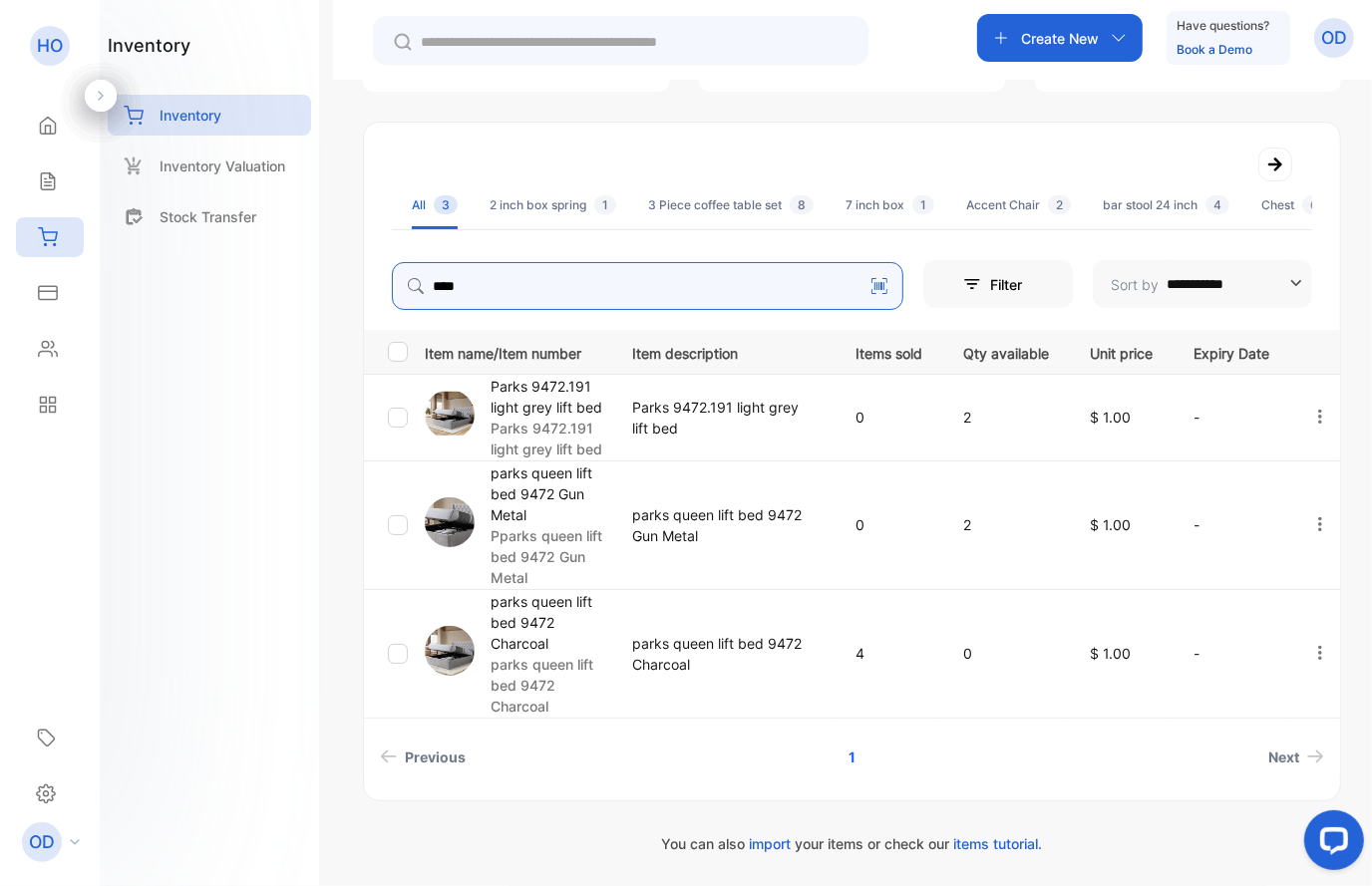 drag, startPoint x: 488, startPoint y: 277, endPoint x: 364, endPoint y: 284, distance: 124.197423 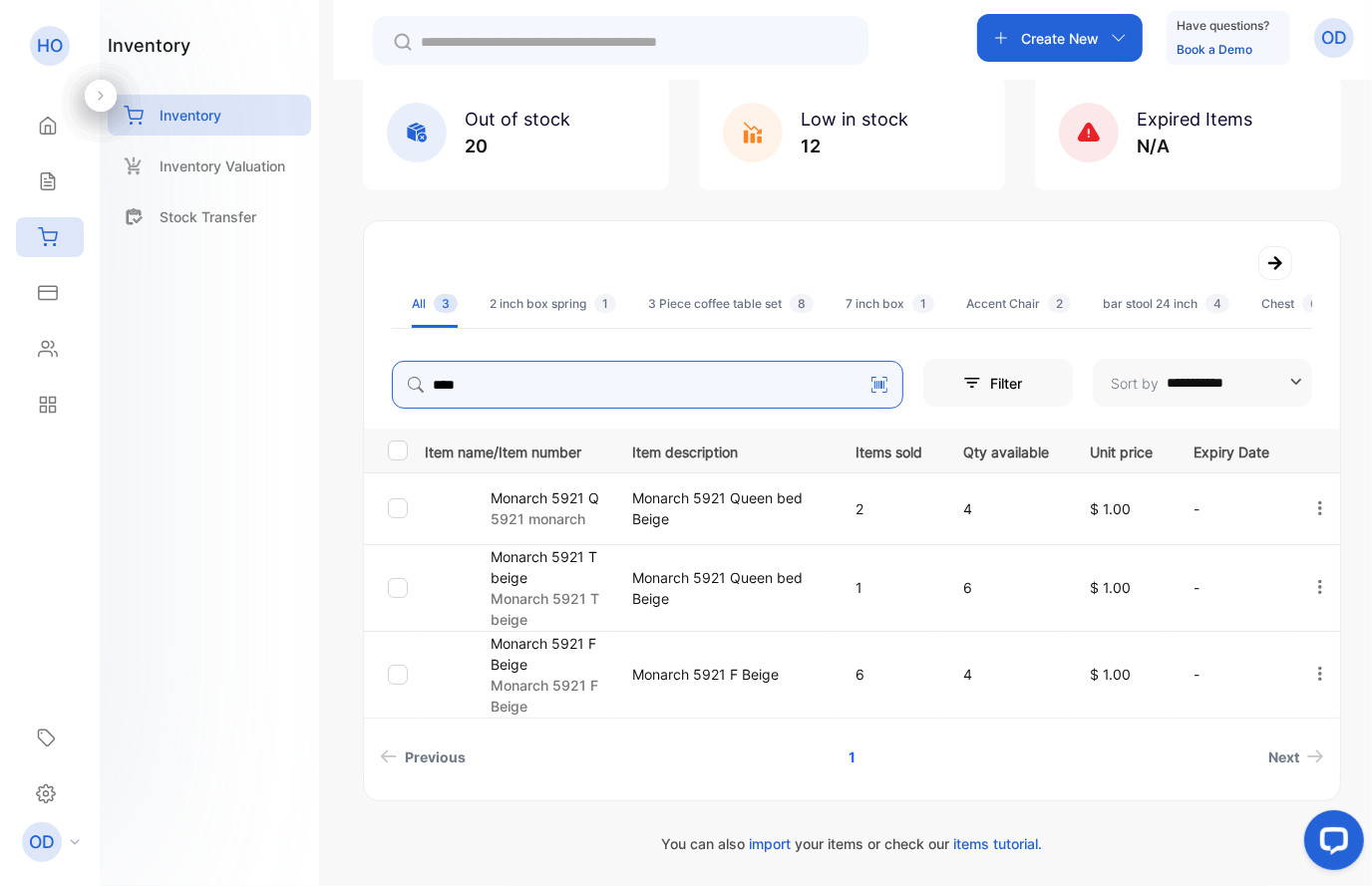 scroll, scrollTop: 127, scrollLeft: 0, axis: vertical 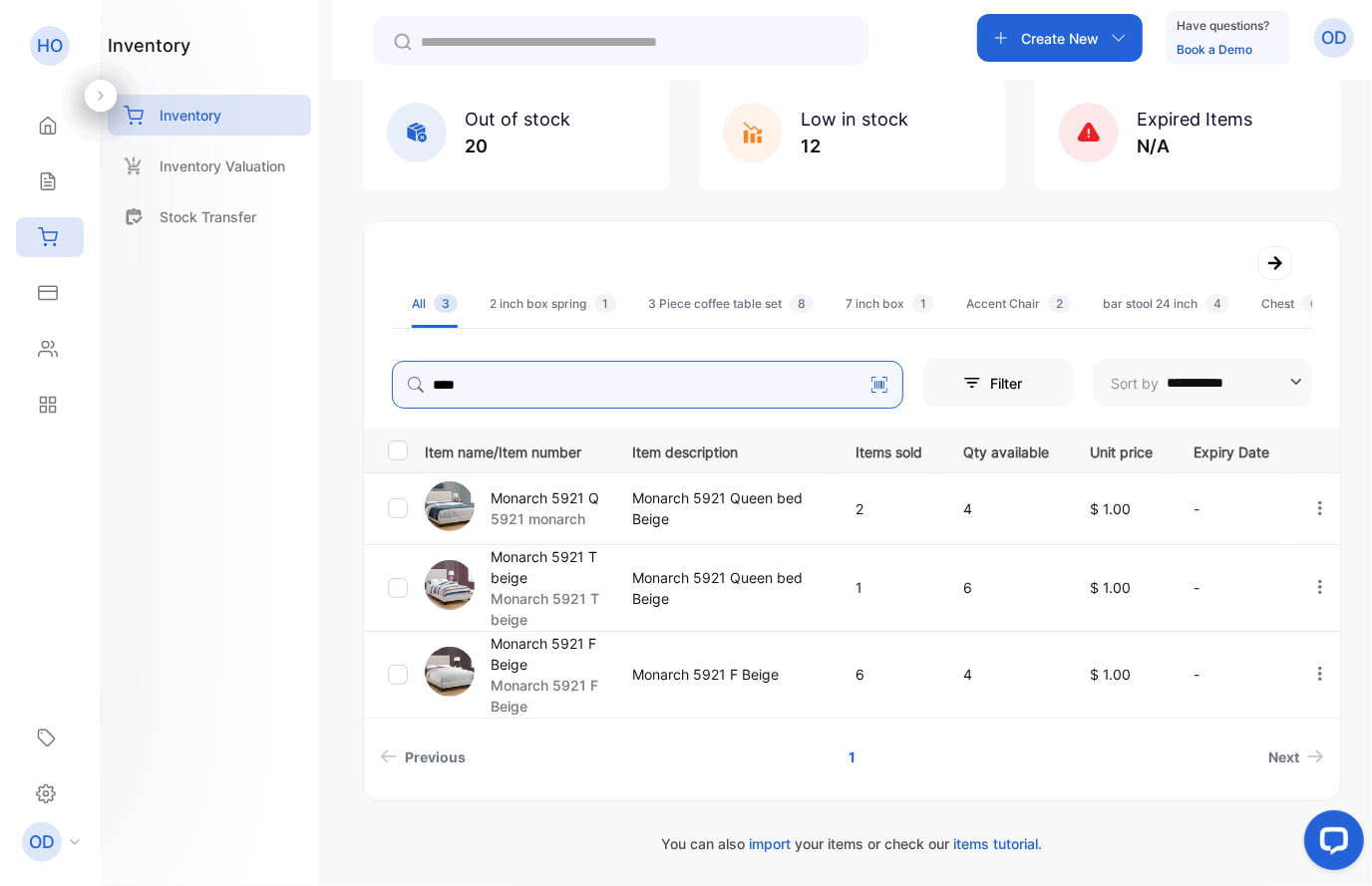 type on "****" 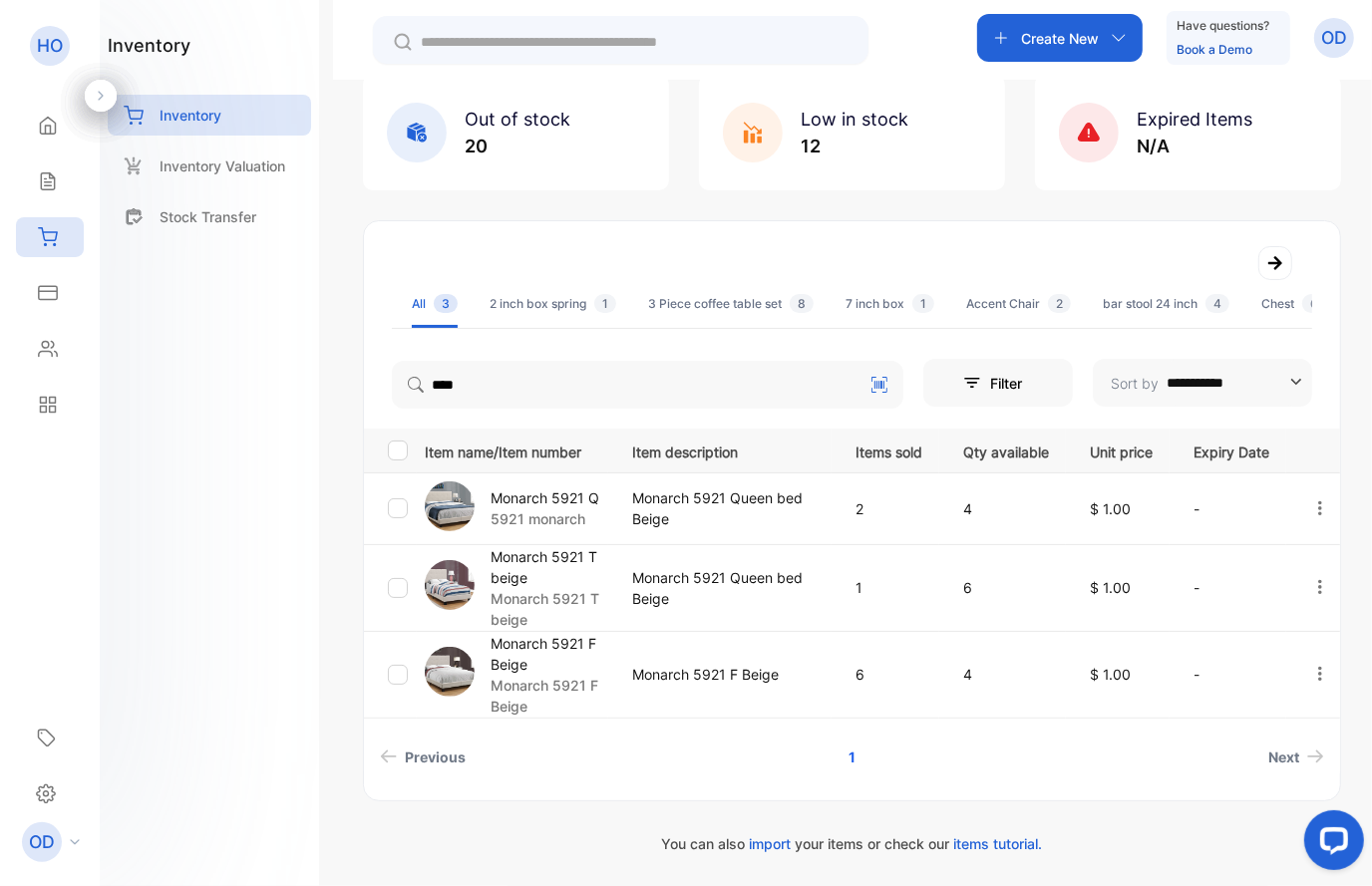 click on "Monarch 5921 Q" at bounding box center [544, 497] 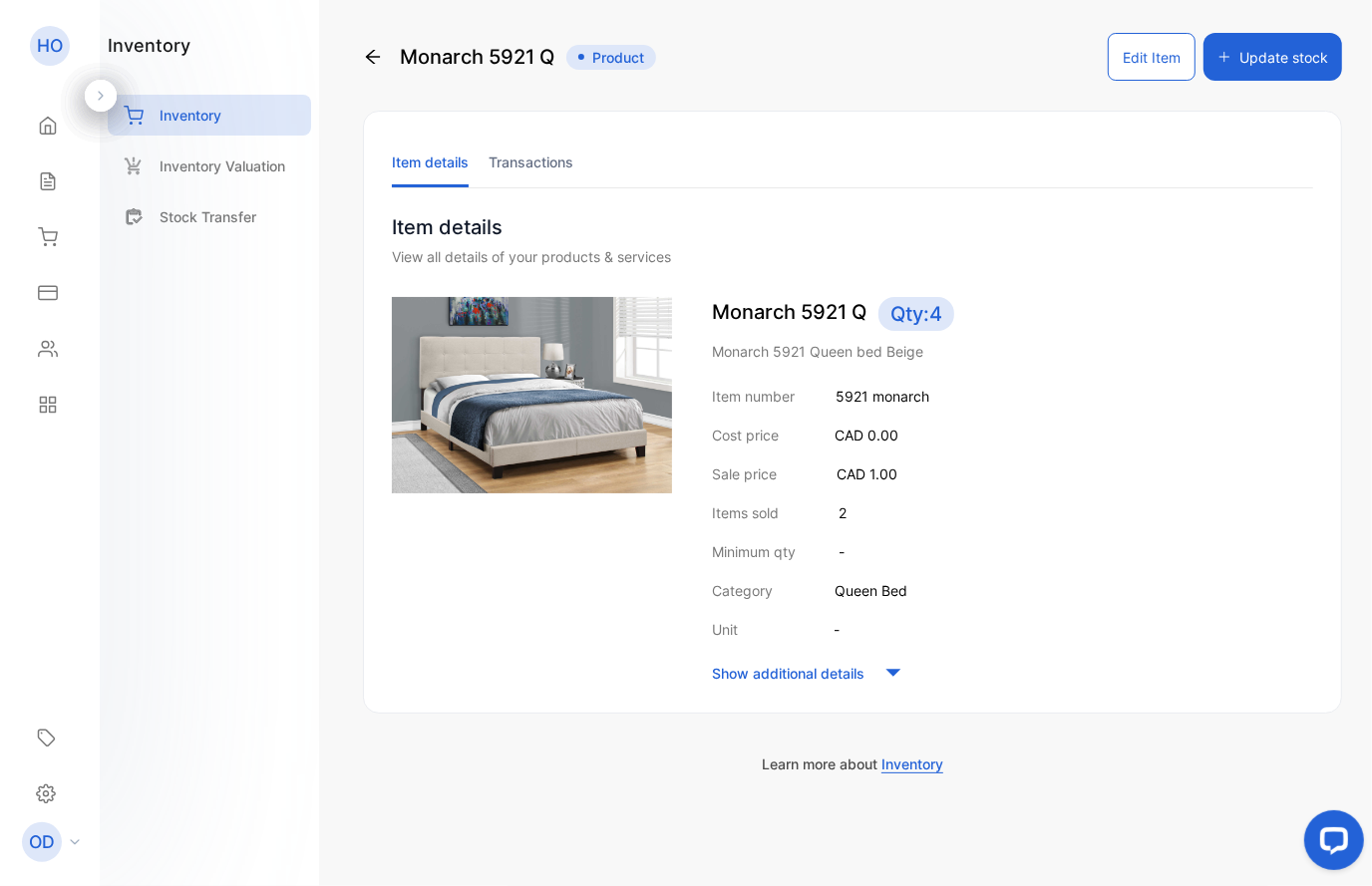 click on "Edit Item" at bounding box center (1152, 57) 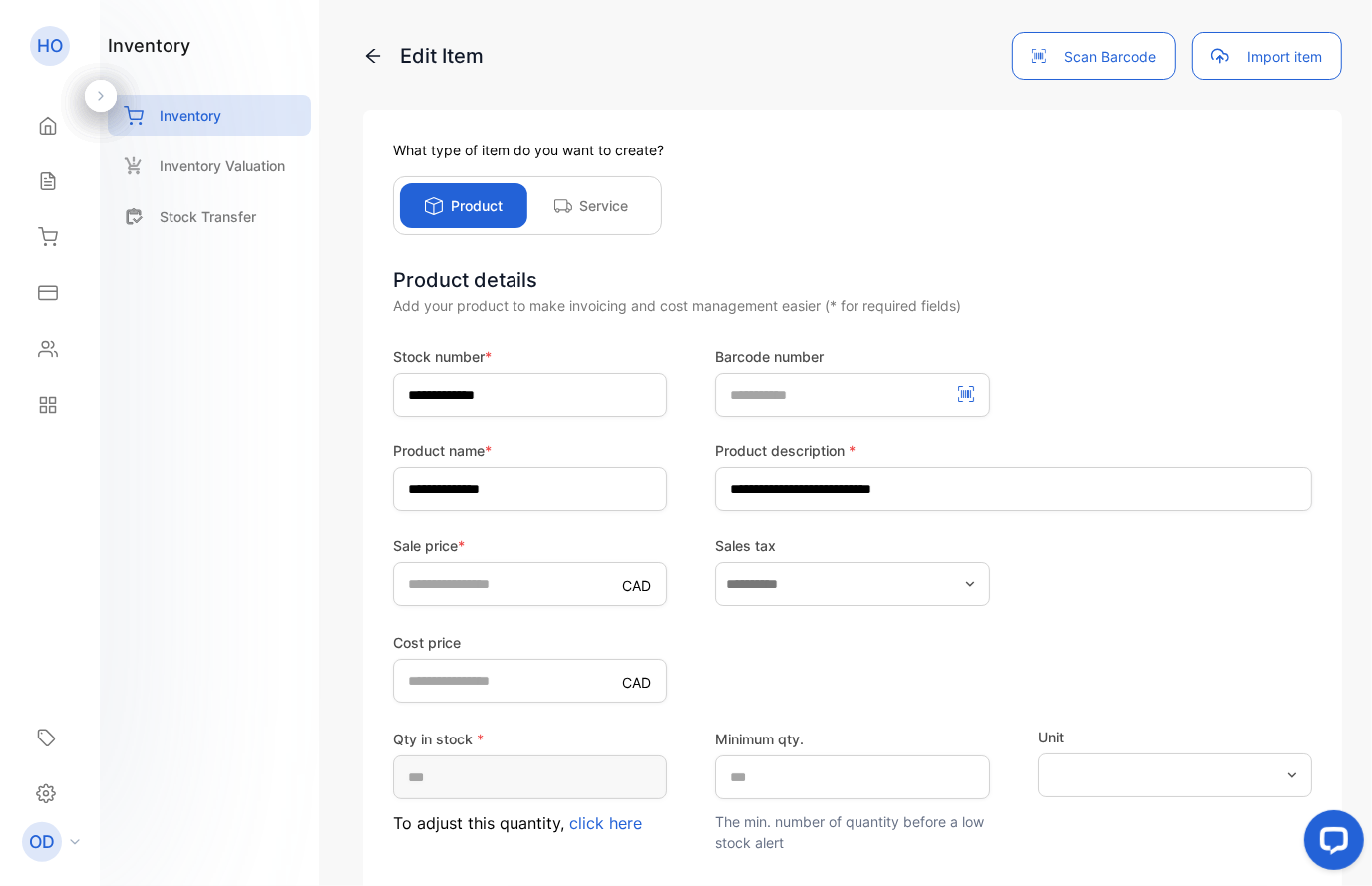 click on "click here" at bounding box center [605, 823] 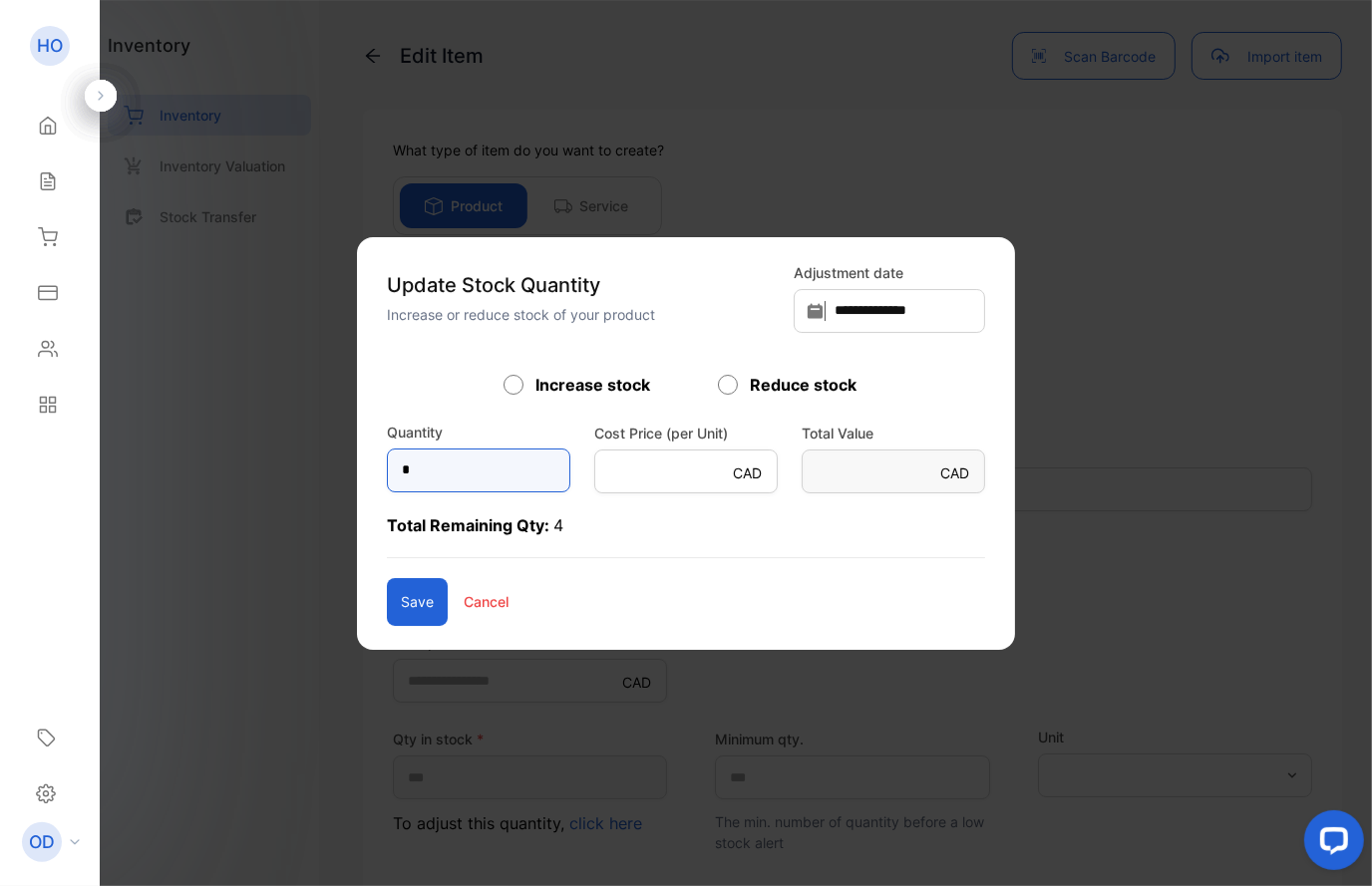 drag, startPoint x: 425, startPoint y: 471, endPoint x: 294, endPoint y: 478, distance: 131.18689 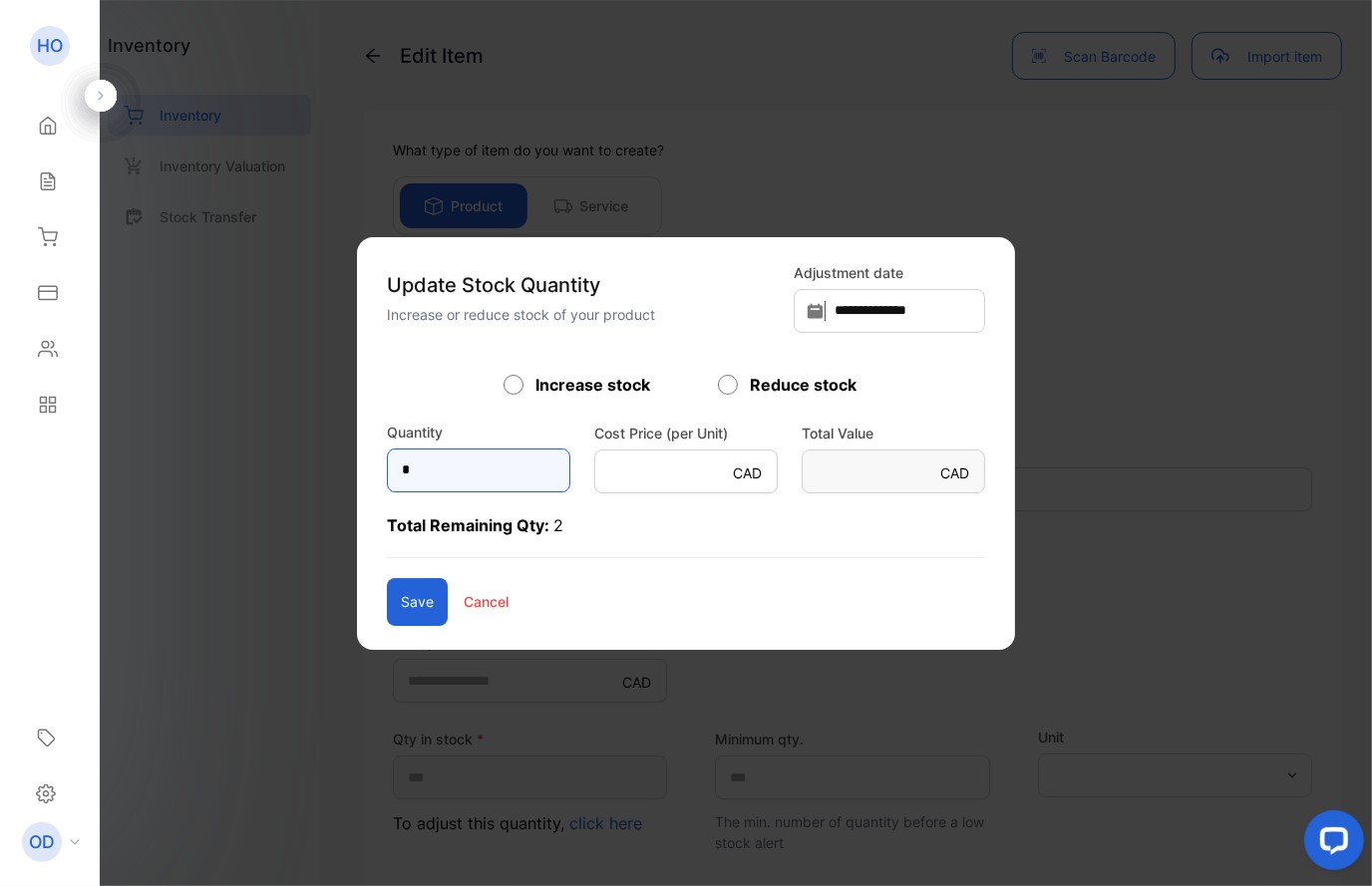 type on "*" 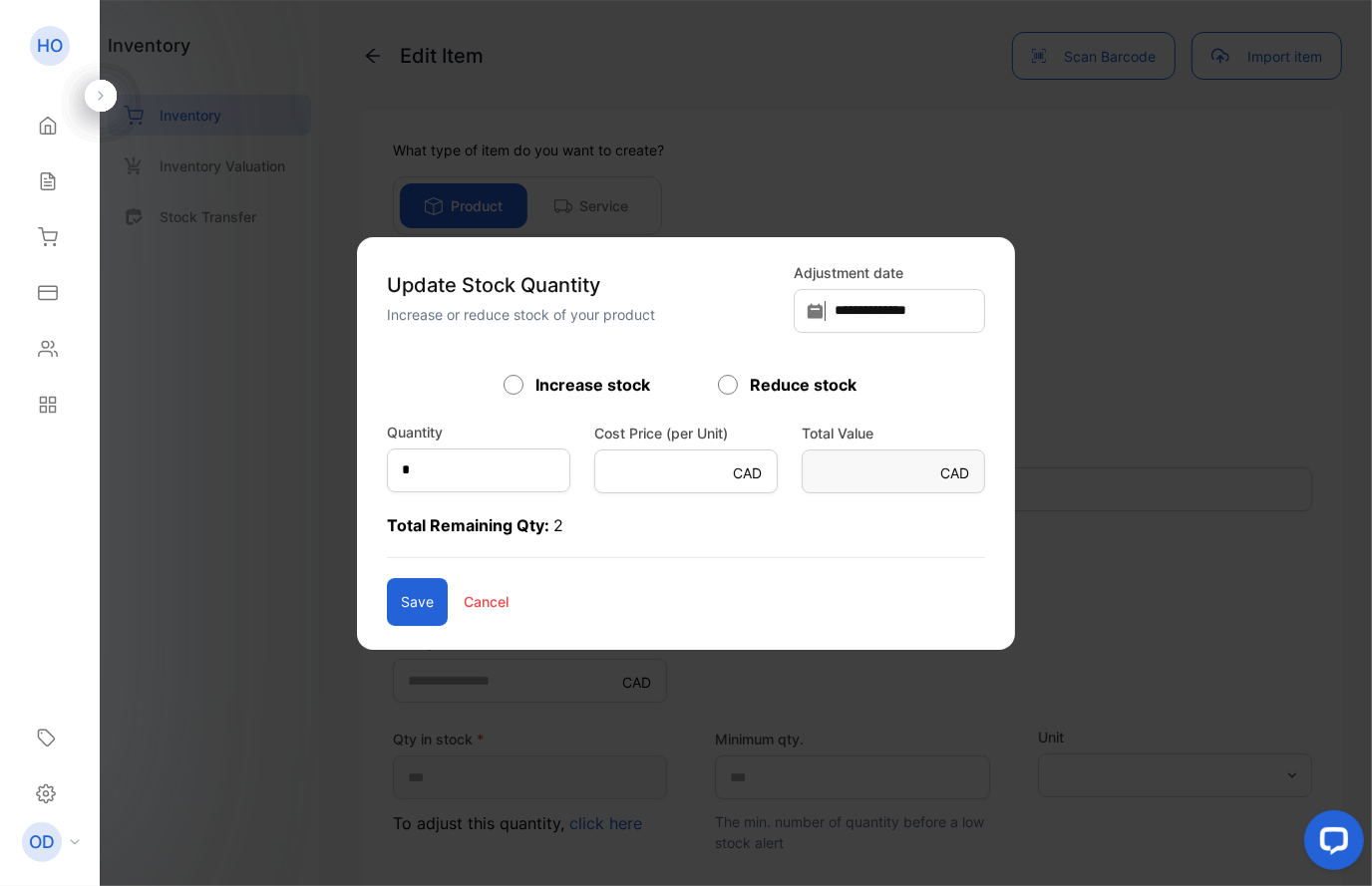 click on "Save" at bounding box center [417, 602] 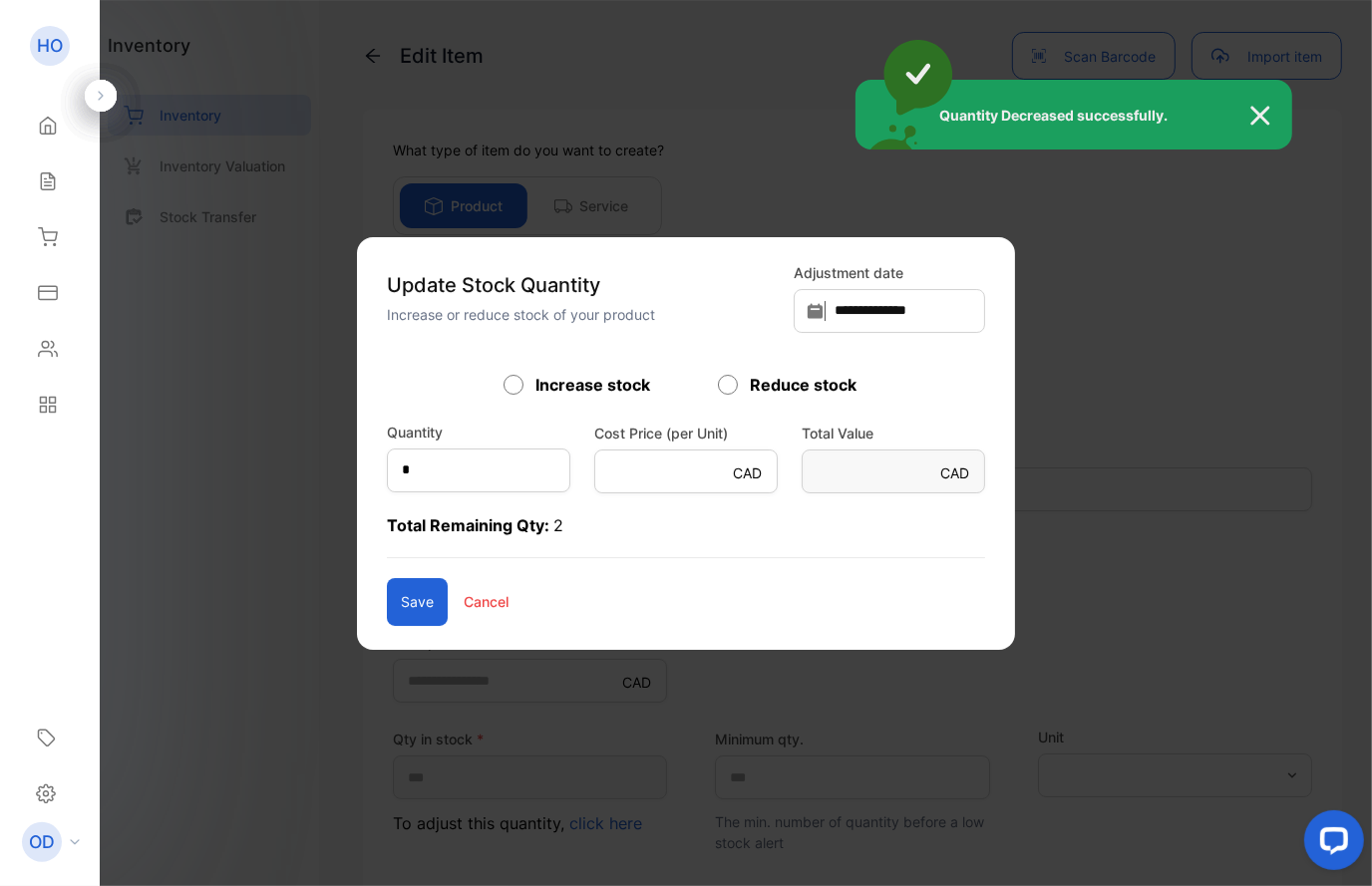 type on "*" 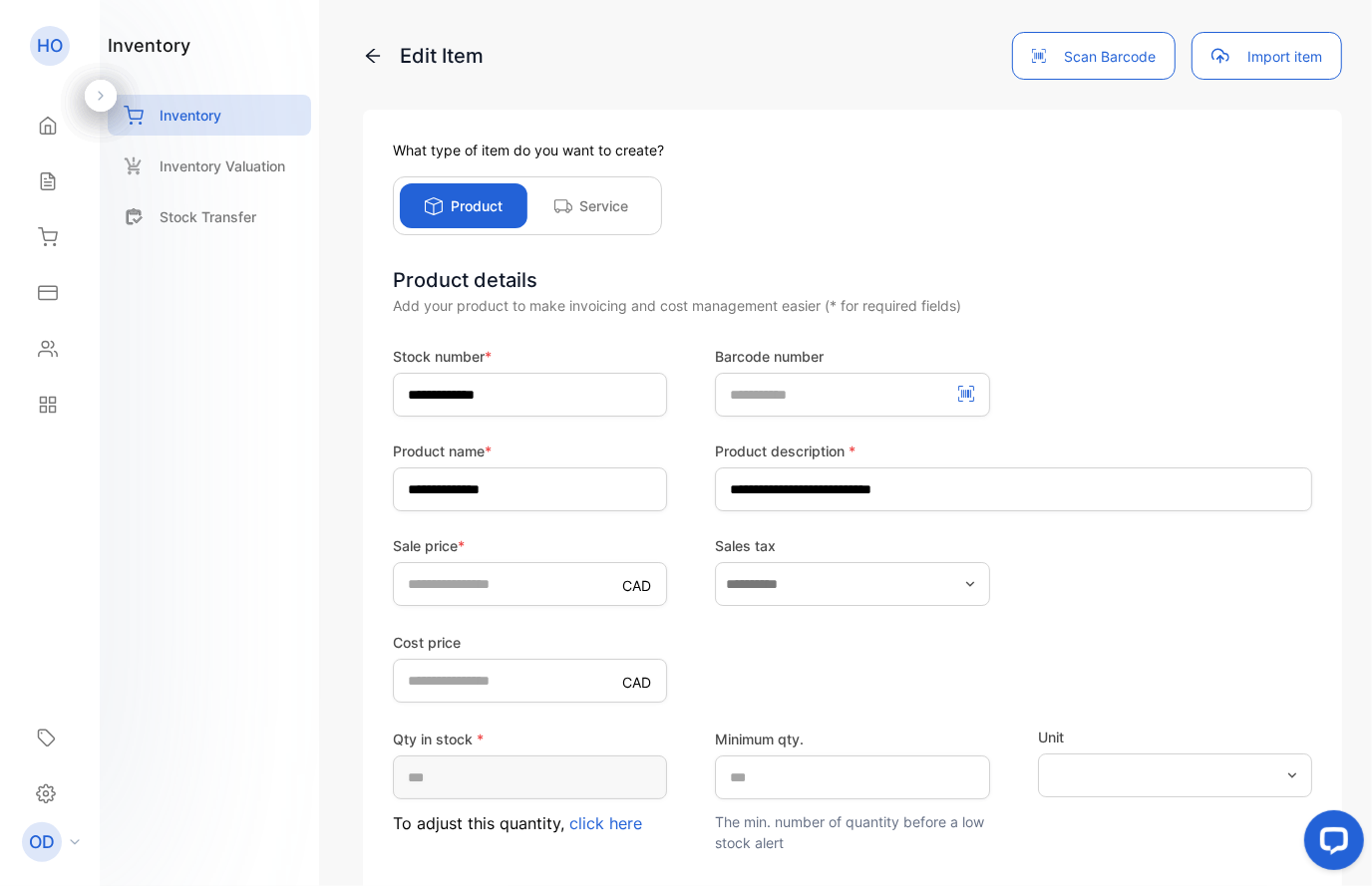 scroll, scrollTop: 229, scrollLeft: 0, axis: vertical 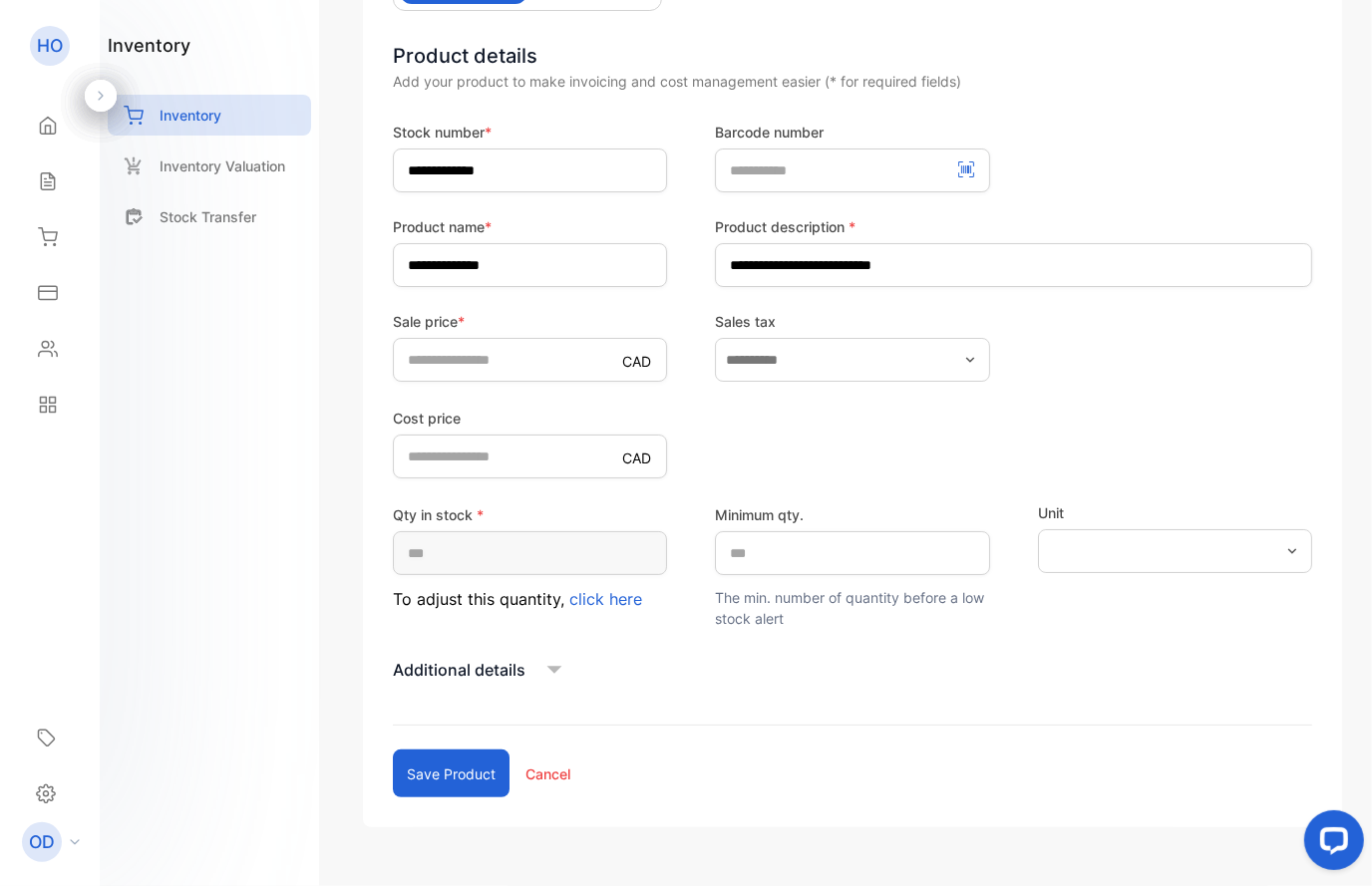 click on "Save product" at bounding box center [451, 773] 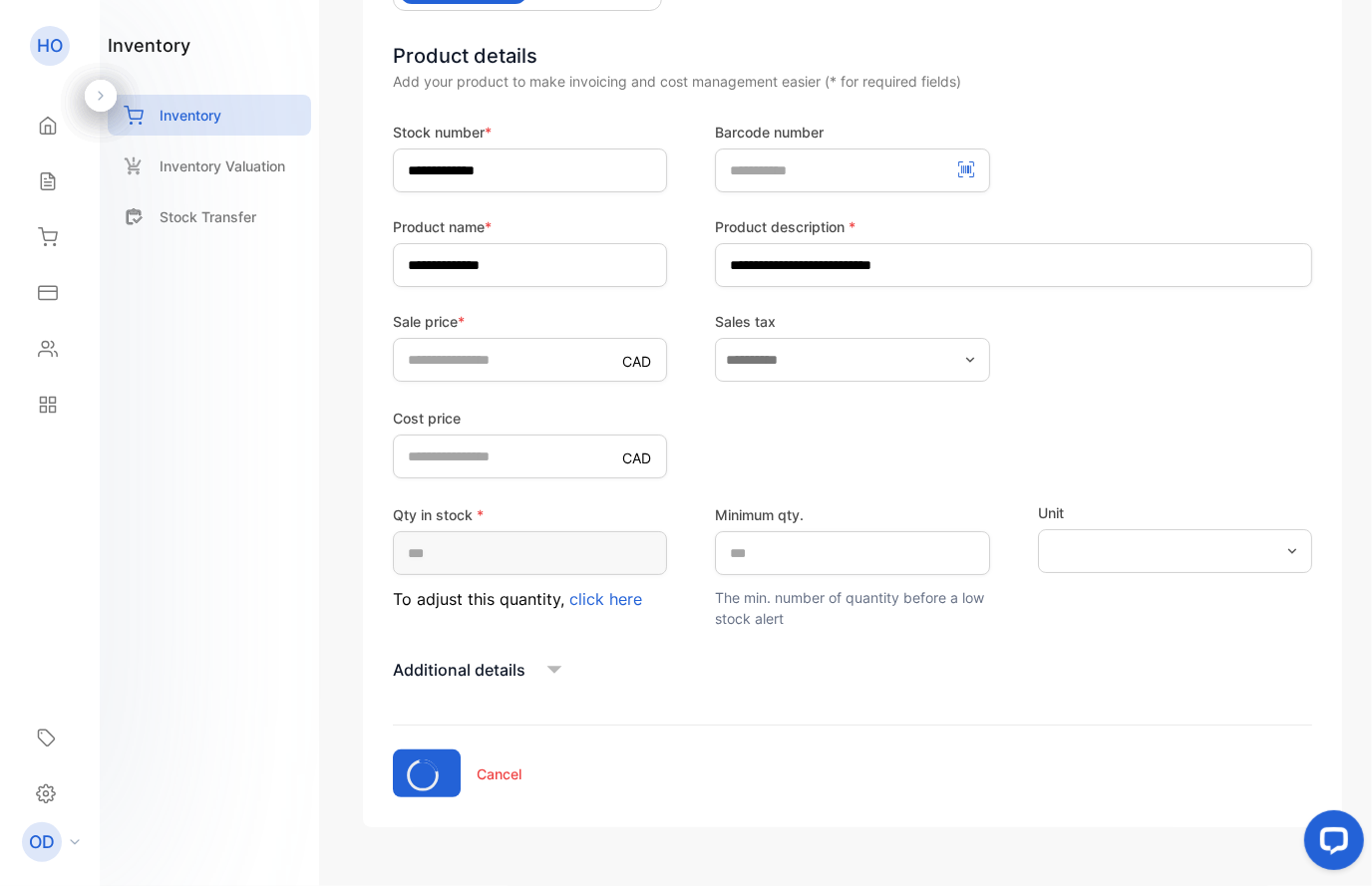 scroll, scrollTop: 5, scrollLeft: 0, axis: vertical 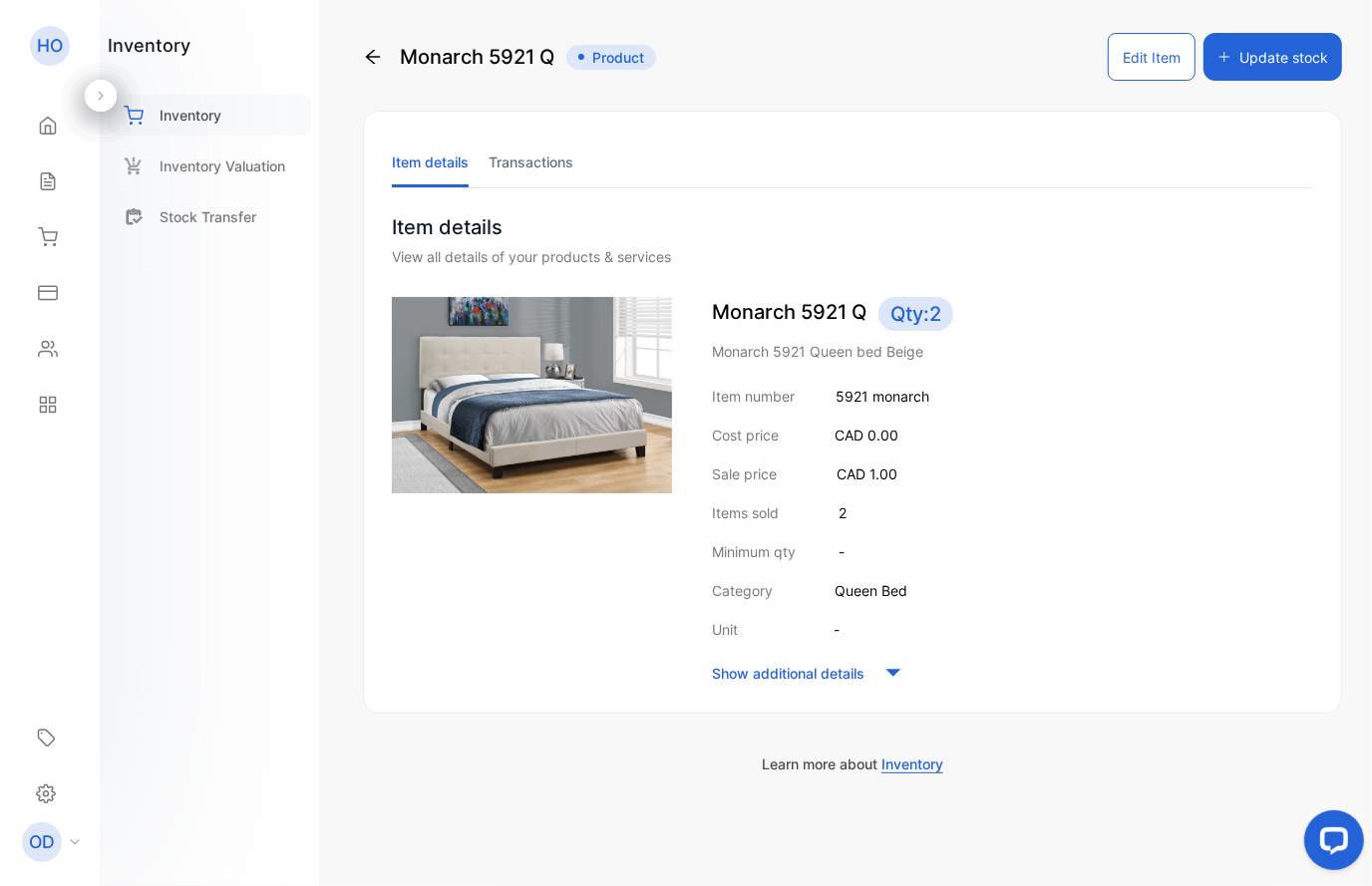 click on "Inventory" at bounding box center [190, 115] 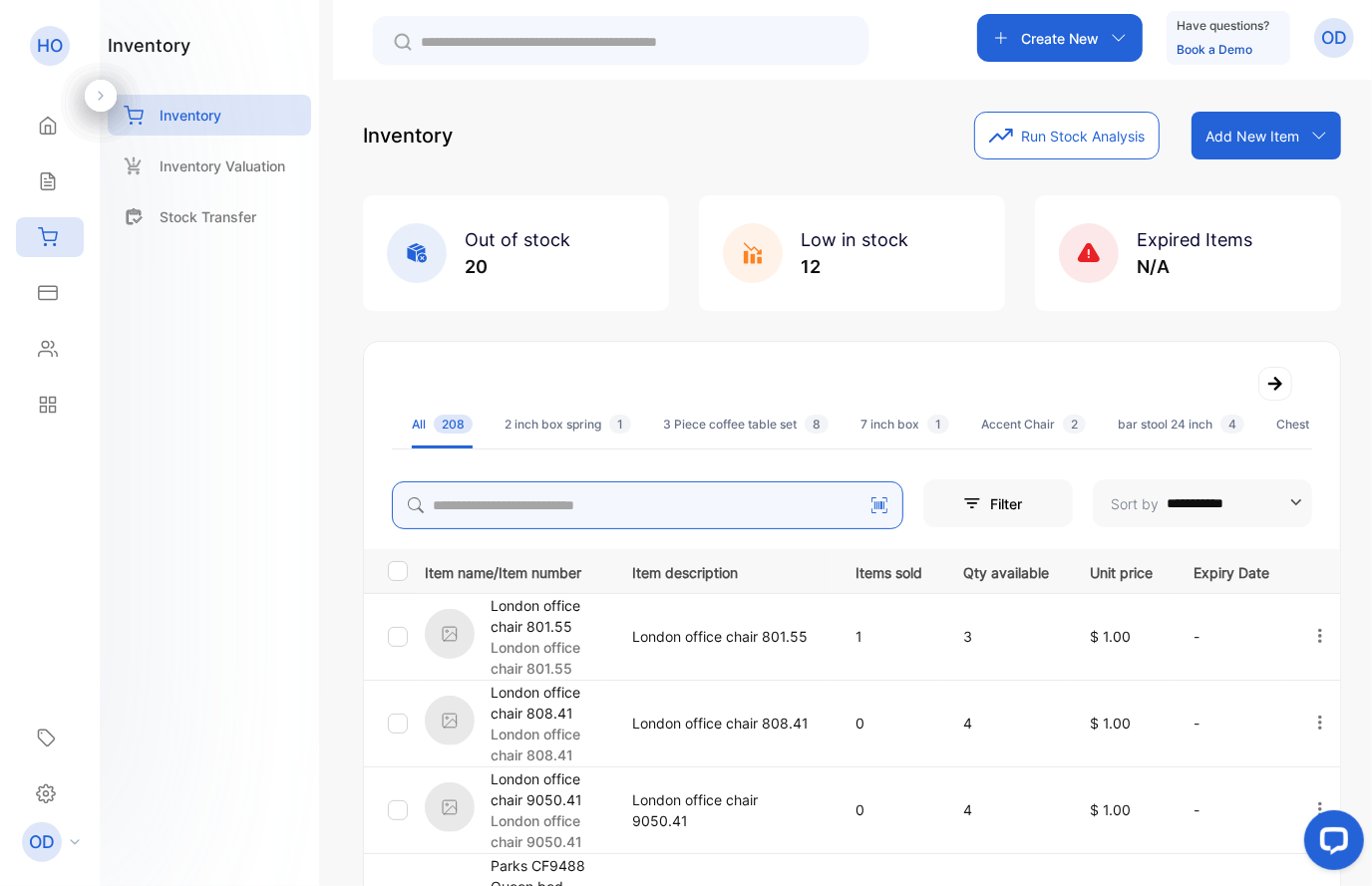click at bounding box center [647, 505] 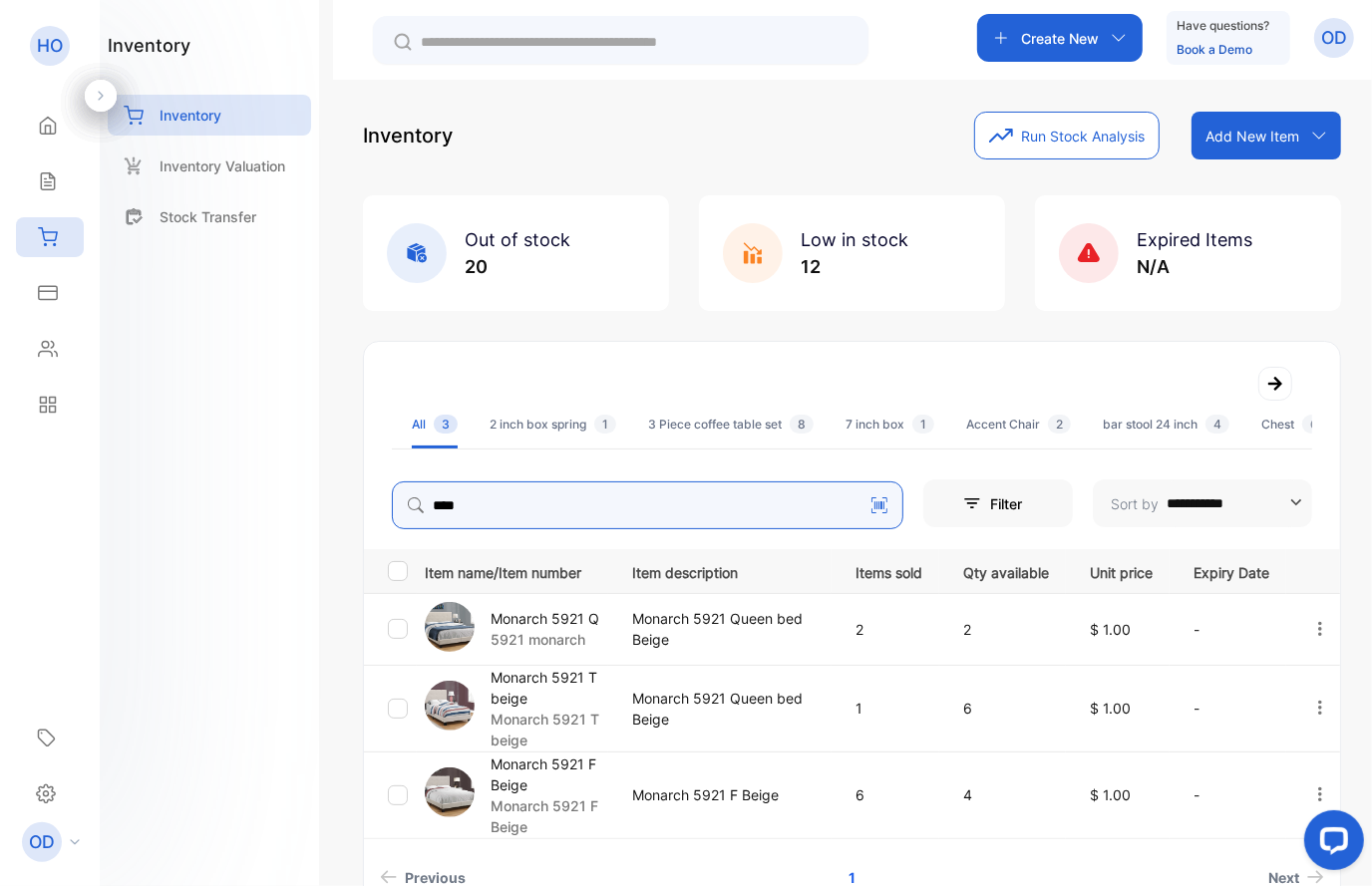 type on "****" 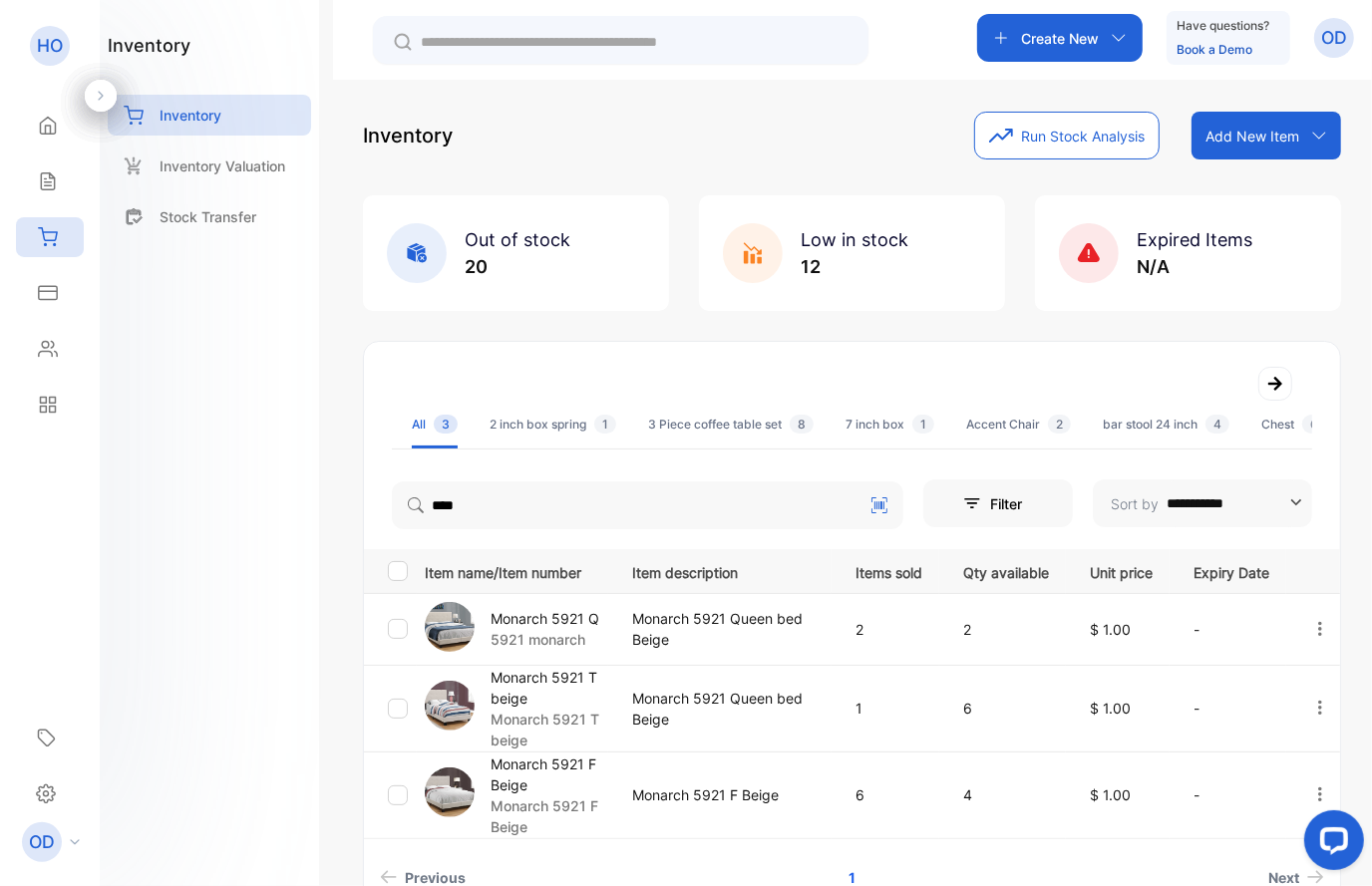 click on "Monarch 5921 T beige" at bounding box center (548, 688) 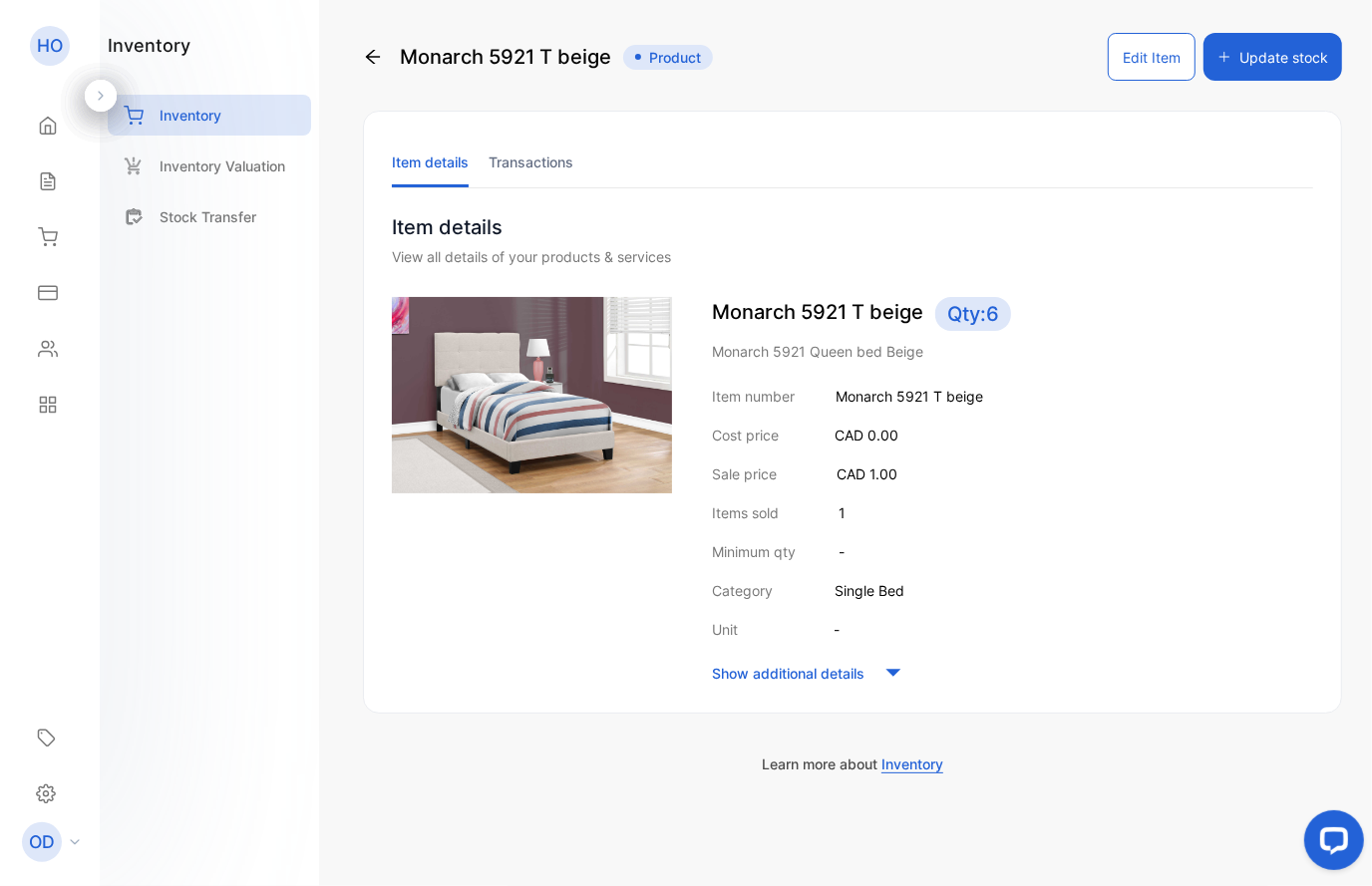click on "Edit Item" at bounding box center (1152, 57) 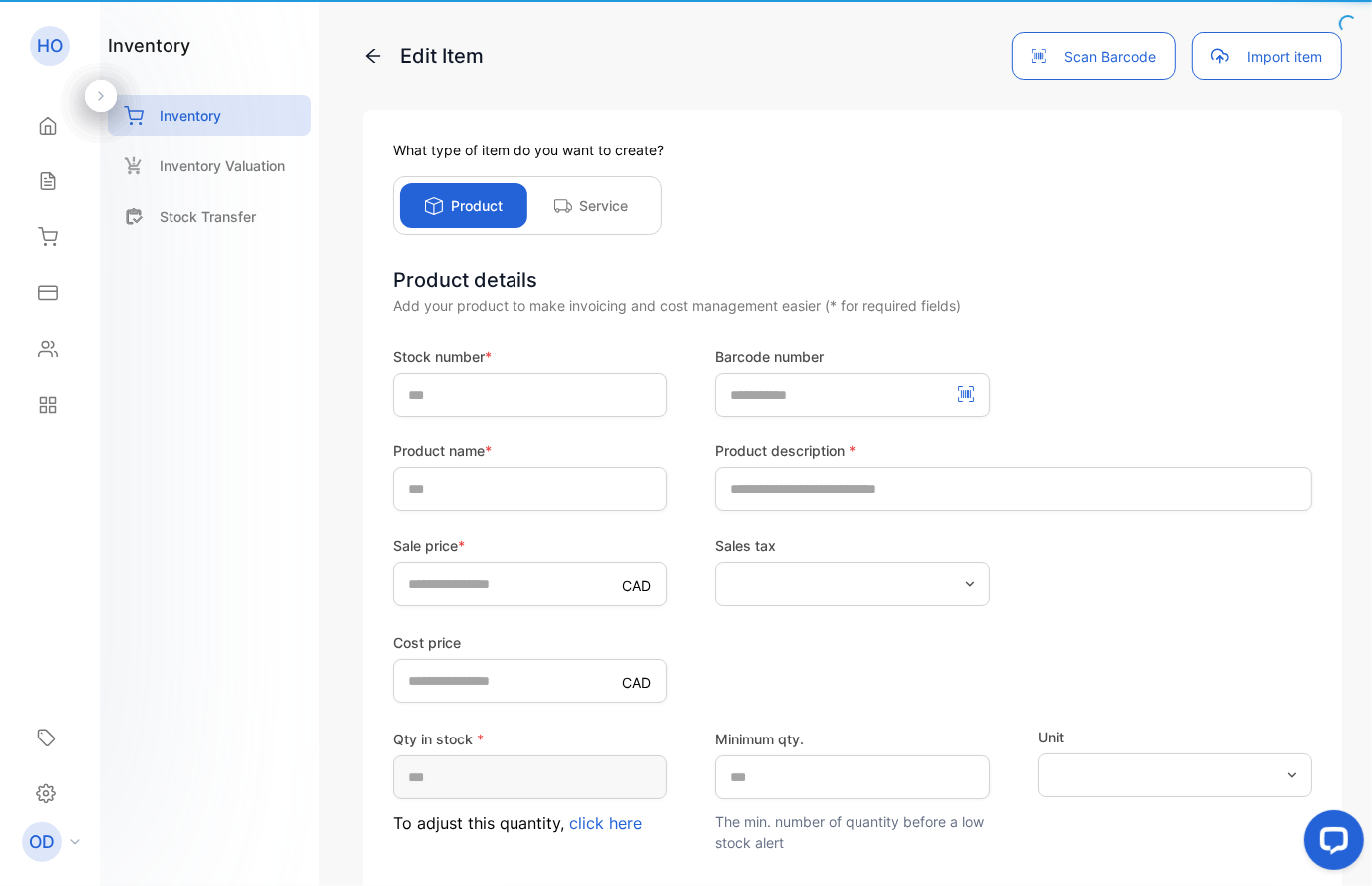 type on "**********" 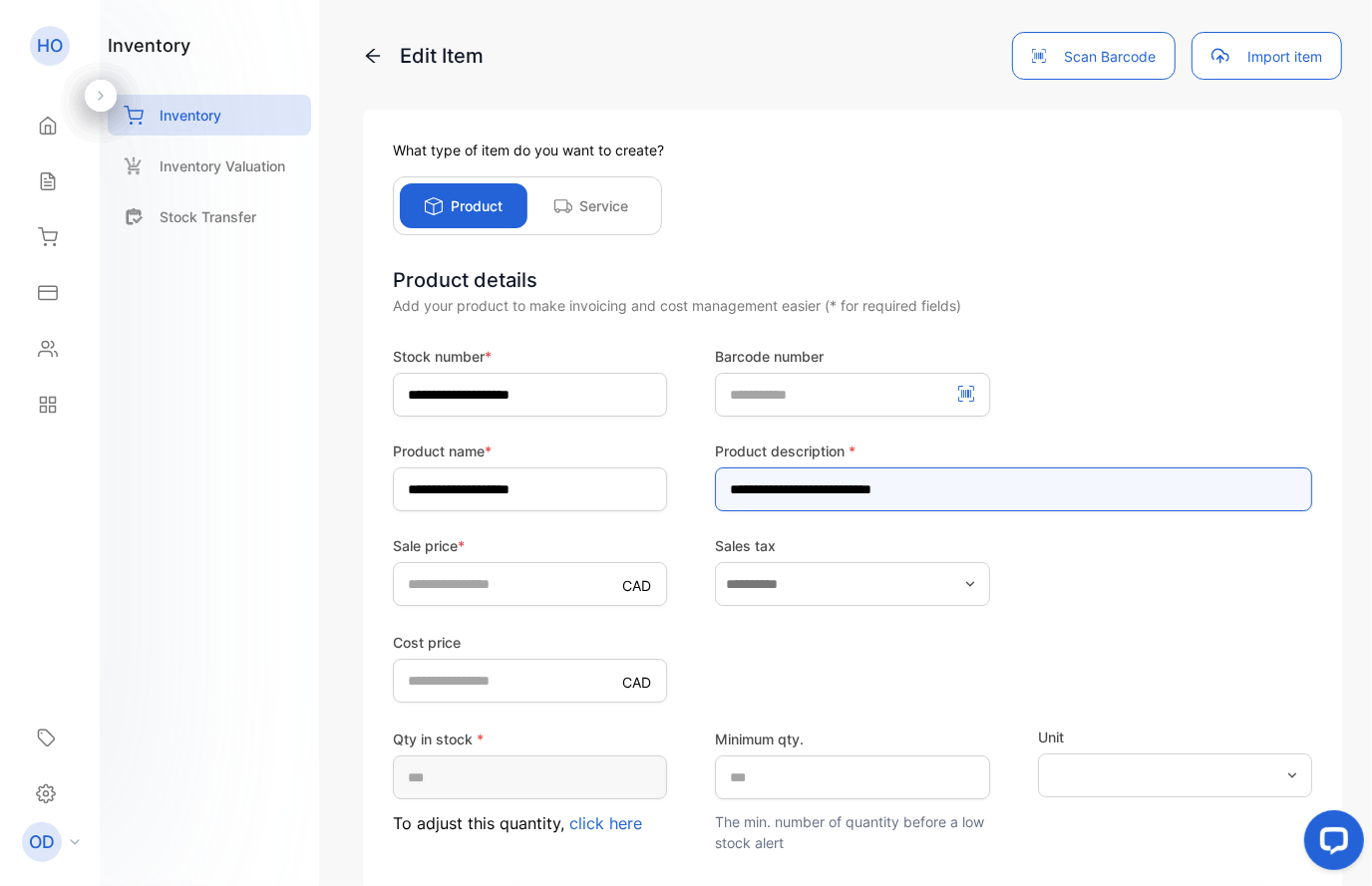 click on "**********" at bounding box center [1013, 489] 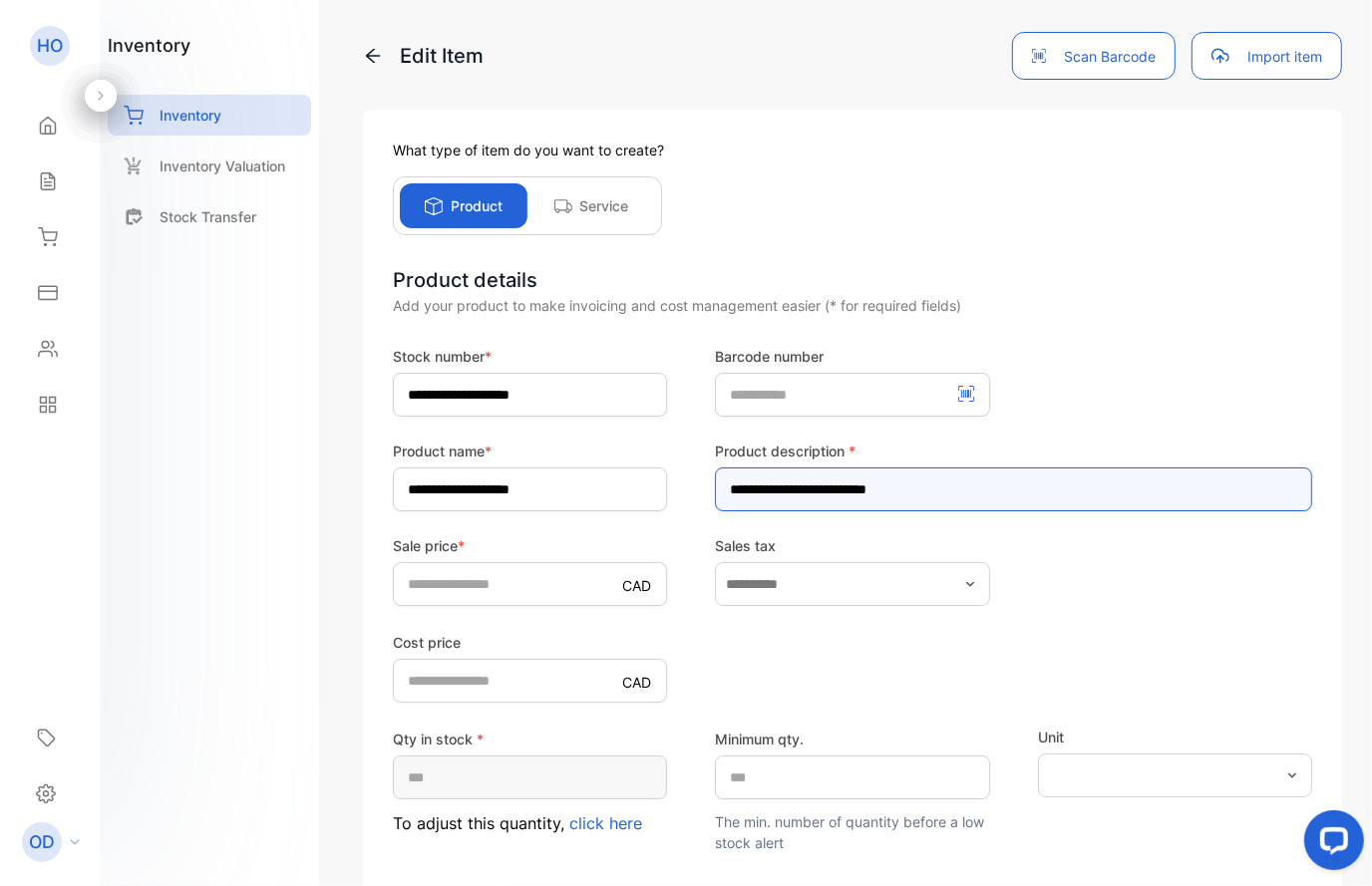 type on "**********" 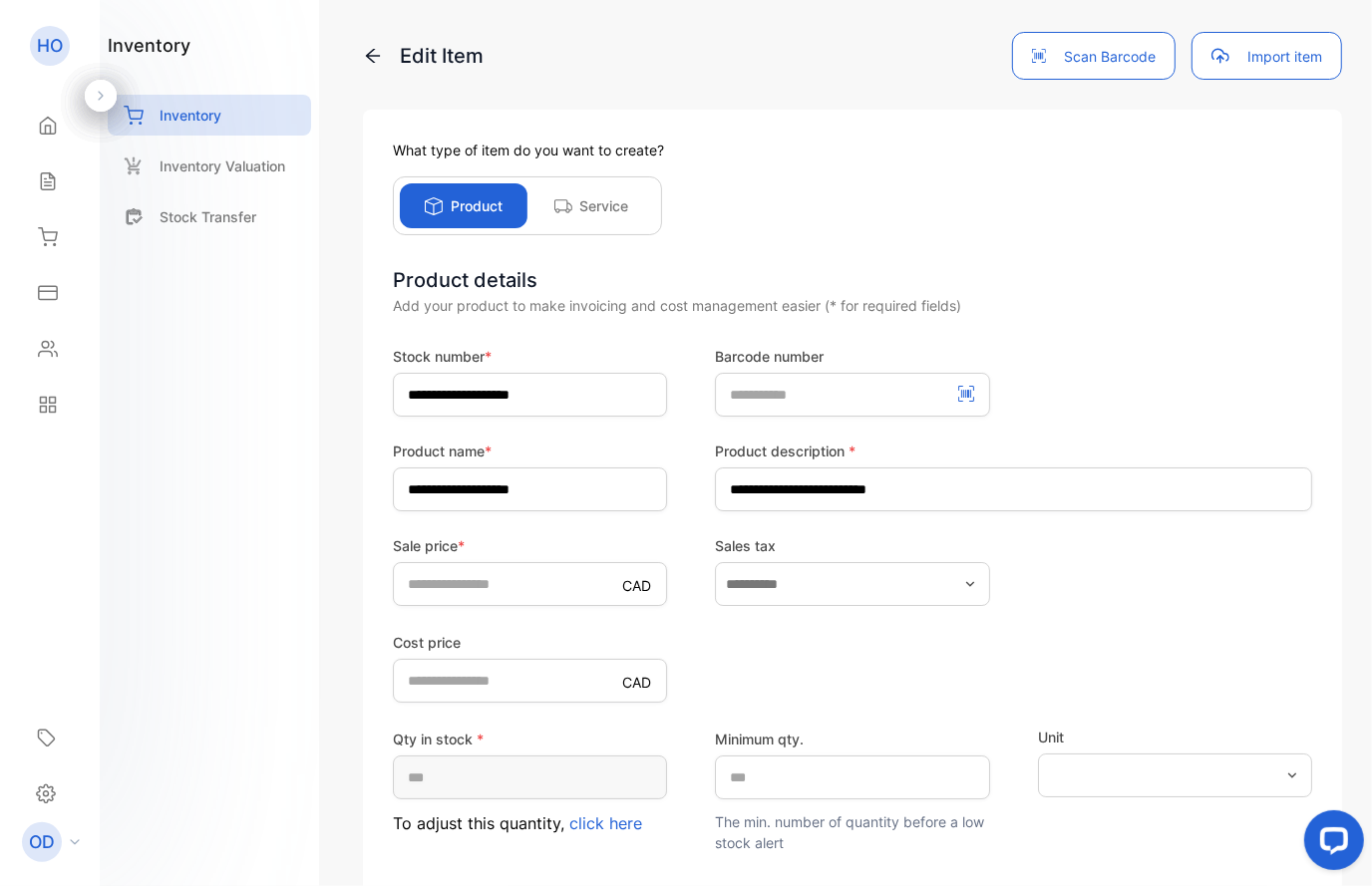 click on "click here" at bounding box center [605, 823] 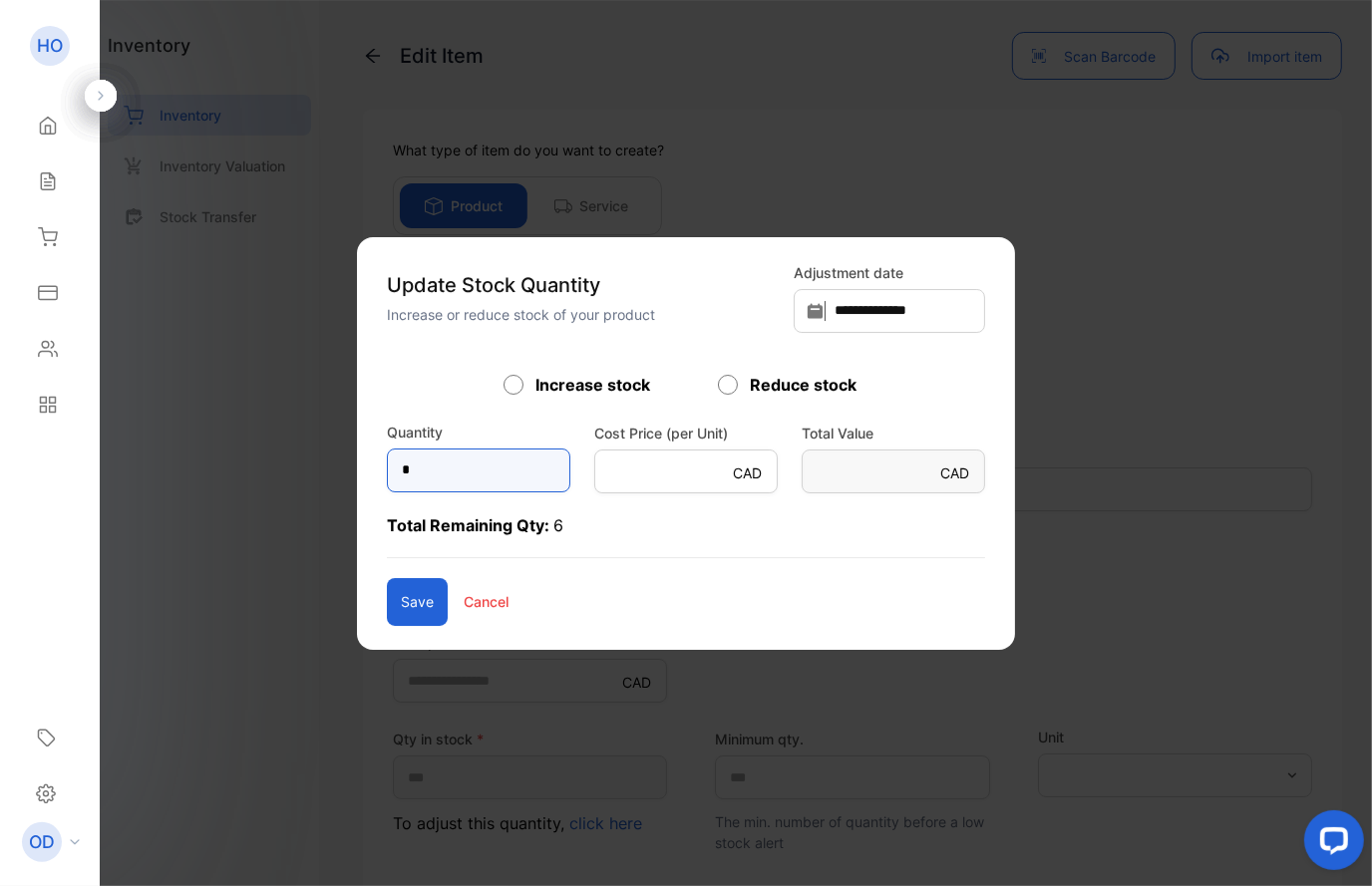 drag, startPoint x: 428, startPoint y: 476, endPoint x: 282, endPoint y: 464, distance: 146.49232 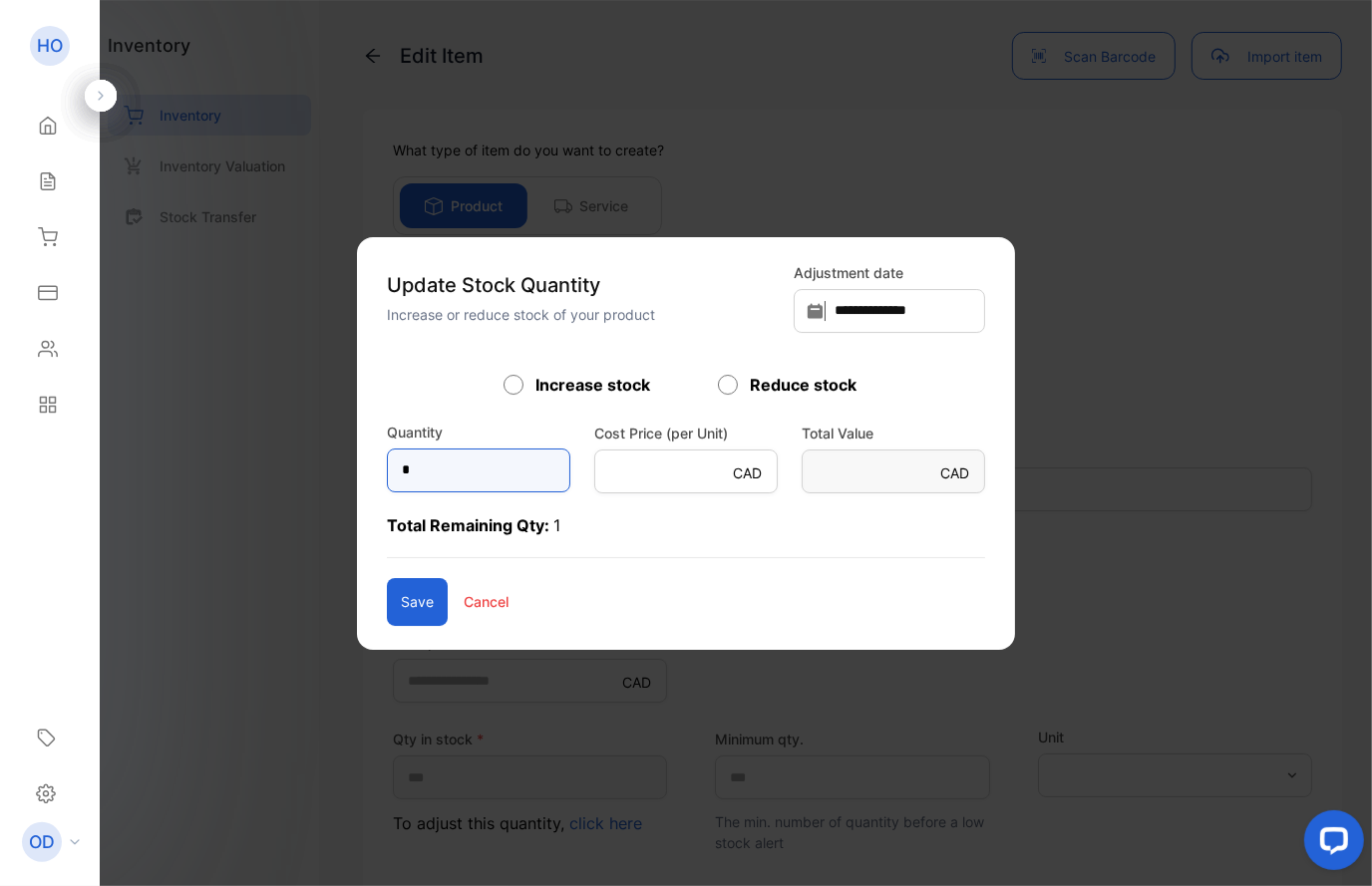 type on "*" 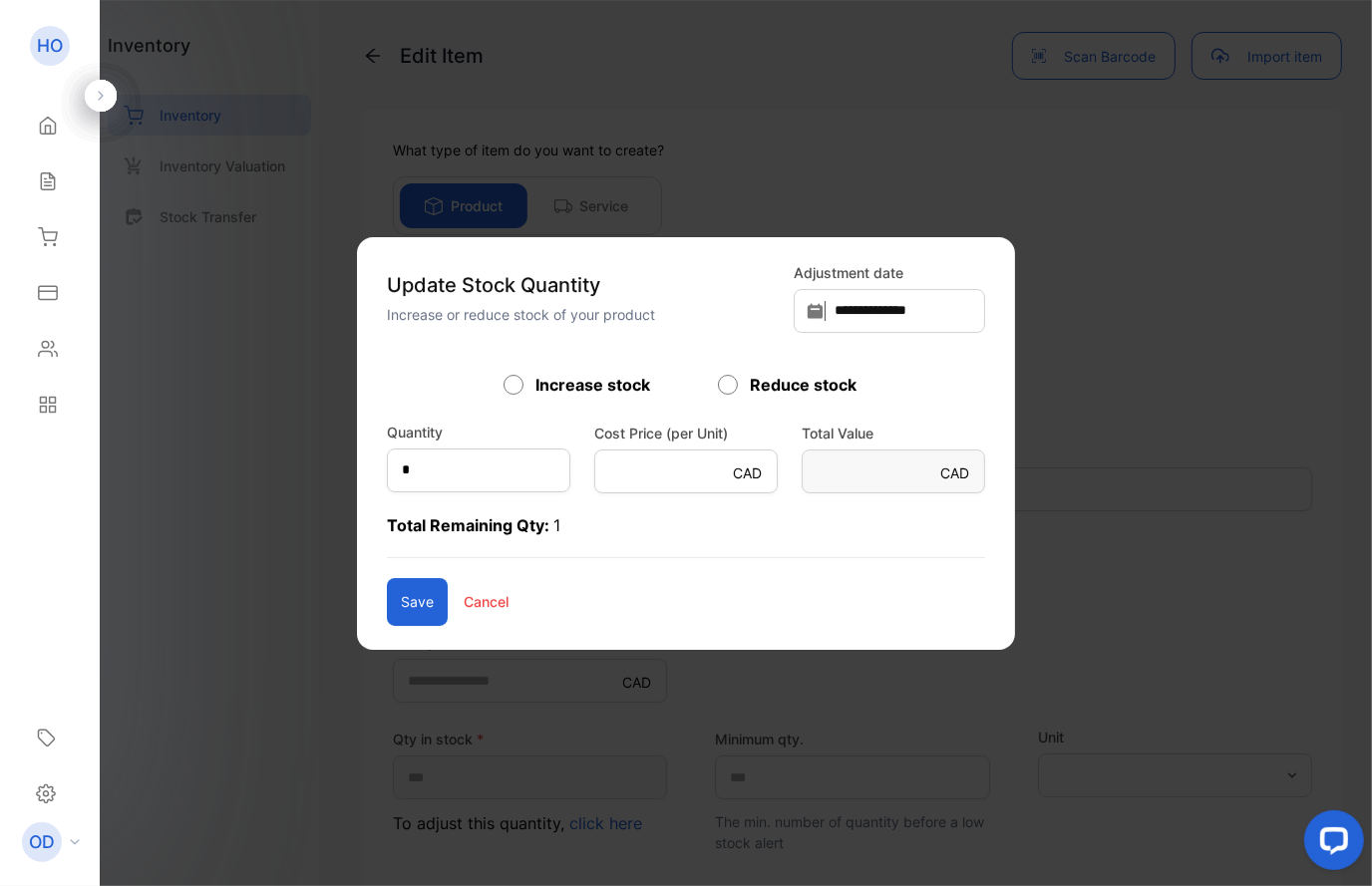 click on "Save" at bounding box center (417, 602) 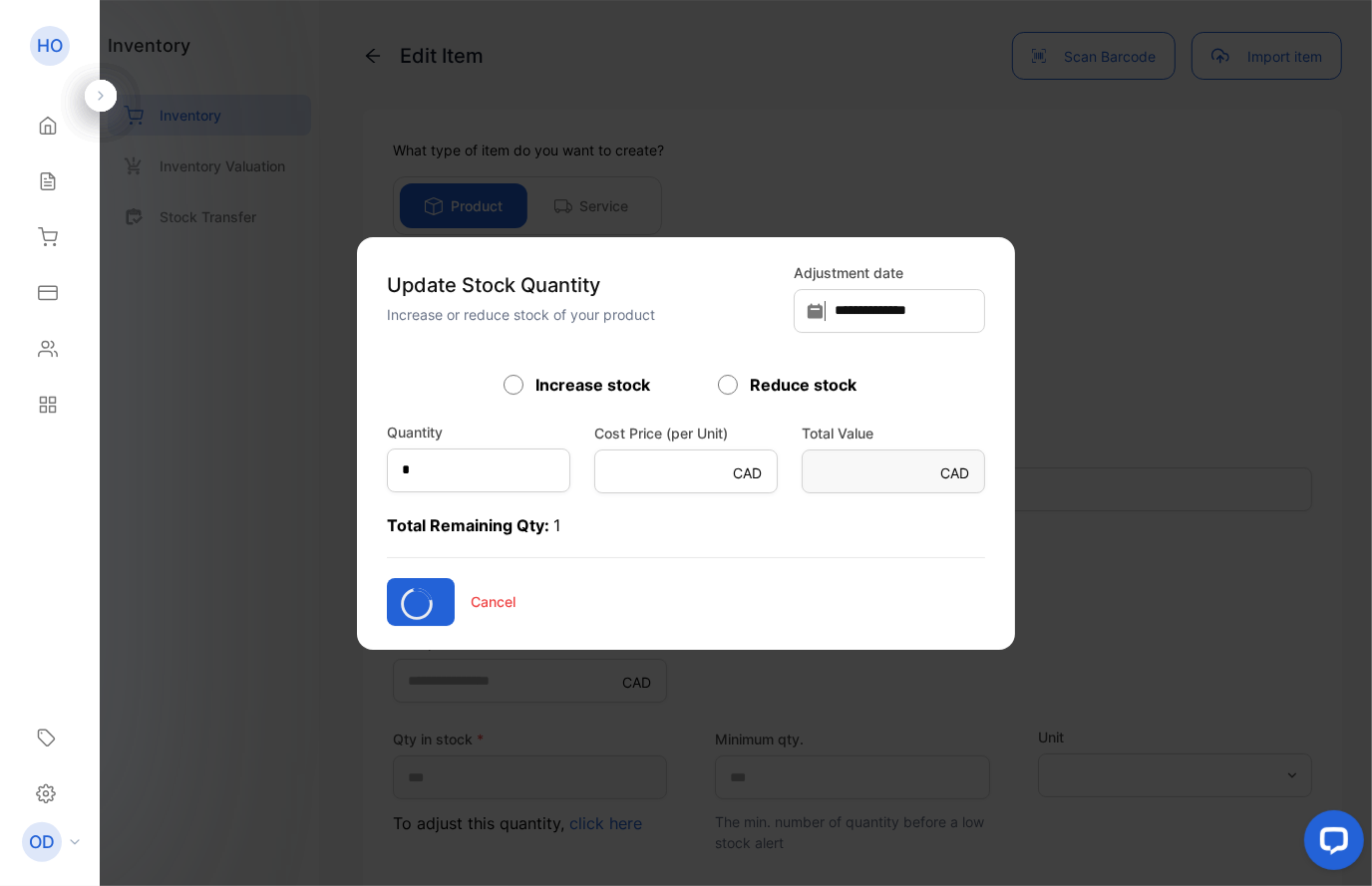 type on "**********" 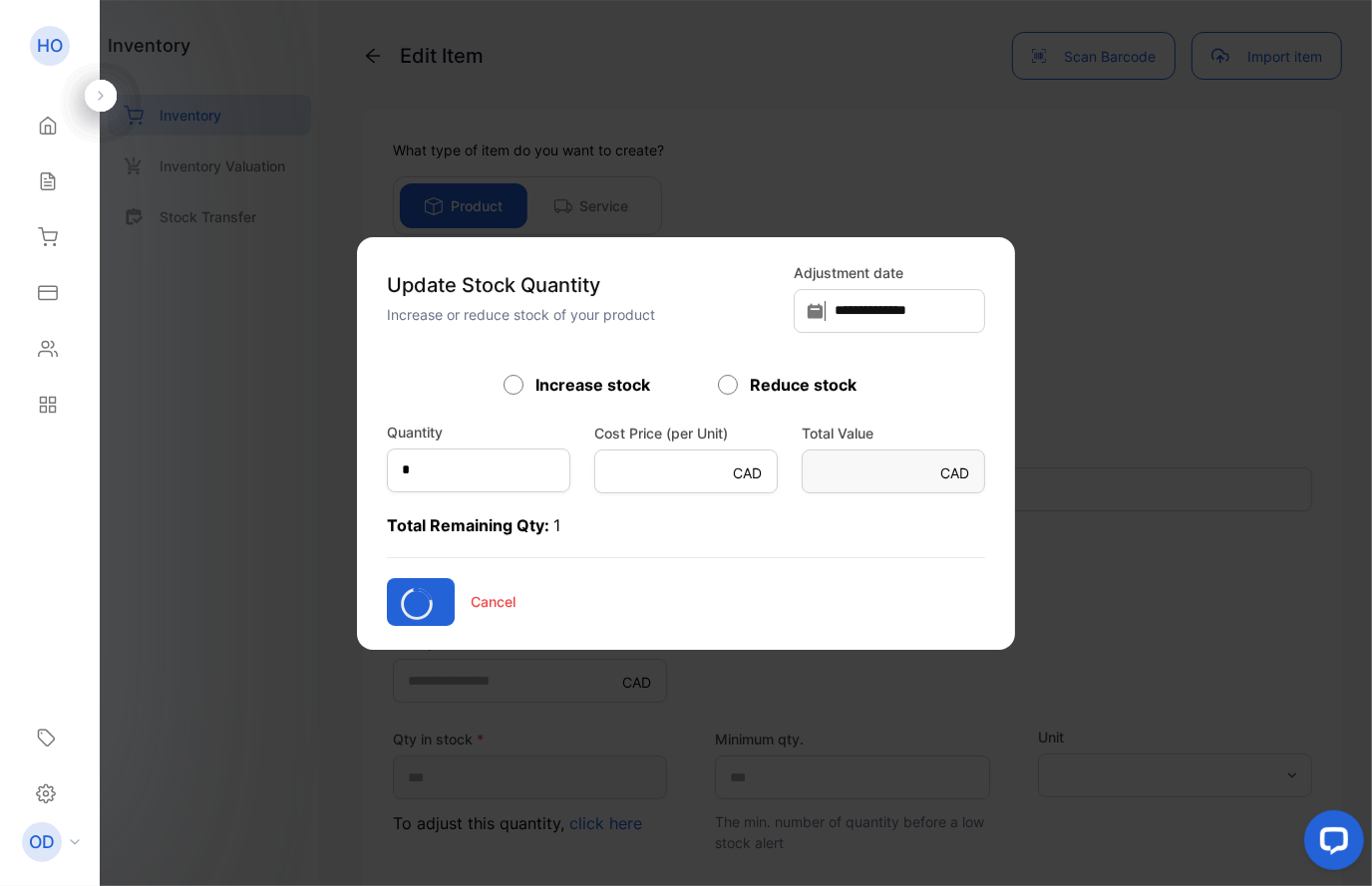 type on "*" 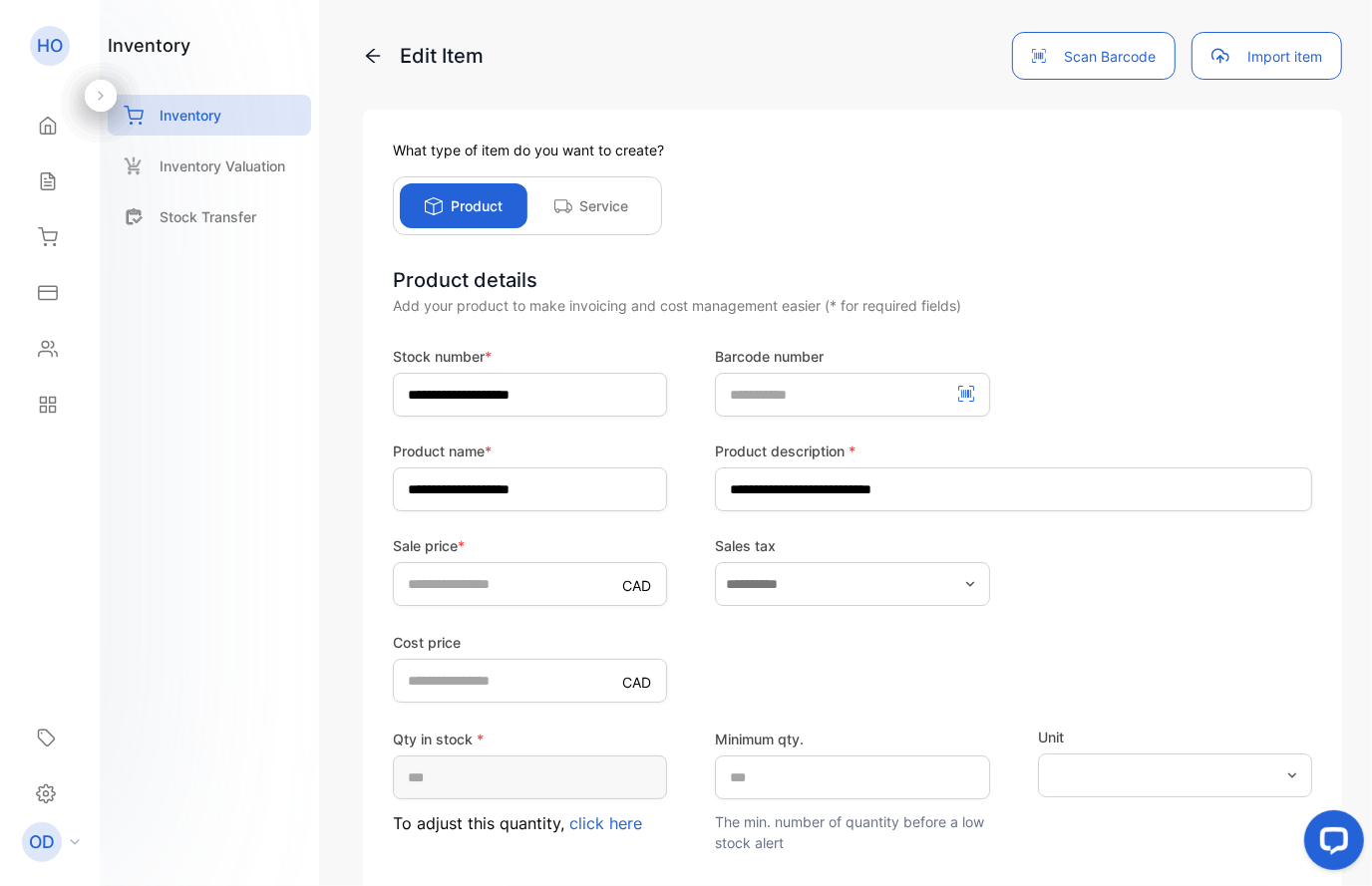 click on "click here" at bounding box center [605, 823] 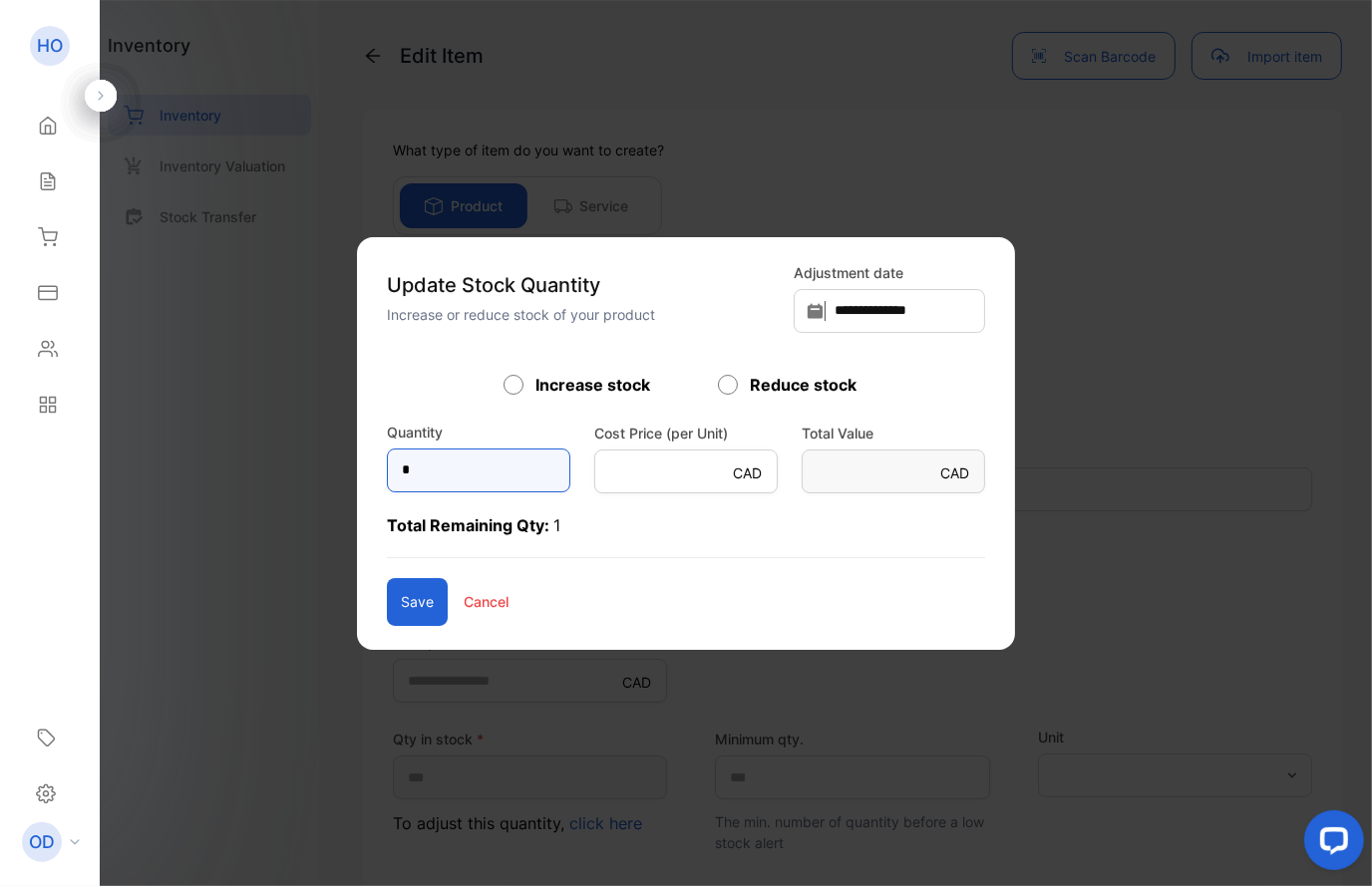 drag, startPoint x: 408, startPoint y: 464, endPoint x: 363, endPoint y: 476, distance: 46.572524 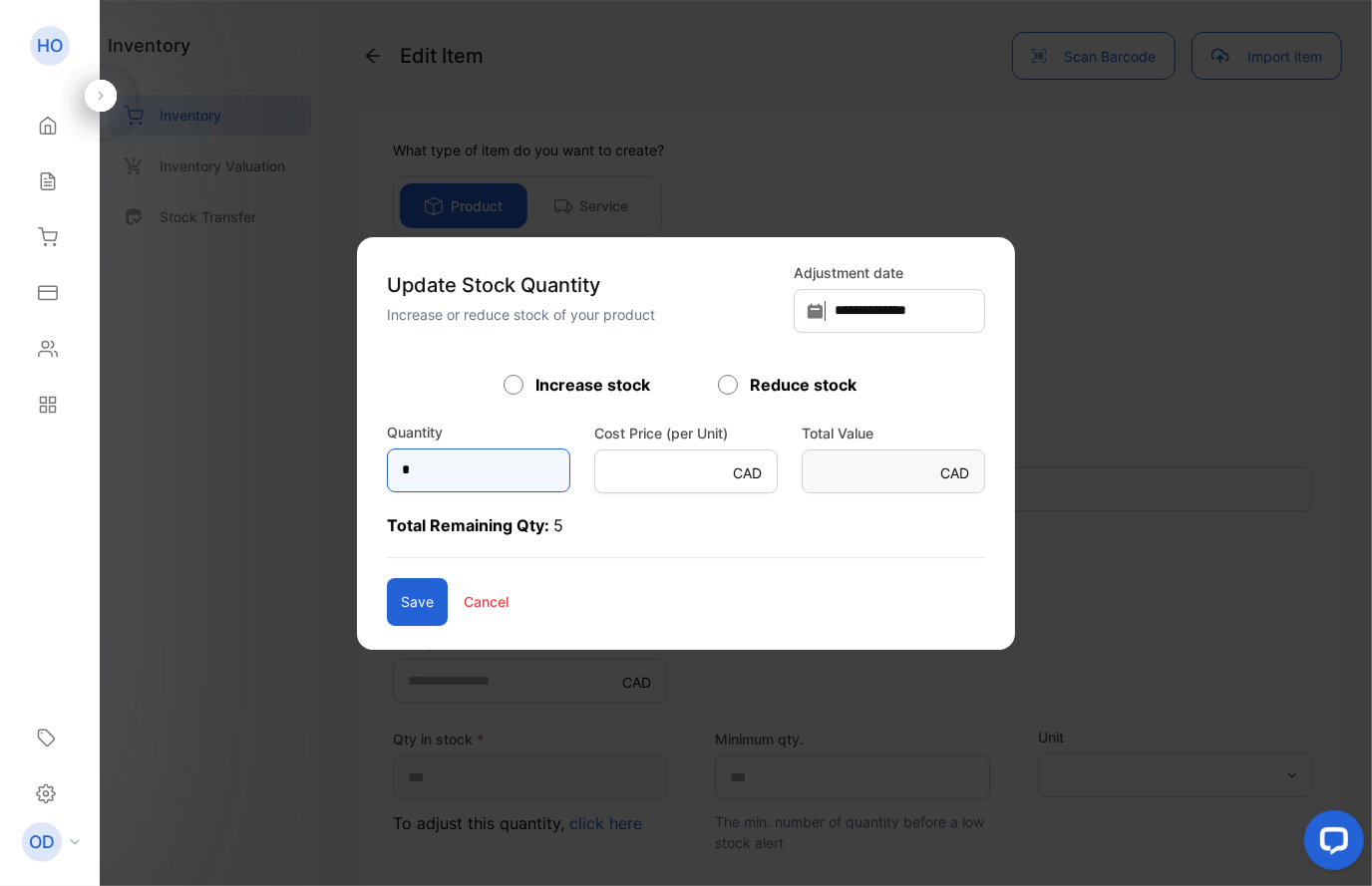 type on "*" 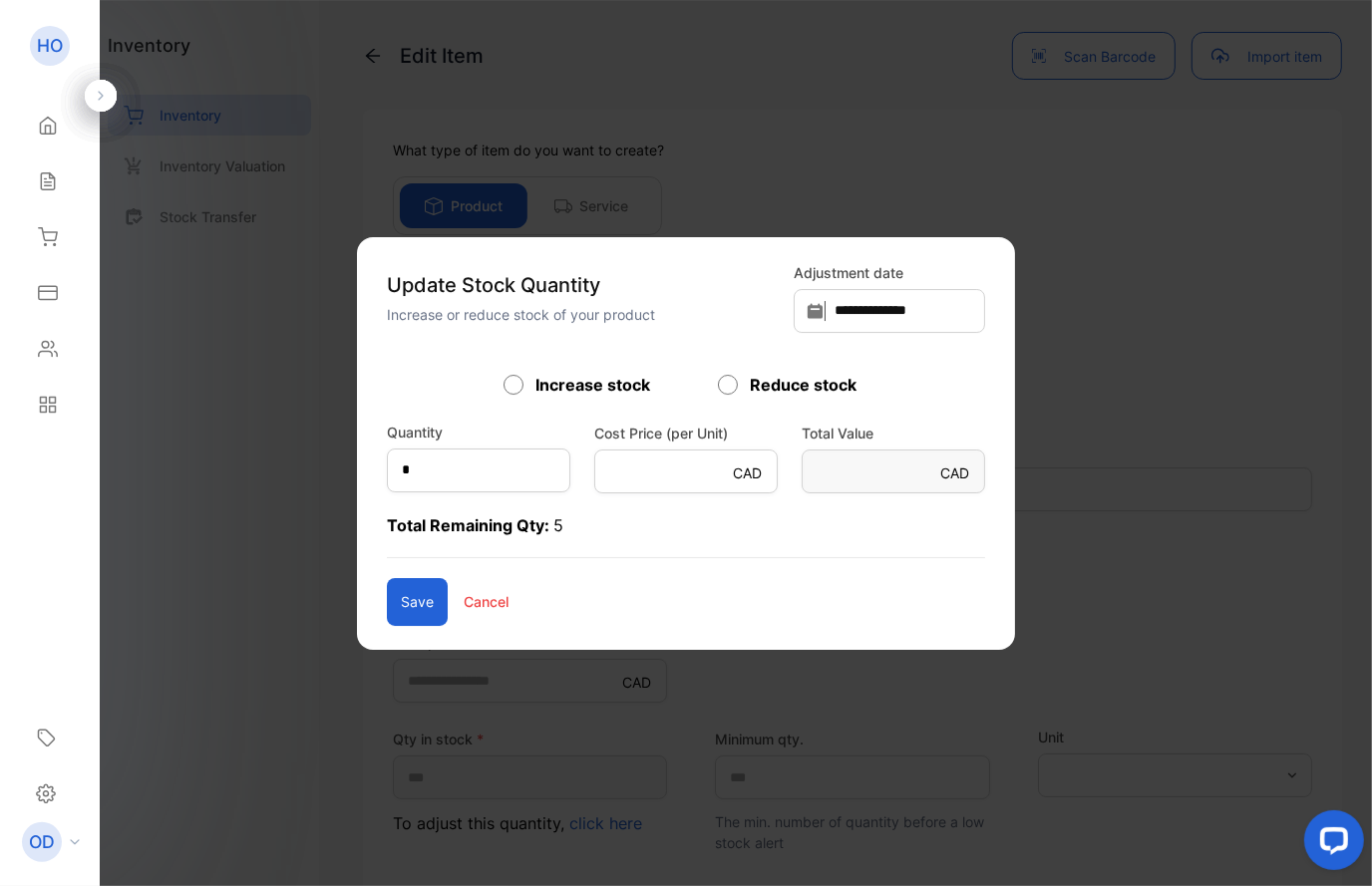click on "Save" at bounding box center (417, 602) 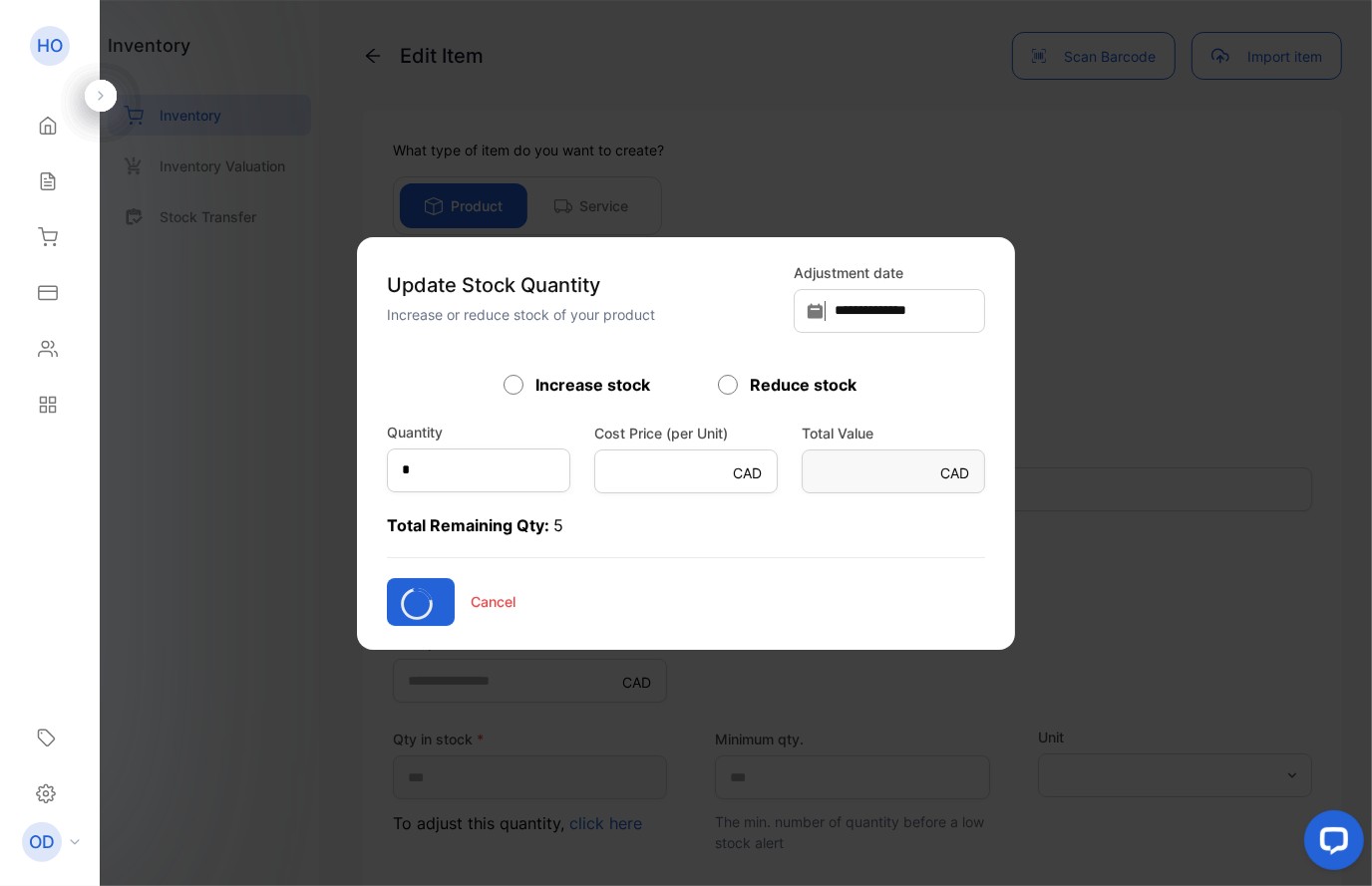 type on "*" 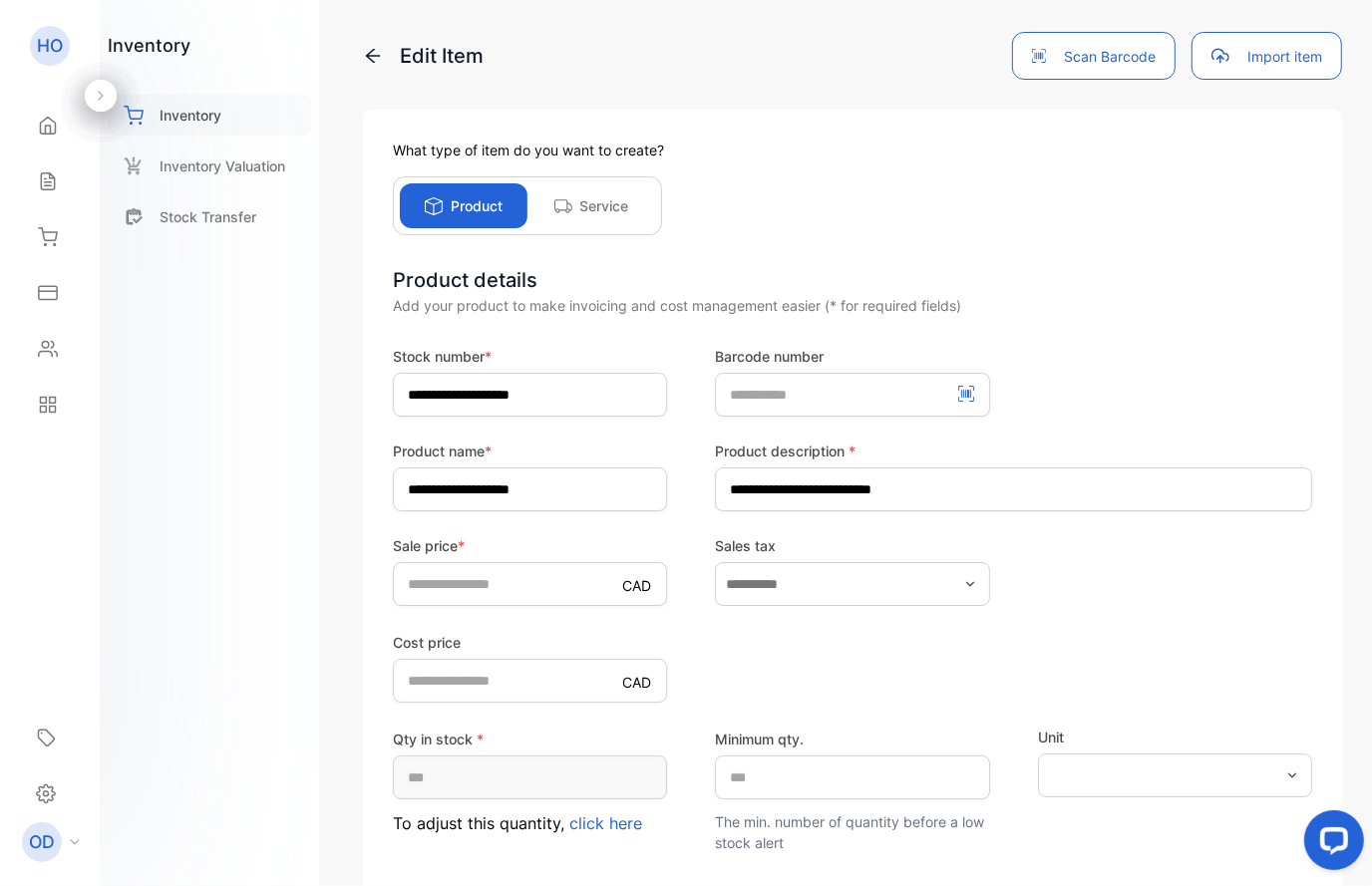 click on "Inventory" at bounding box center (190, 115) 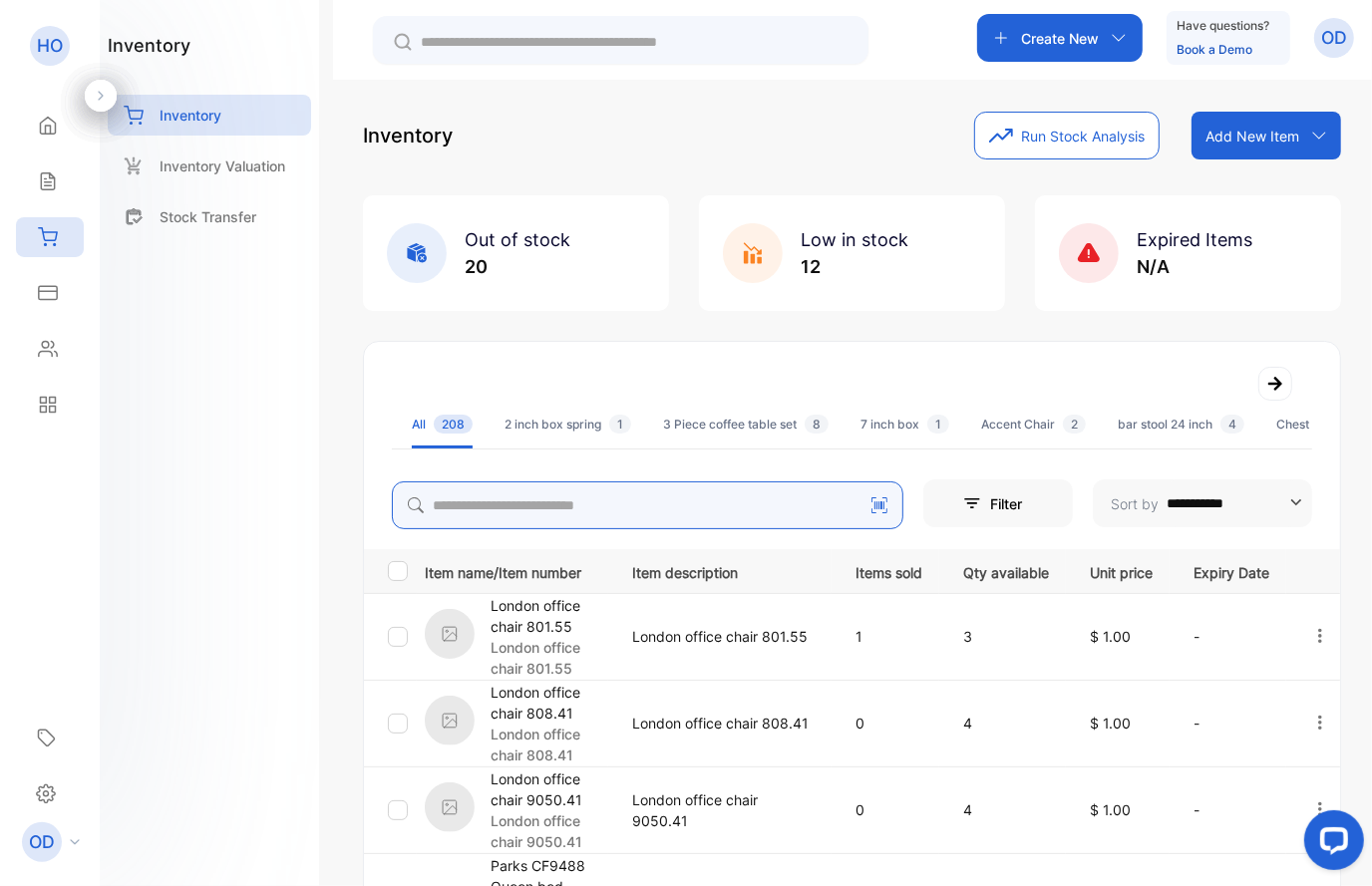 click at bounding box center (647, 505) 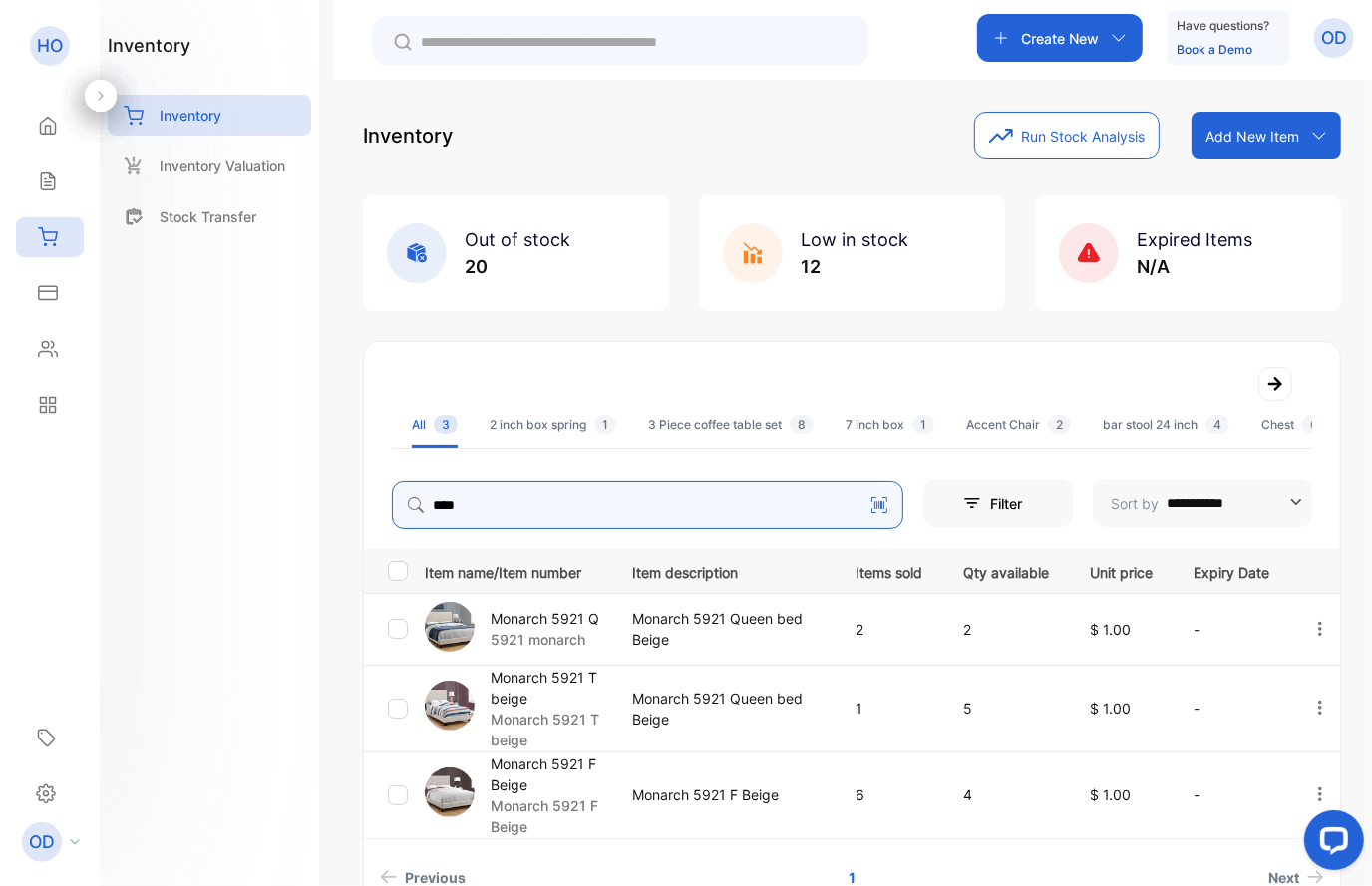 type on "****" 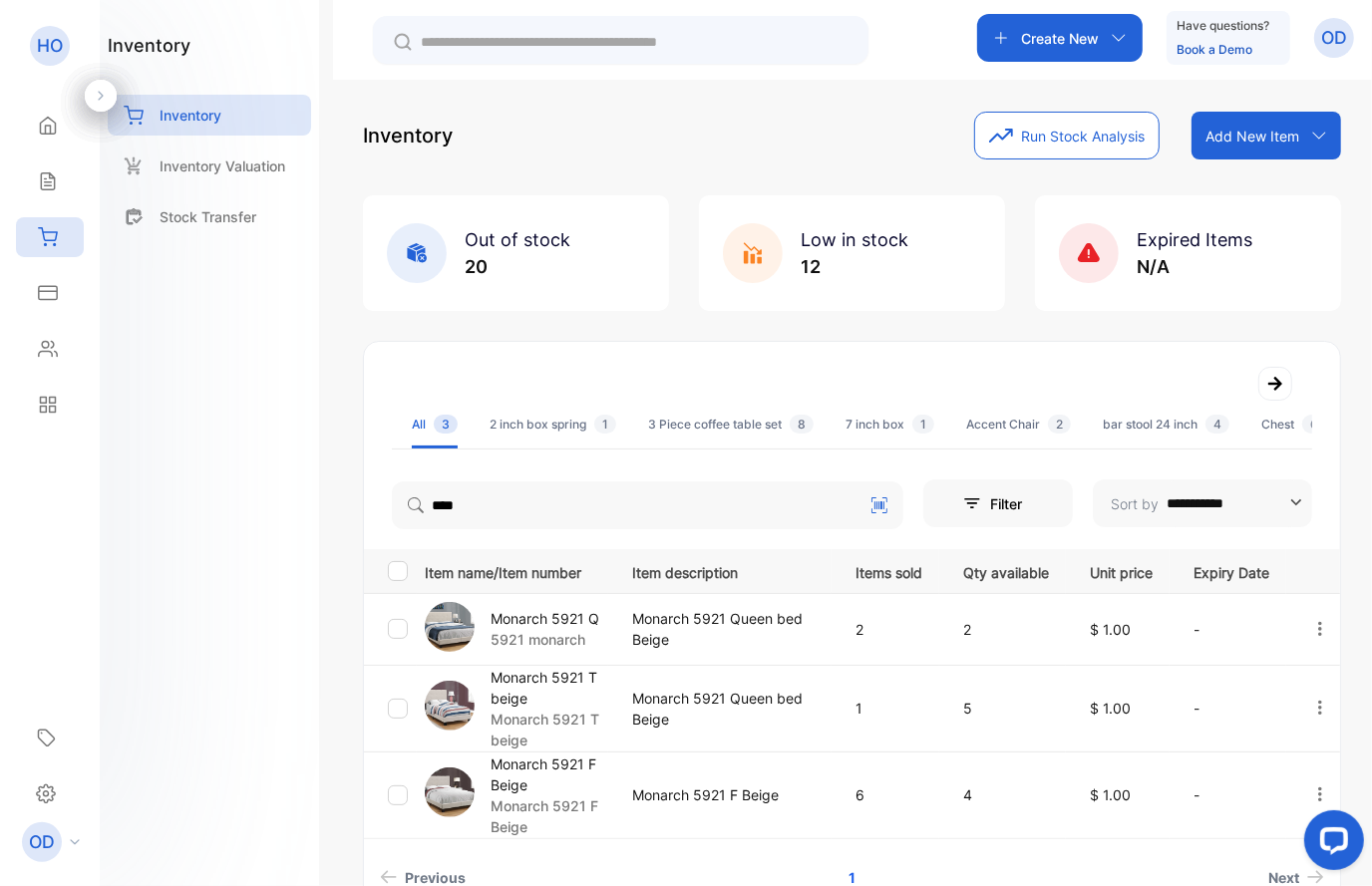 click on "Monarch 5921 T beige" at bounding box center [548, 730] 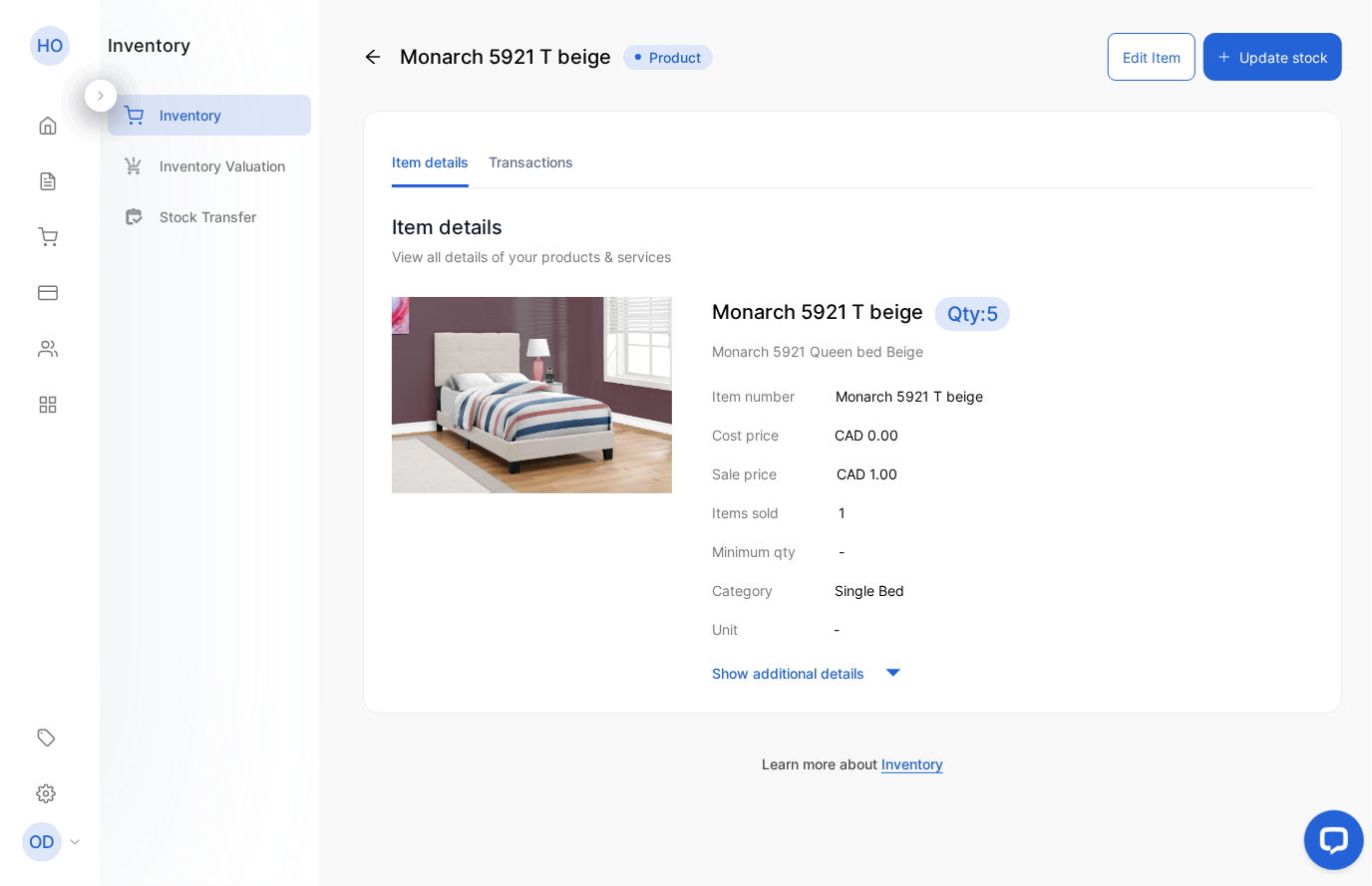 click on "Edit Item" at bounding box center (1152, 57) 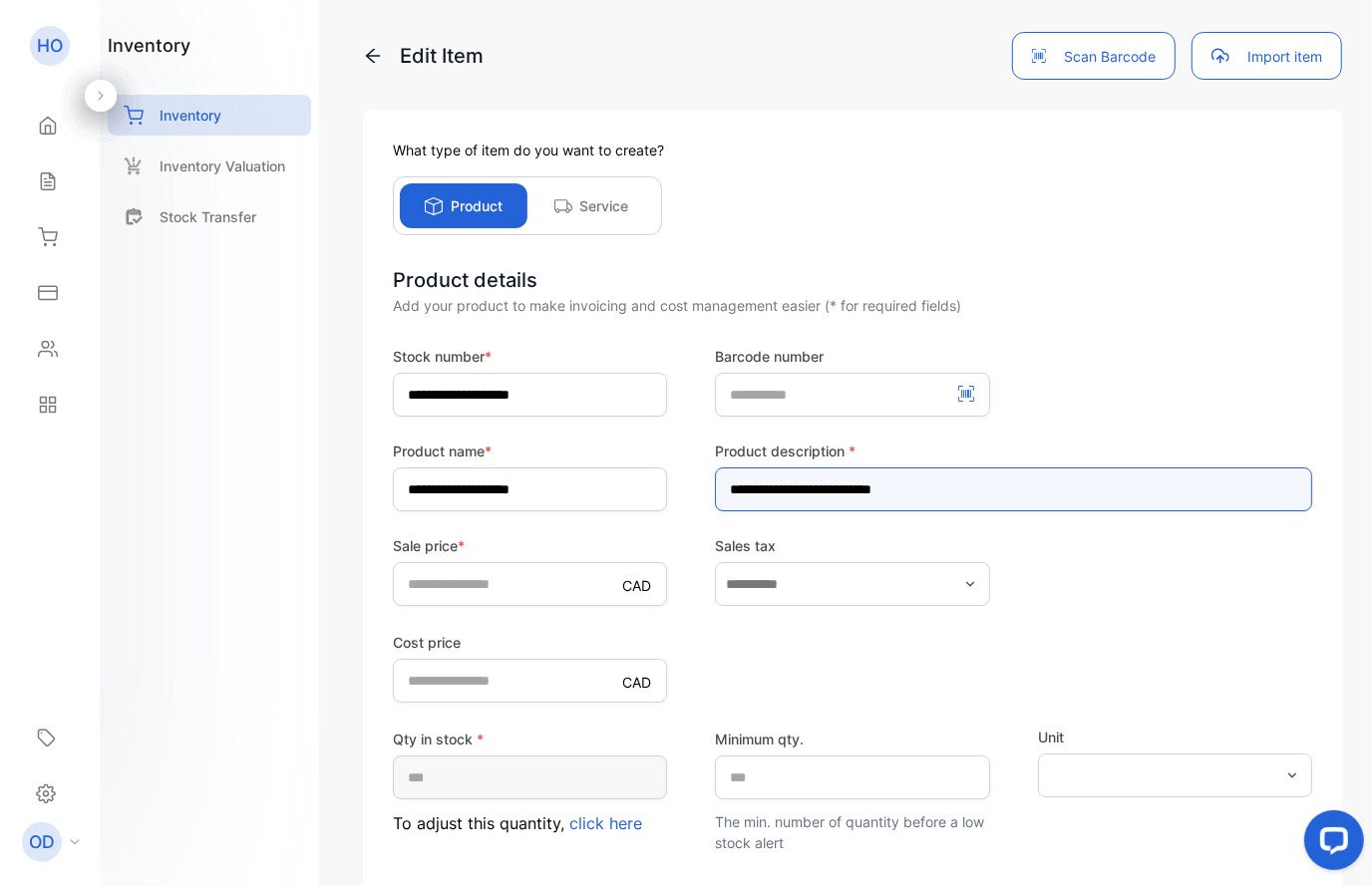 drag, startPoint x: 863, startPoint y: 498, endPoint x: 875, endPoint y: 511, distance: 17.691806 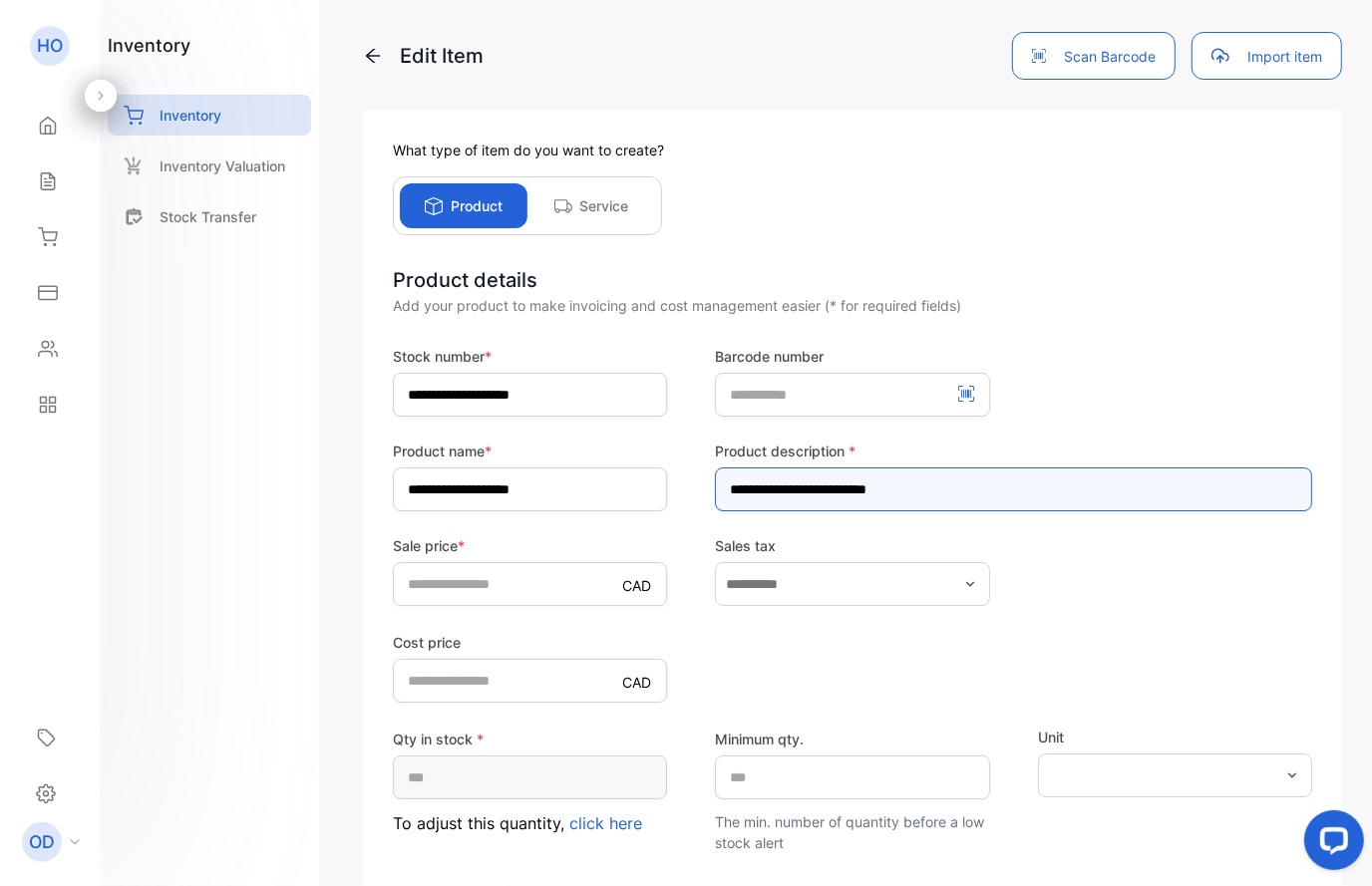 scroll, scrollTop: 282, scrollLeft: 0, axis: vertical 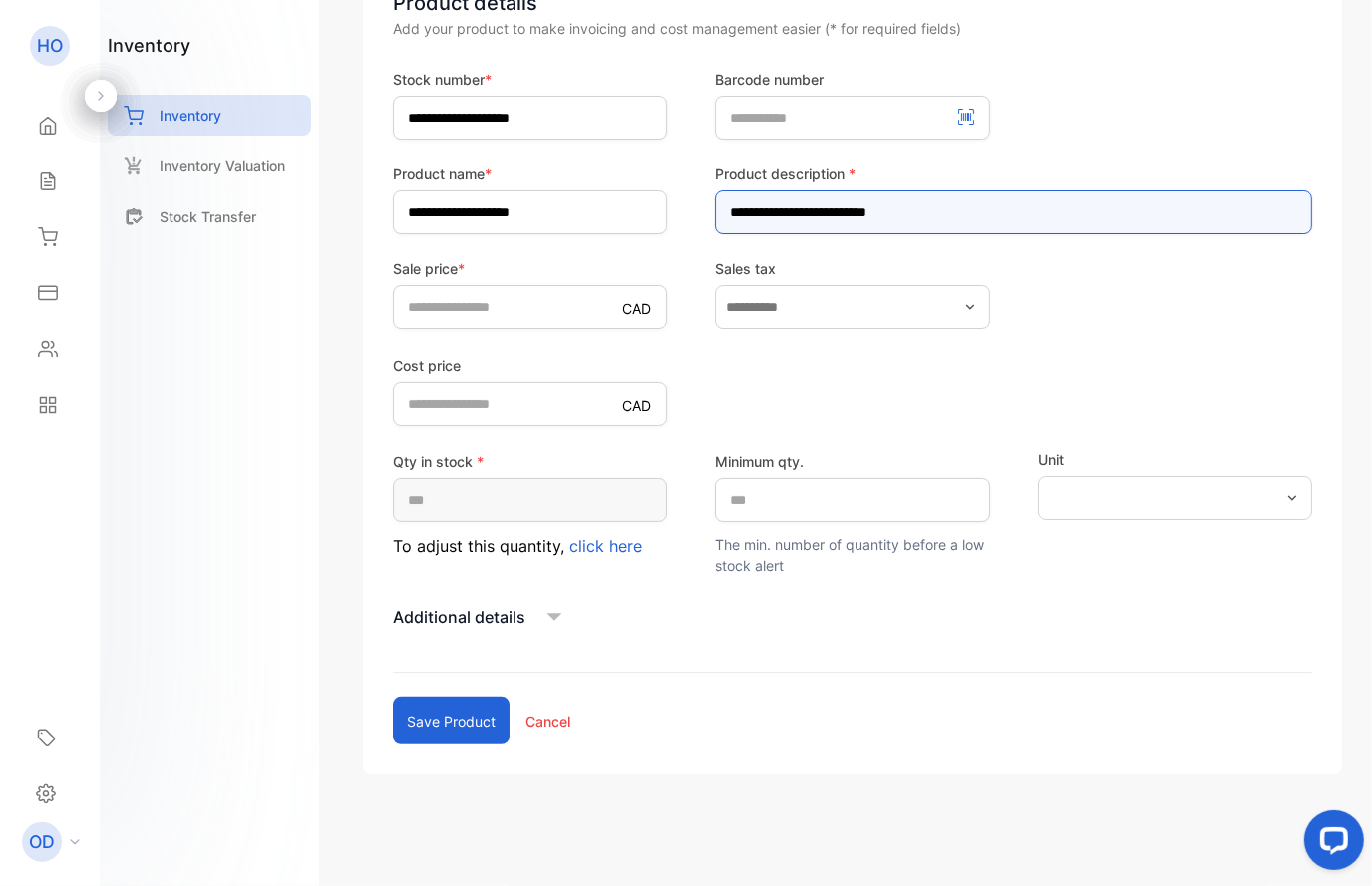type on "**********" 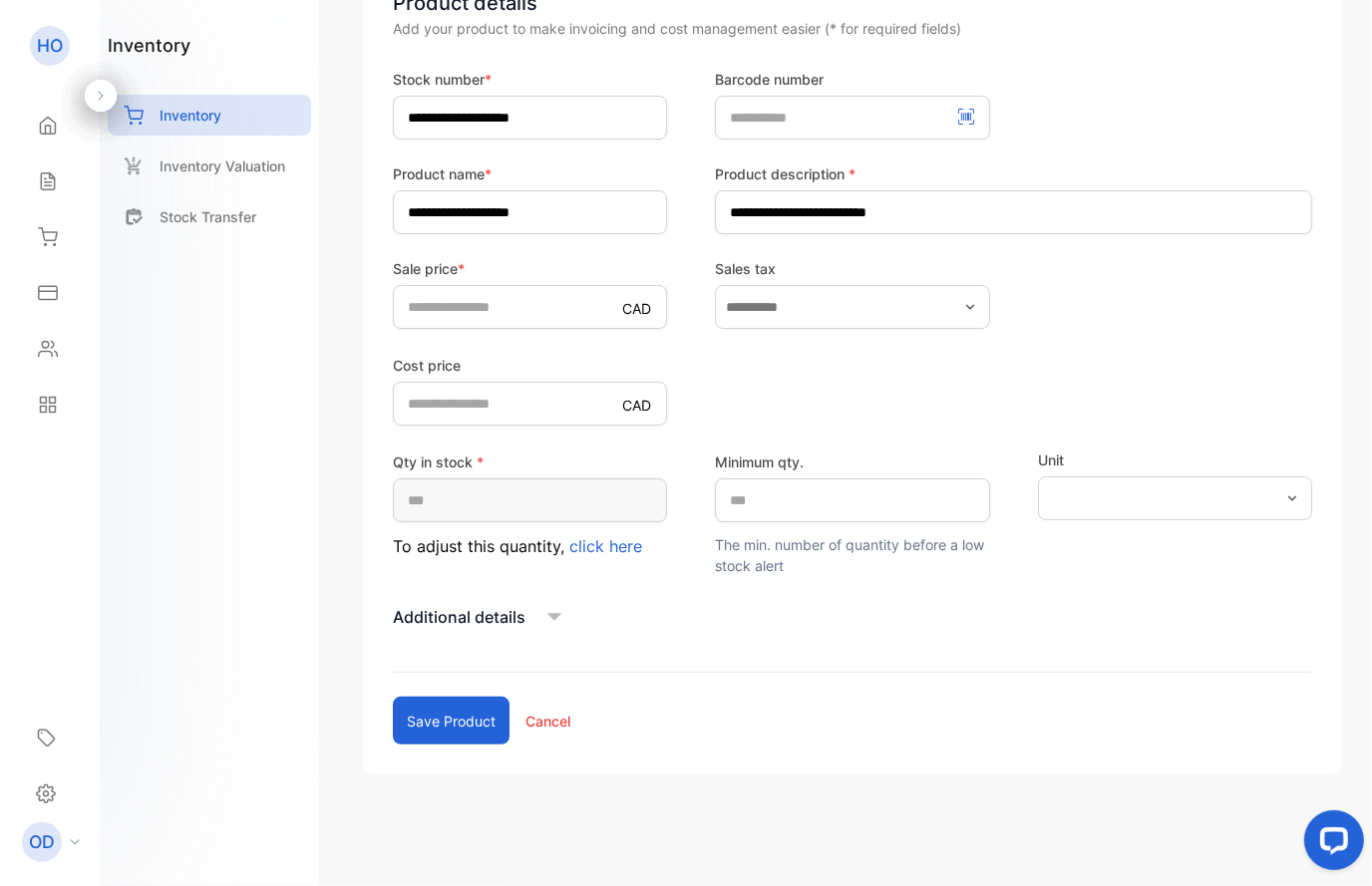click on "Save product" at bounding box center [451, 721] 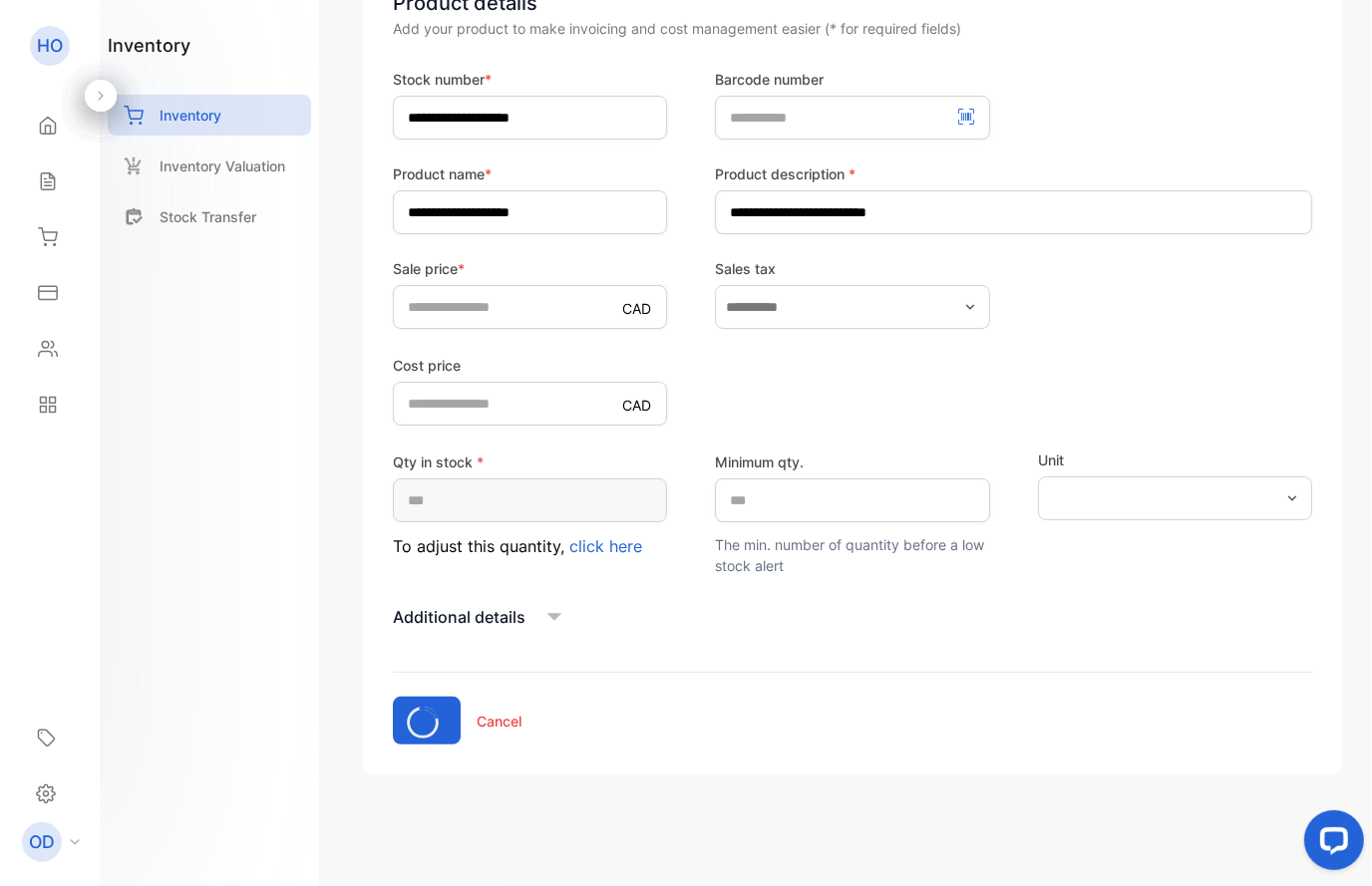 scroll, scrollTop: 5, scrollLeft: 0, axis: vertical 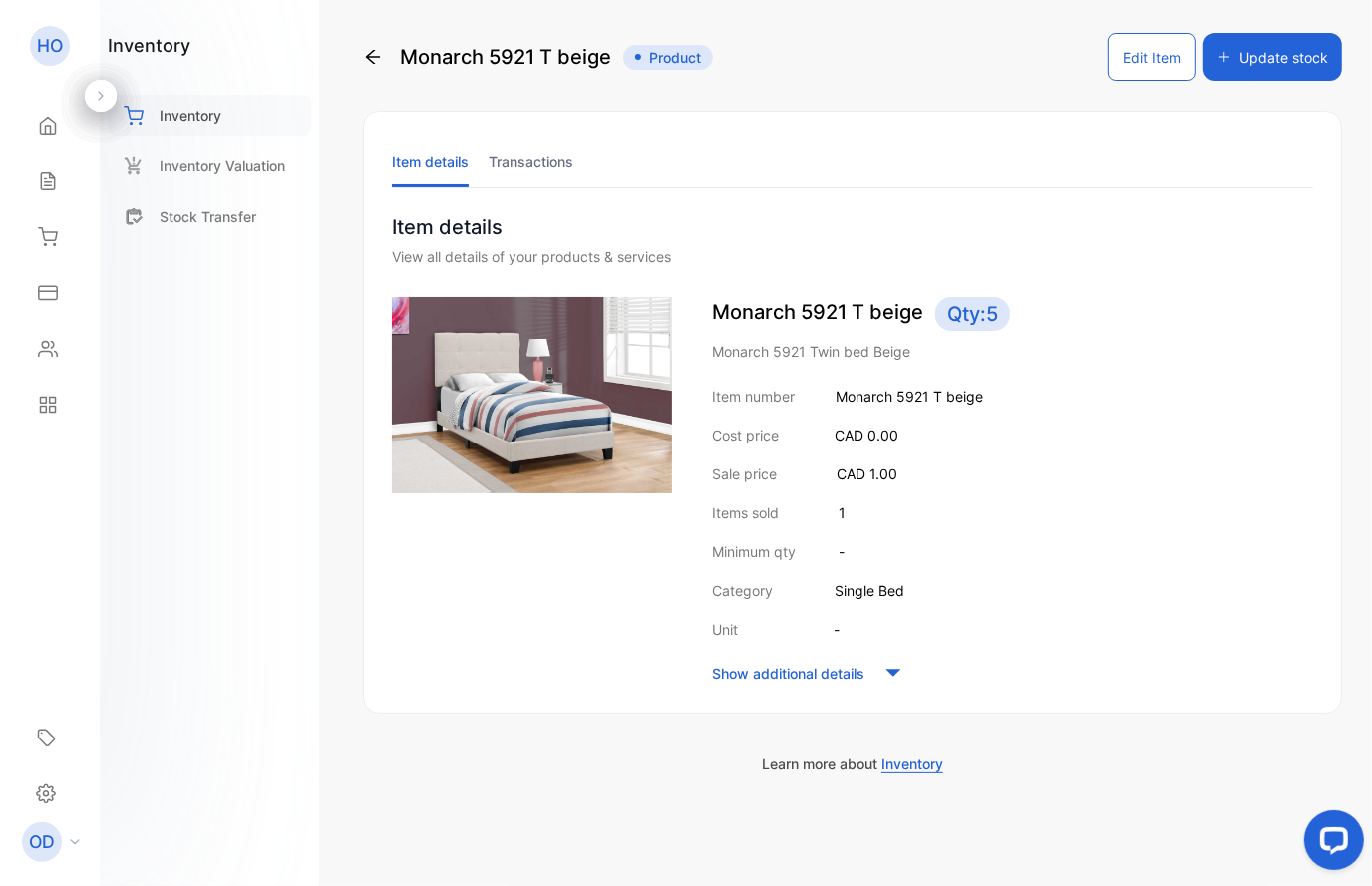 click on "Inventory" at bounding box center [190, 115] 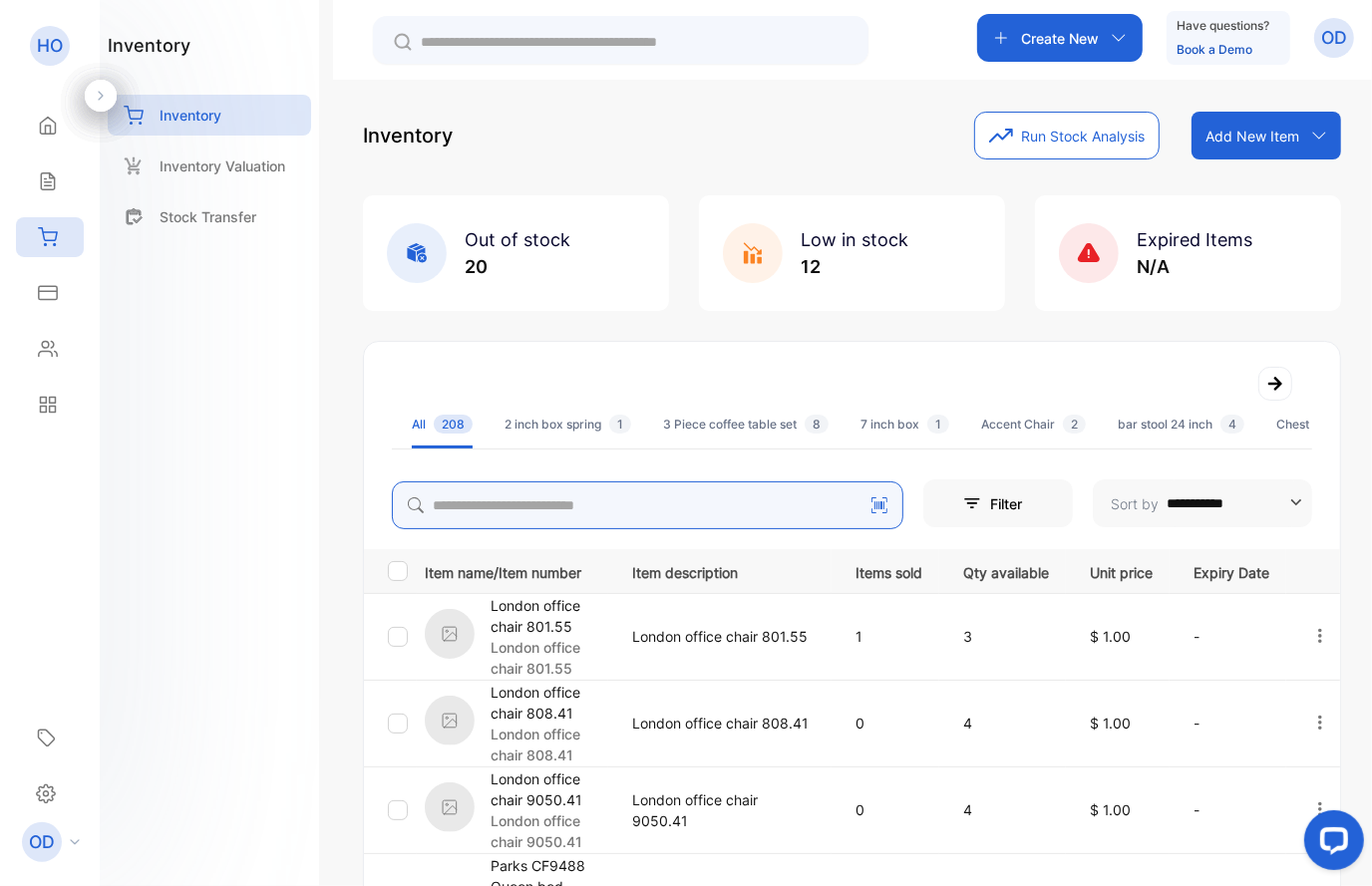 click at bounding box center [647, 505] 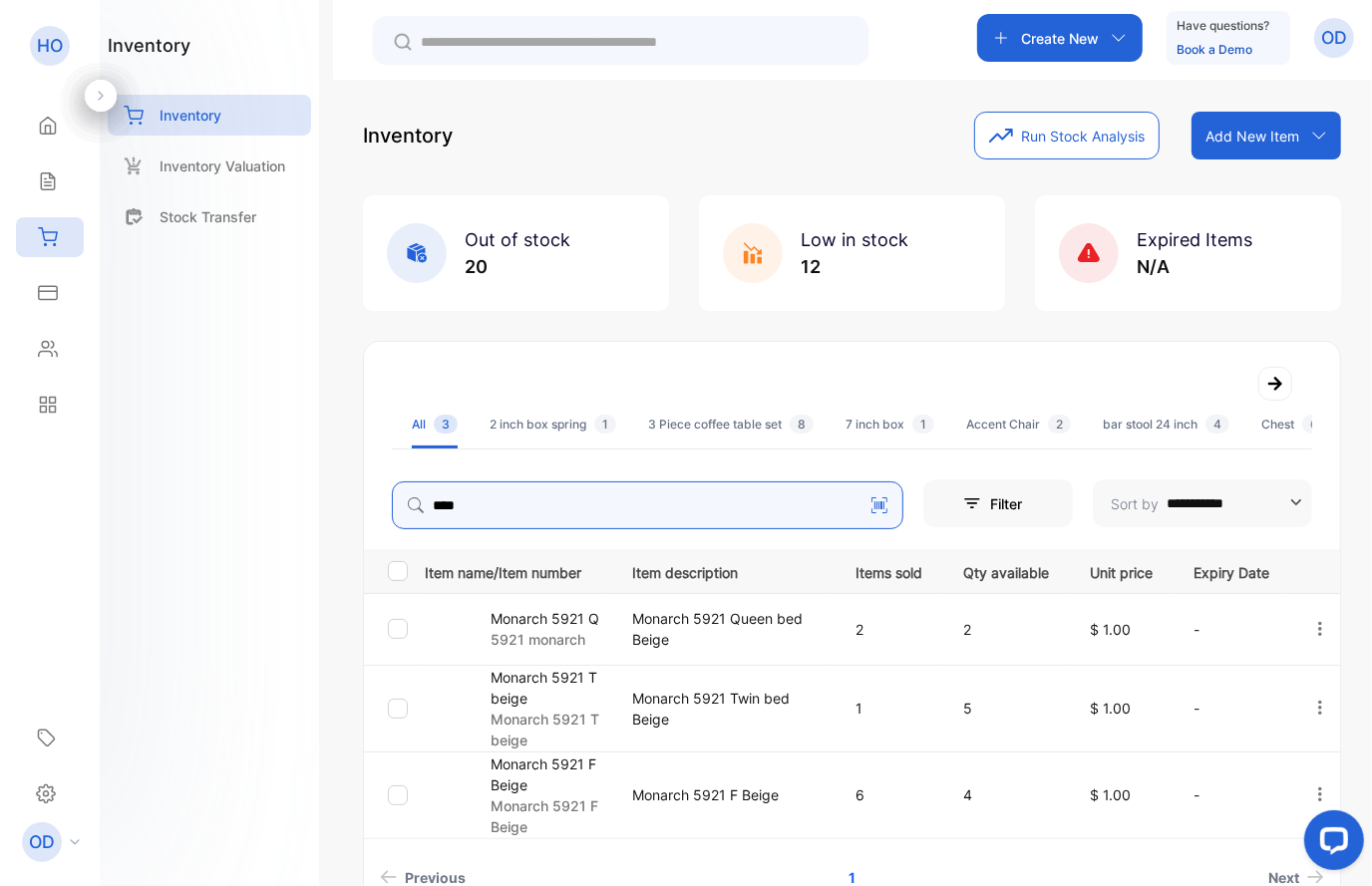 scroll, scrollTop: 127, scrollLeft: 0, axis: vertical 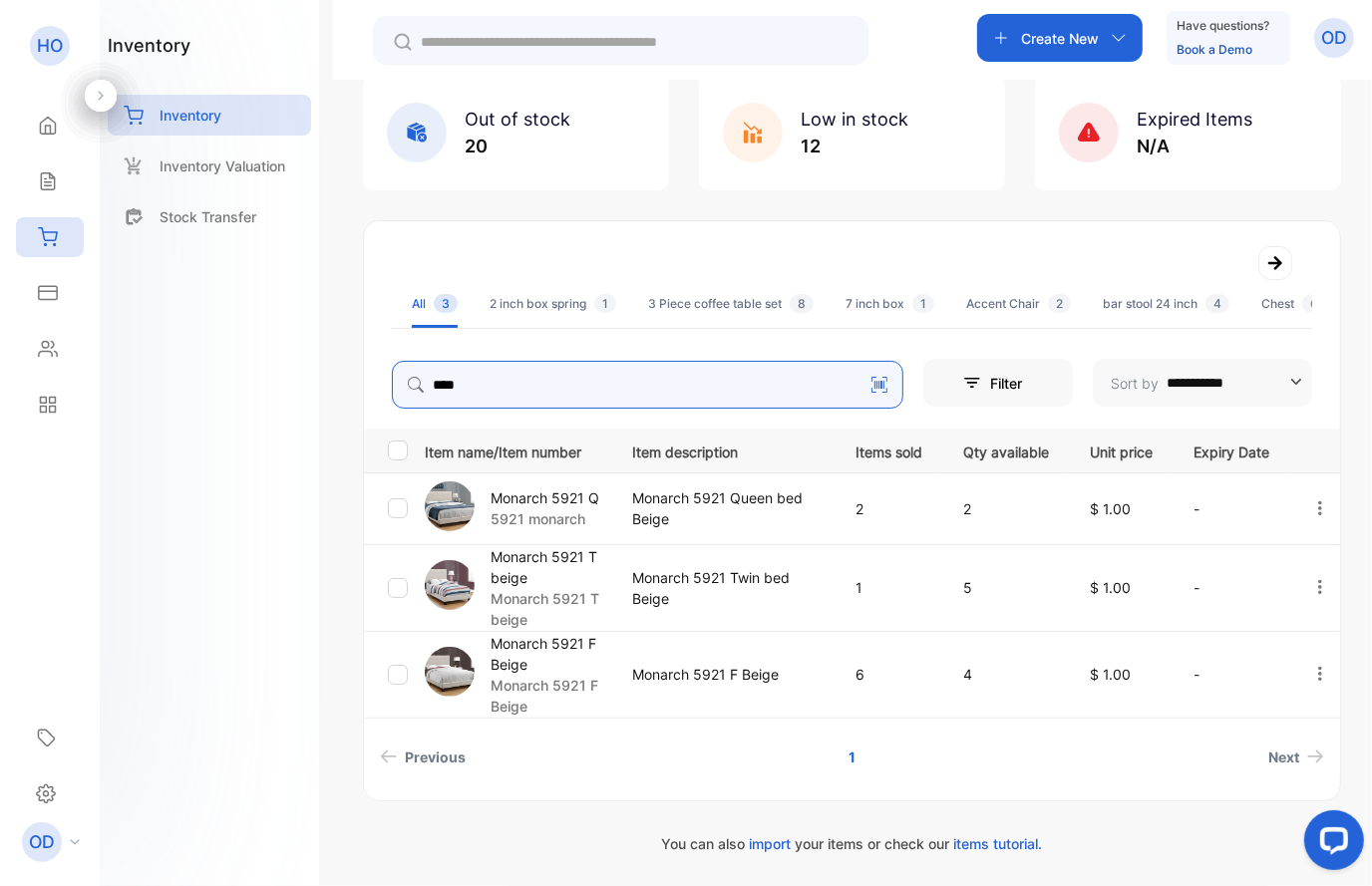 drag, startPoint x: 483, startPoint y: 389, endPoint x: 408, endPoint y: 388, distance: 75.00667 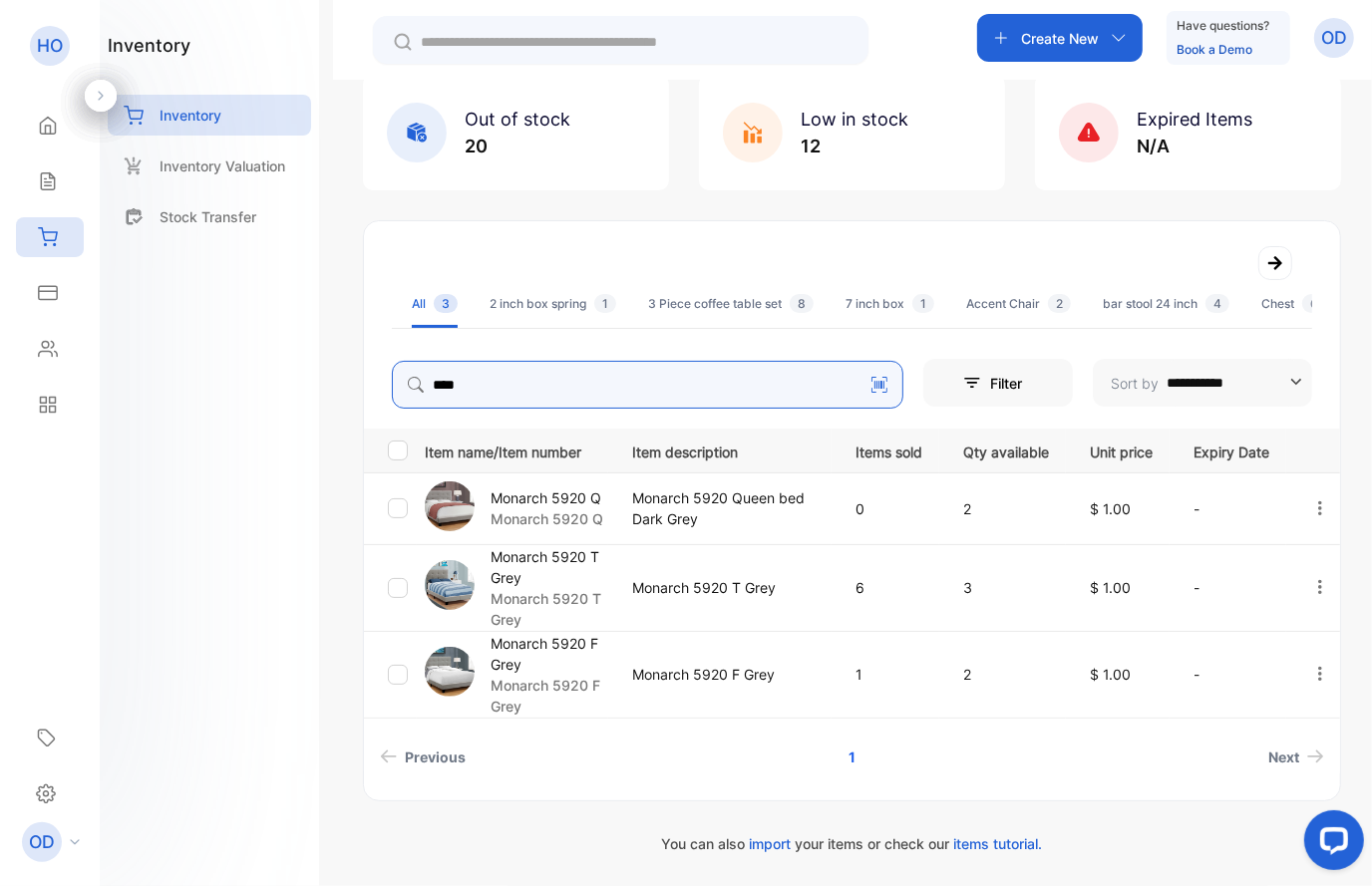 type on "****" 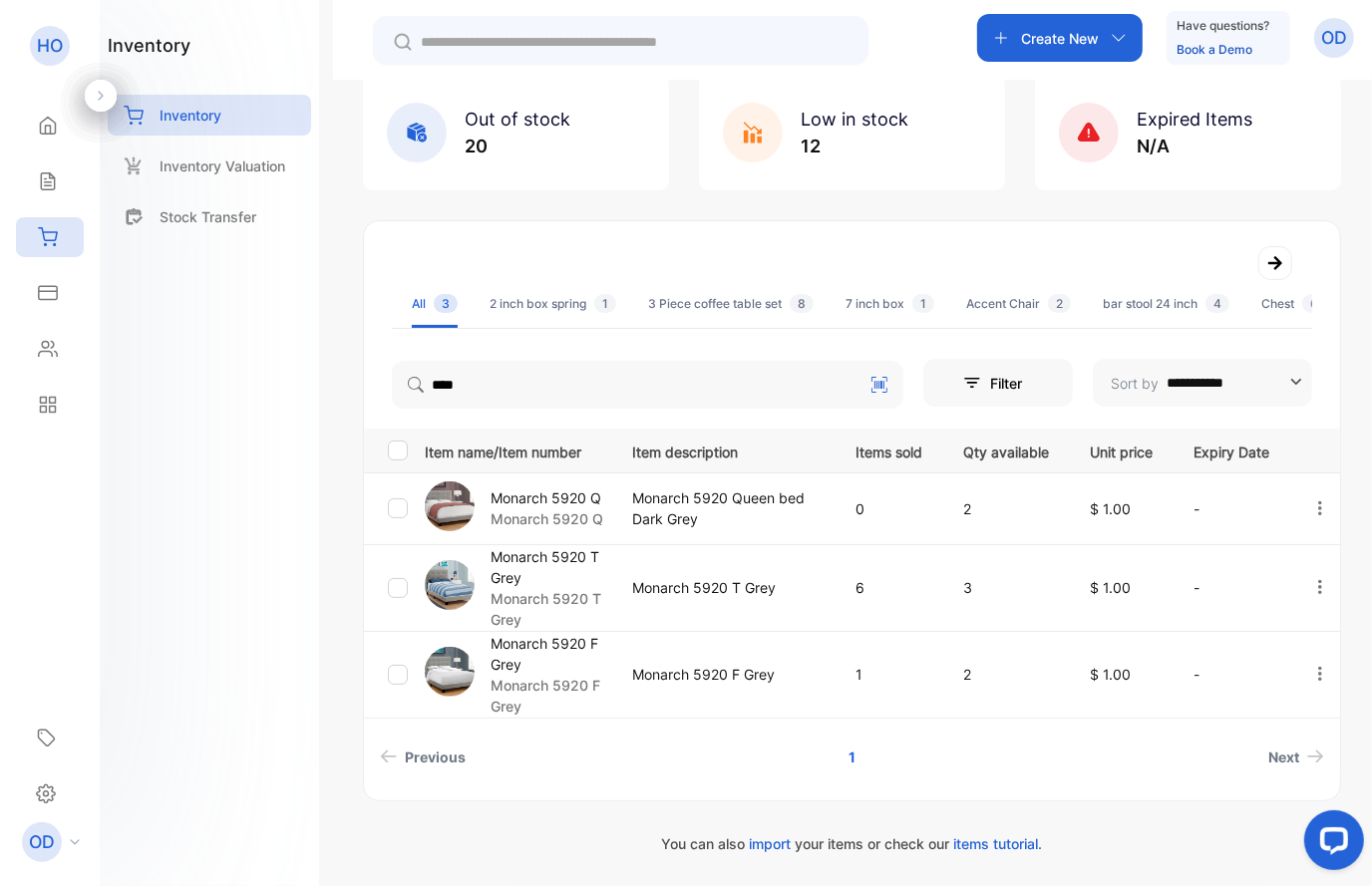 click on "Monarch 5920 T Grey" at bounding box center [548, 567] 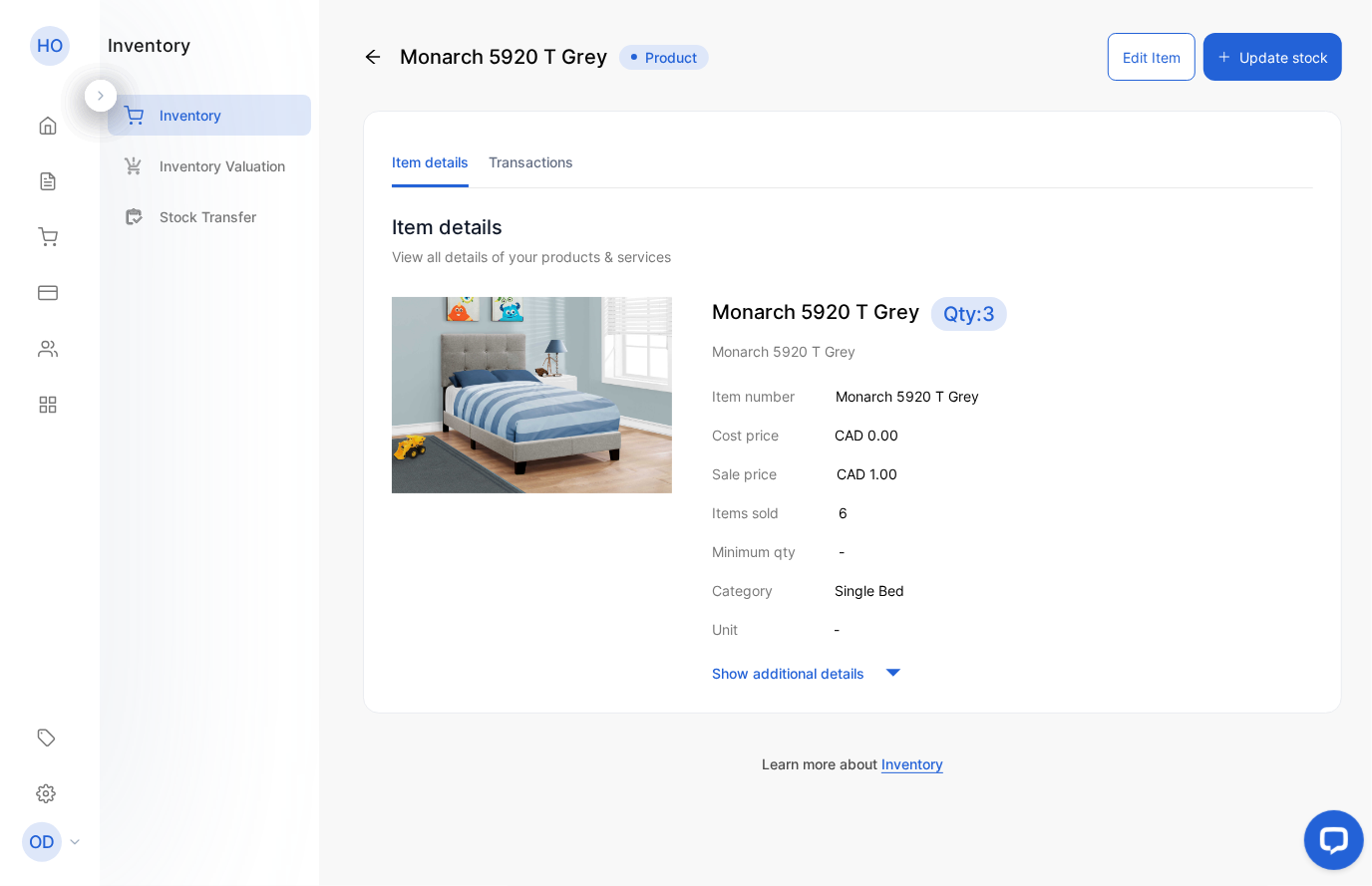 click on "Edit Item" at bounding box center (1152, 57) 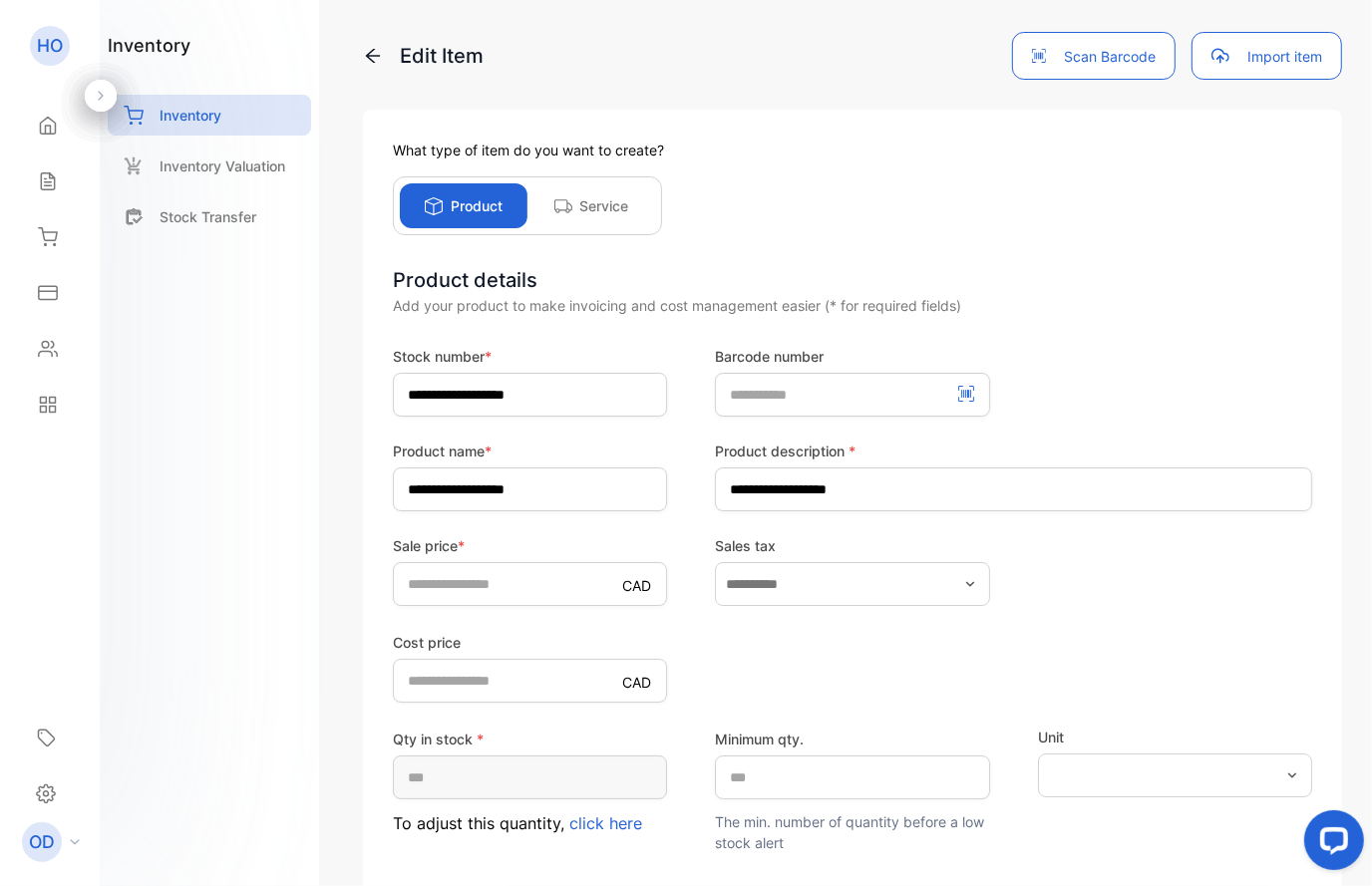 scroll, scrollTop: 282, scrollLeft: 0, axis: vertical 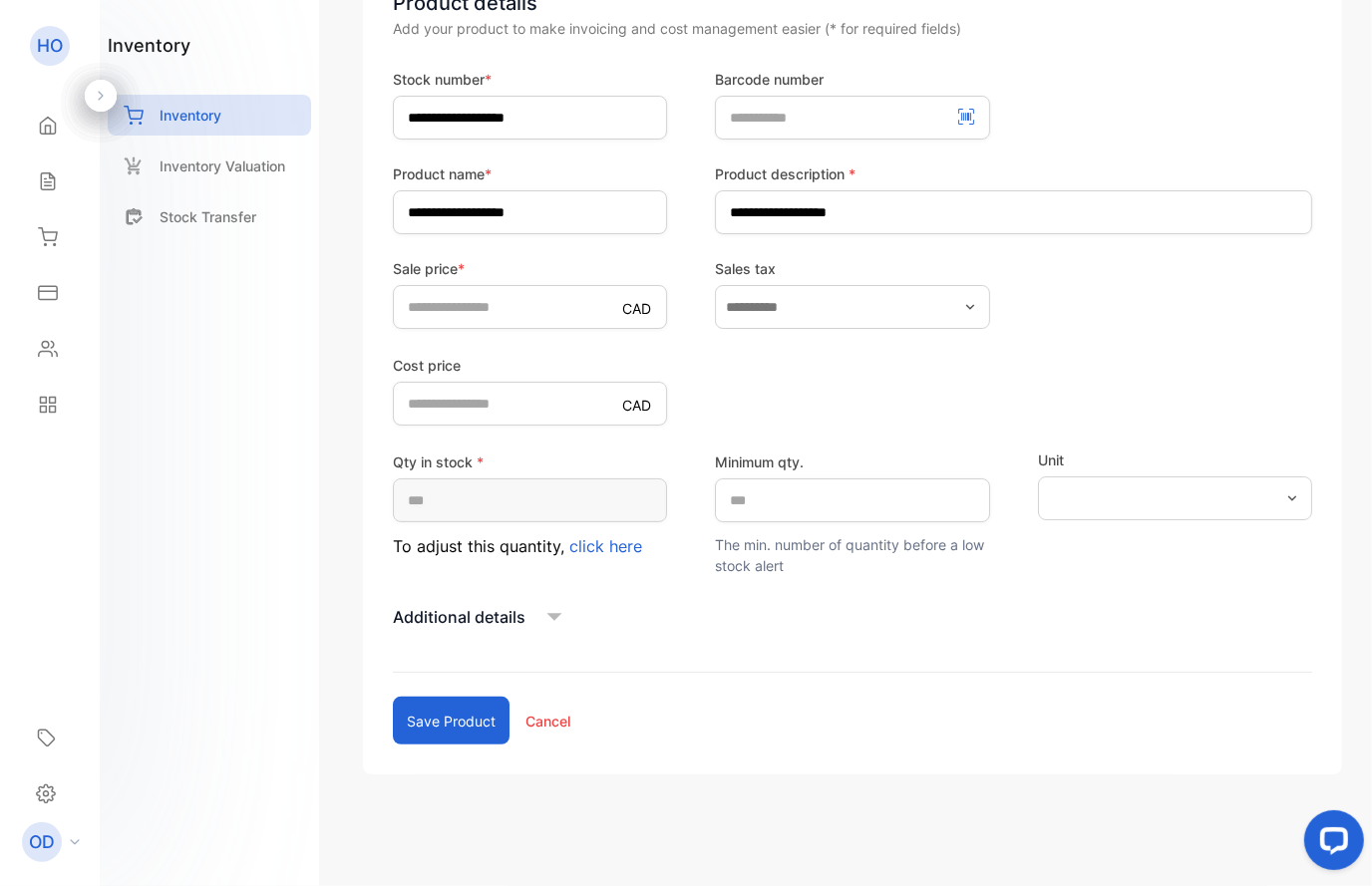 click on "click here" at bounding box center [605, 546] 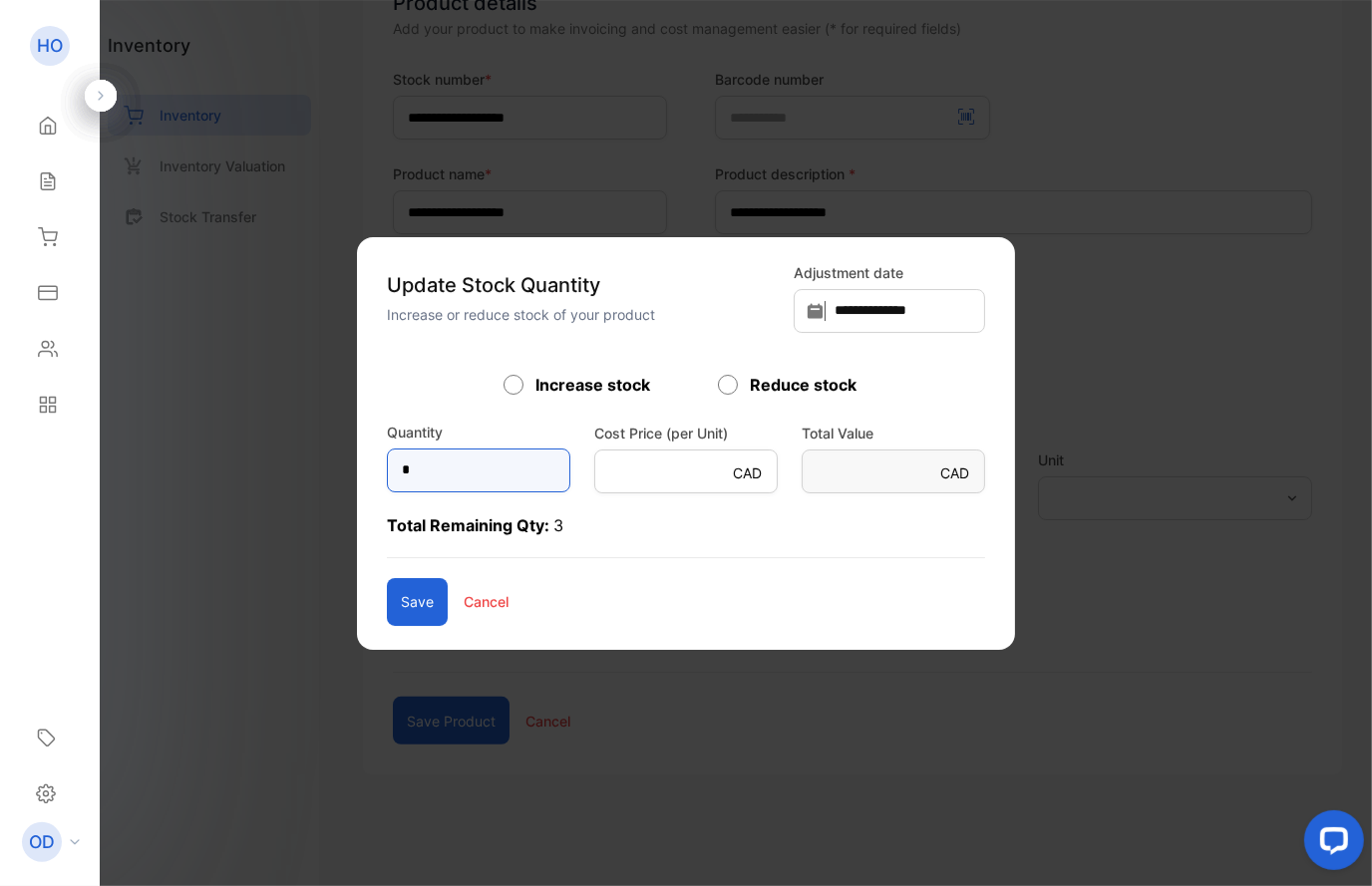 drag, startPoint x: 427, startPoint y: 468, endPoint x: 297, endPoint y: 469, distance: 130.00385 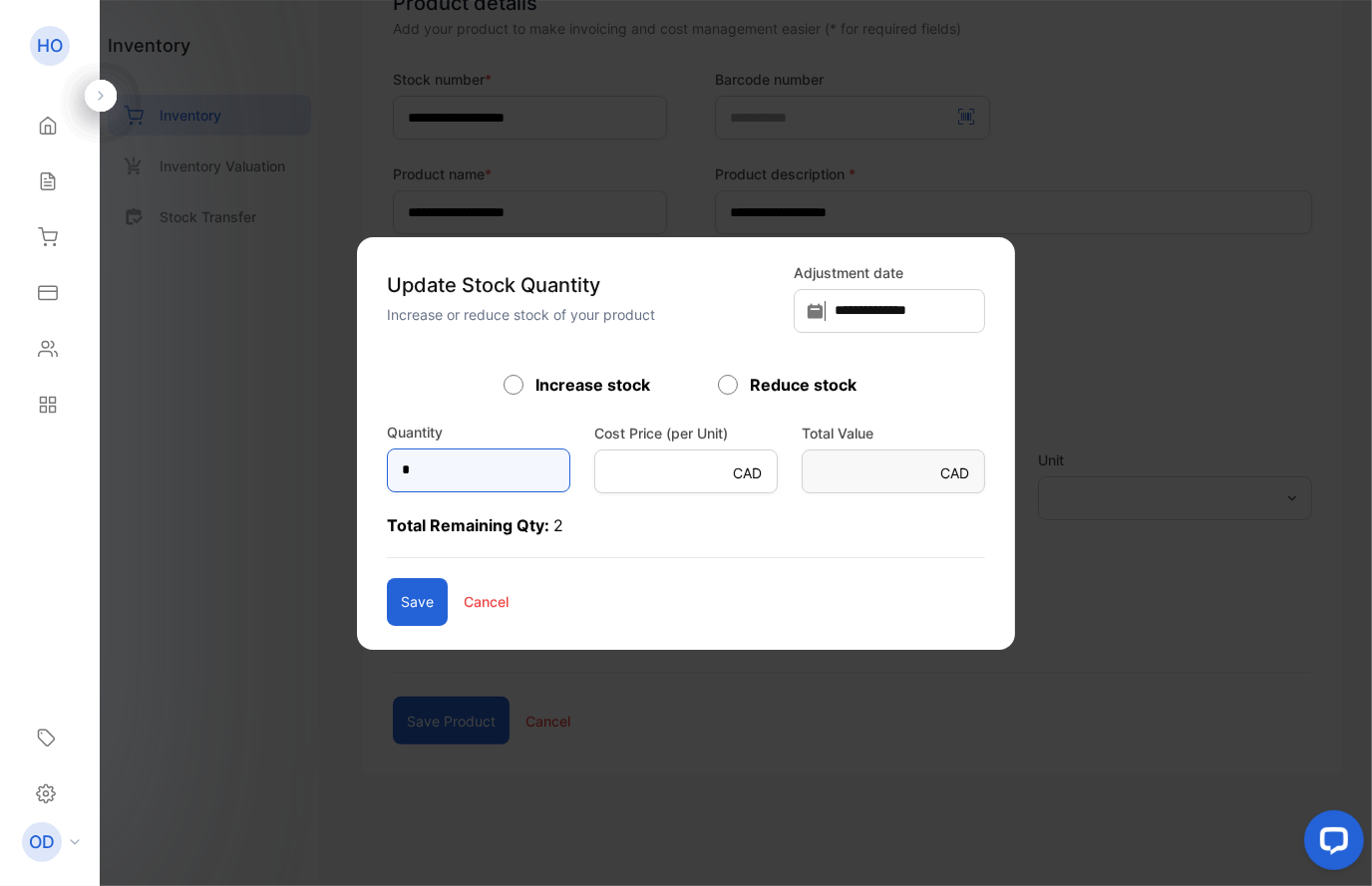 type on "*" 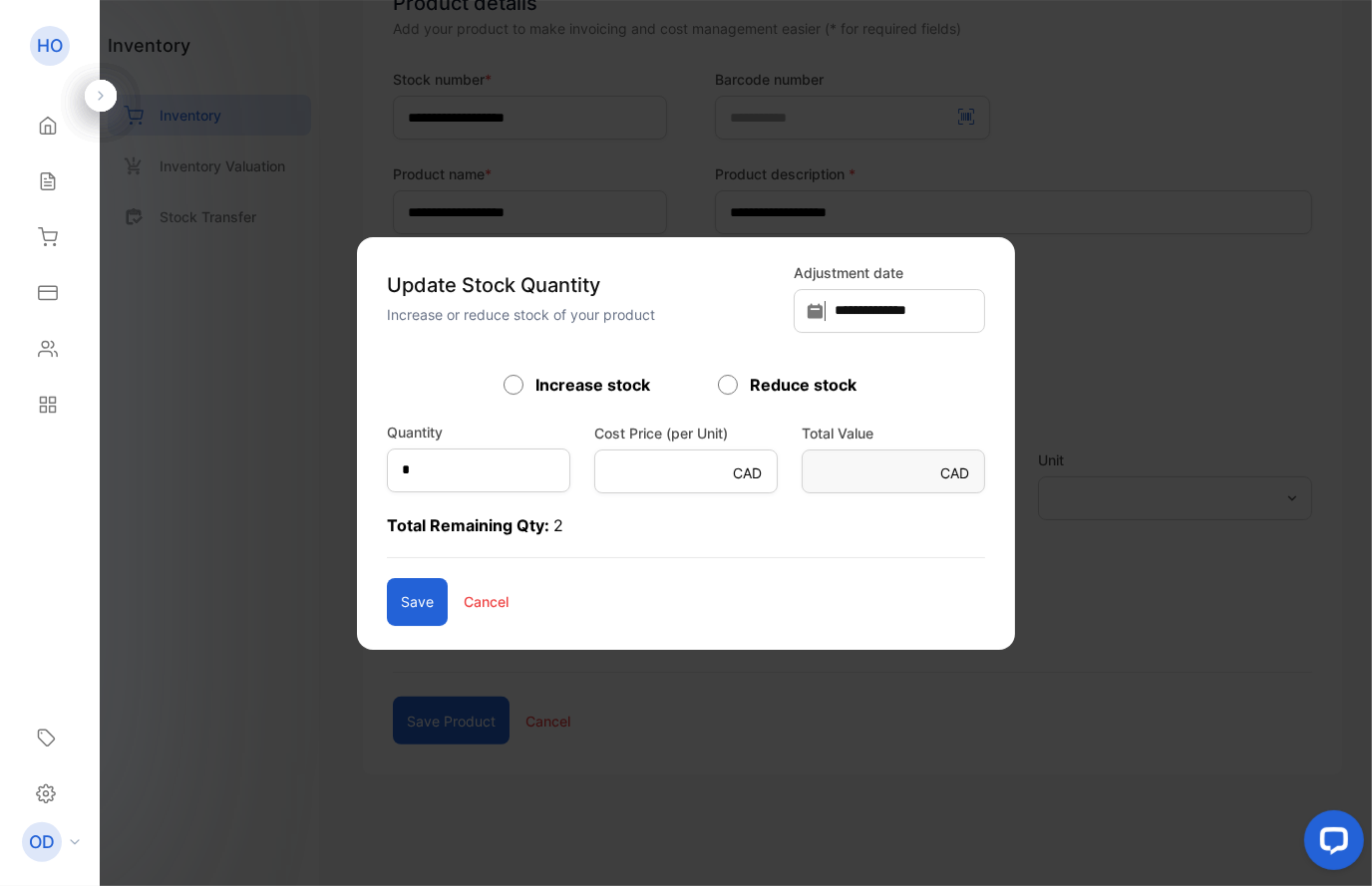 click on "Save" at bounding box center (417, 602) 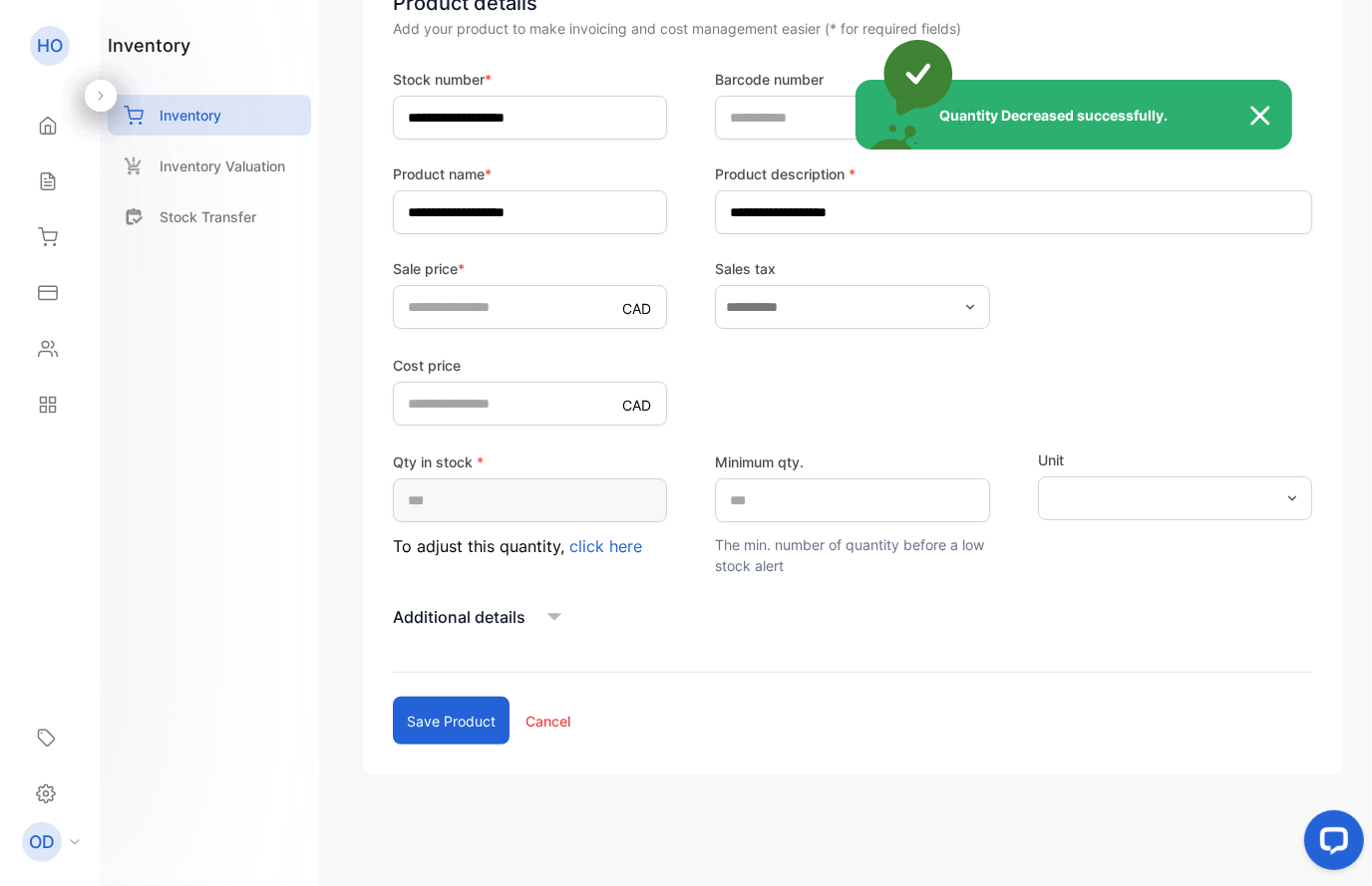 type on "*" 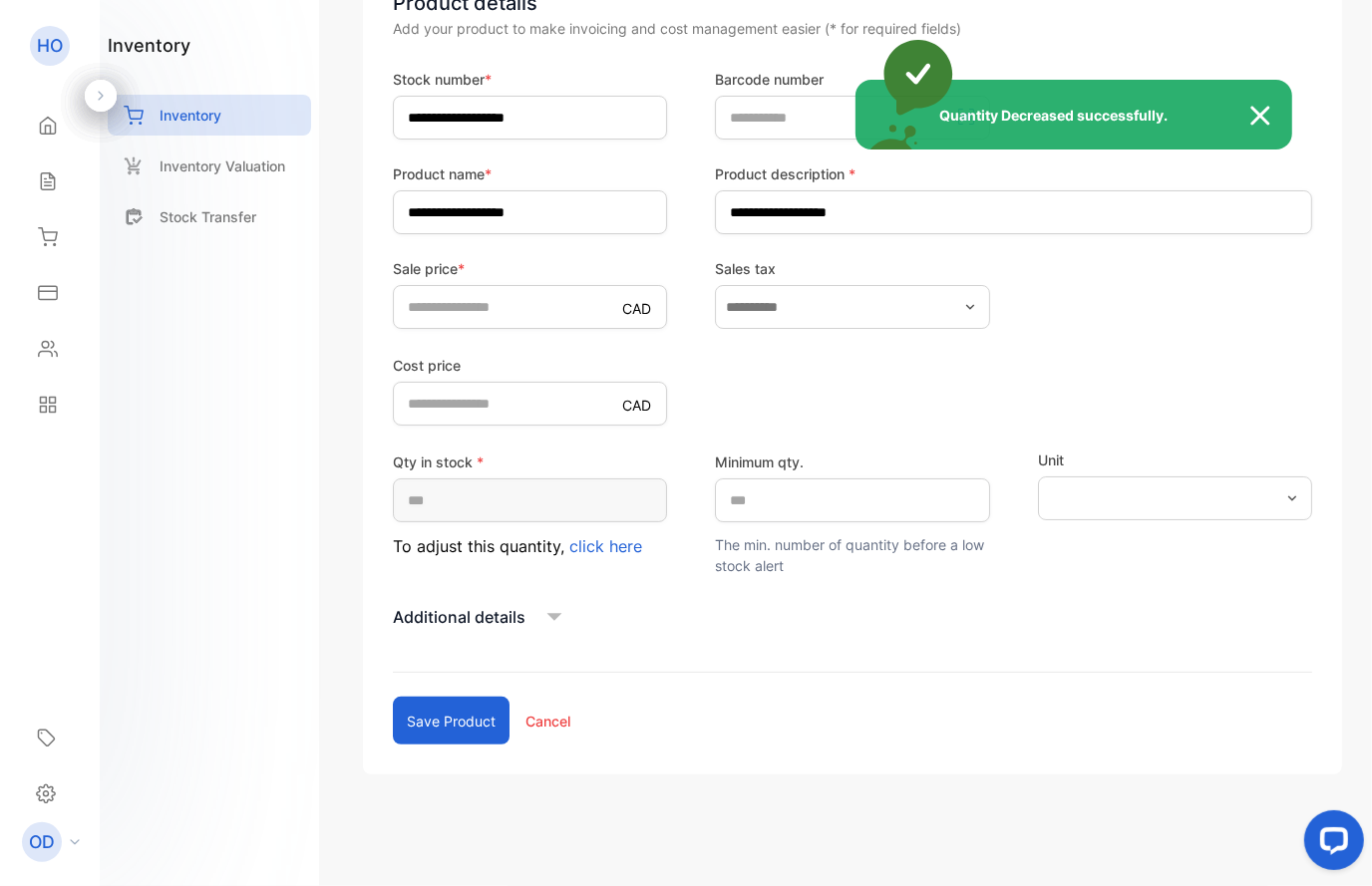 click on "Quantity Decreased successfully." at bounding box center (686, 443) 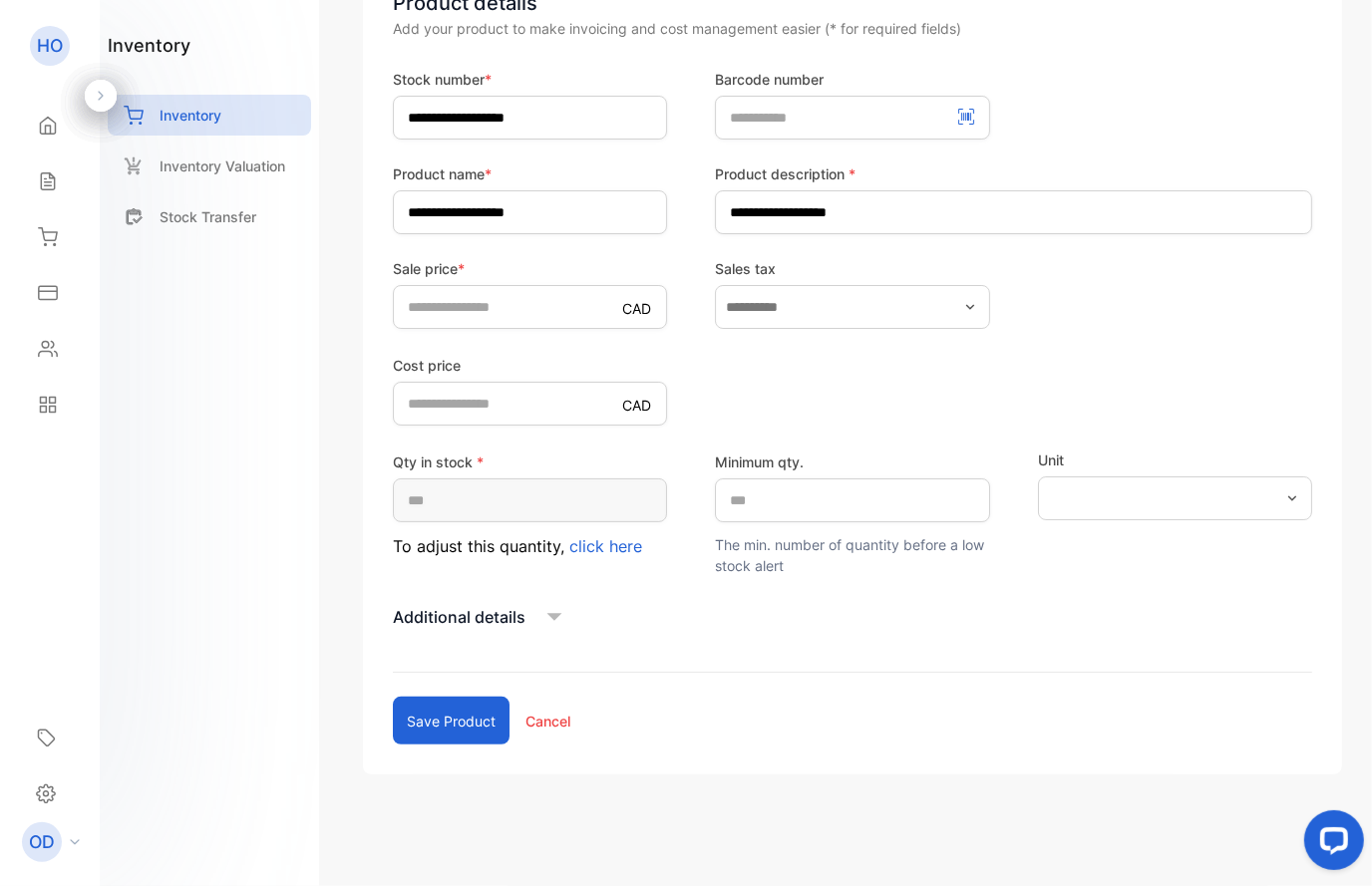 click on "Save product" at bounding box center [451, 721] 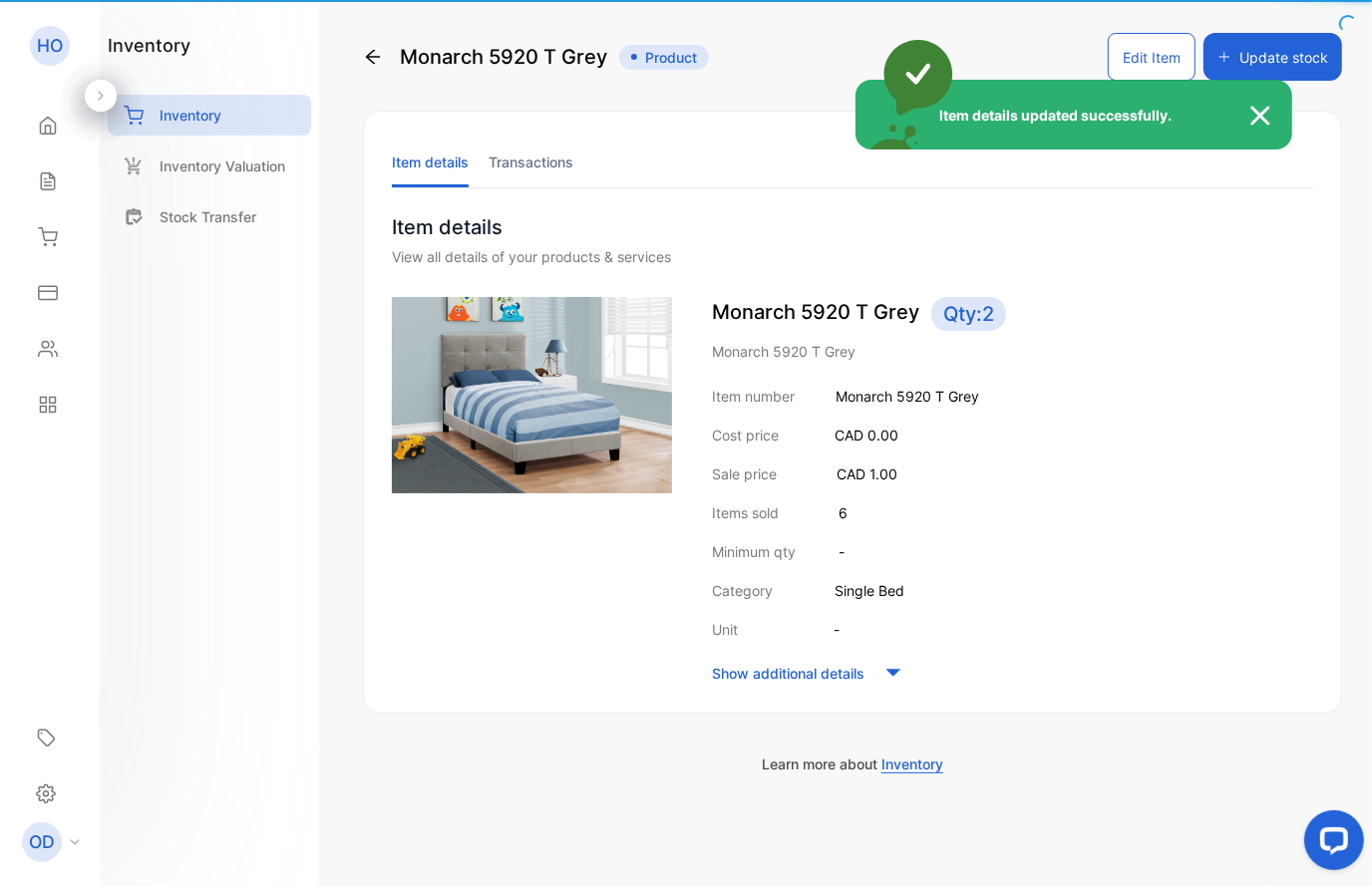 scroll, scrollTop: 5, scrollLeft: 0, axis: vertical 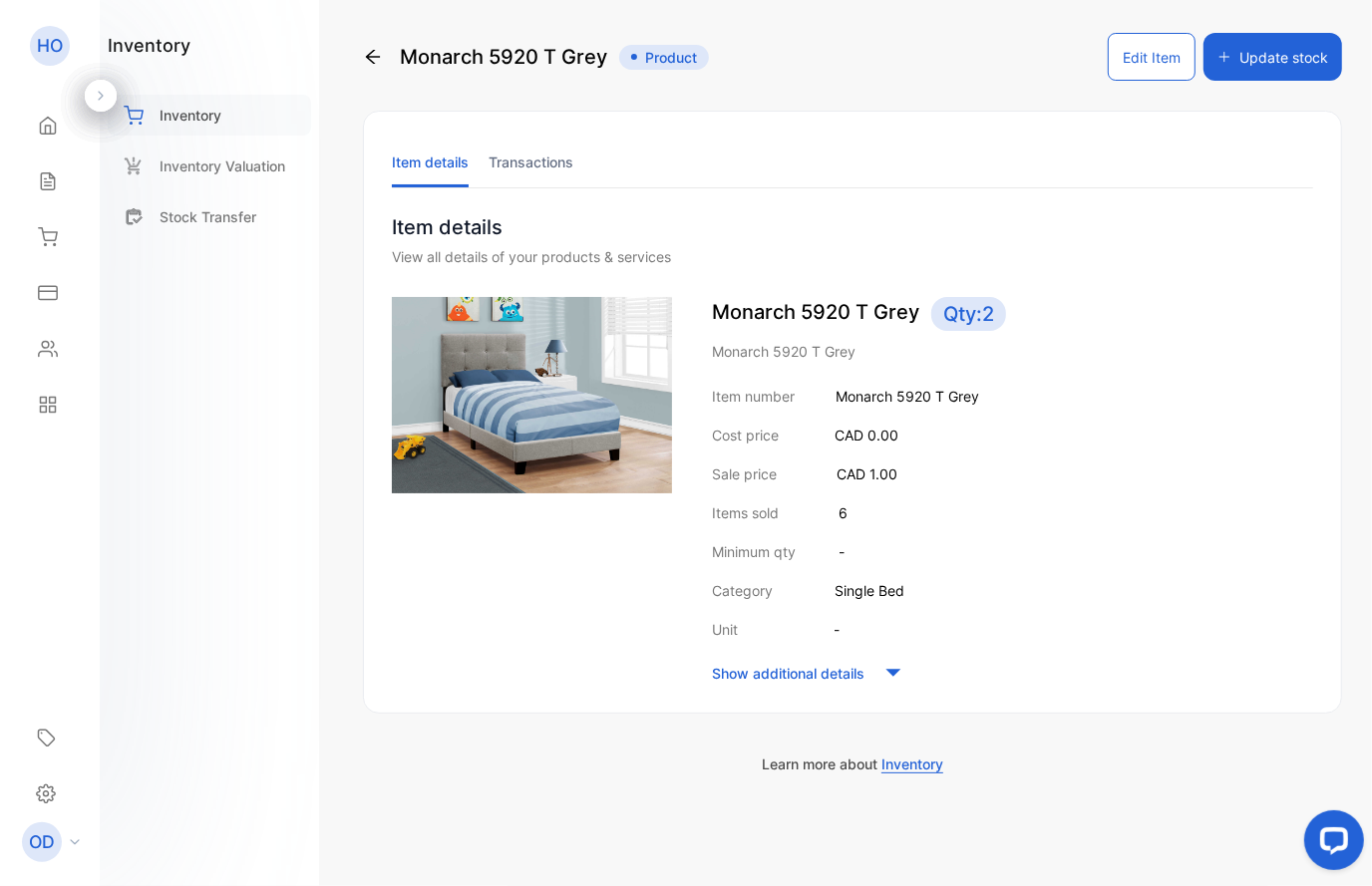 click on "Inventory" at bounding box center [190, 115] 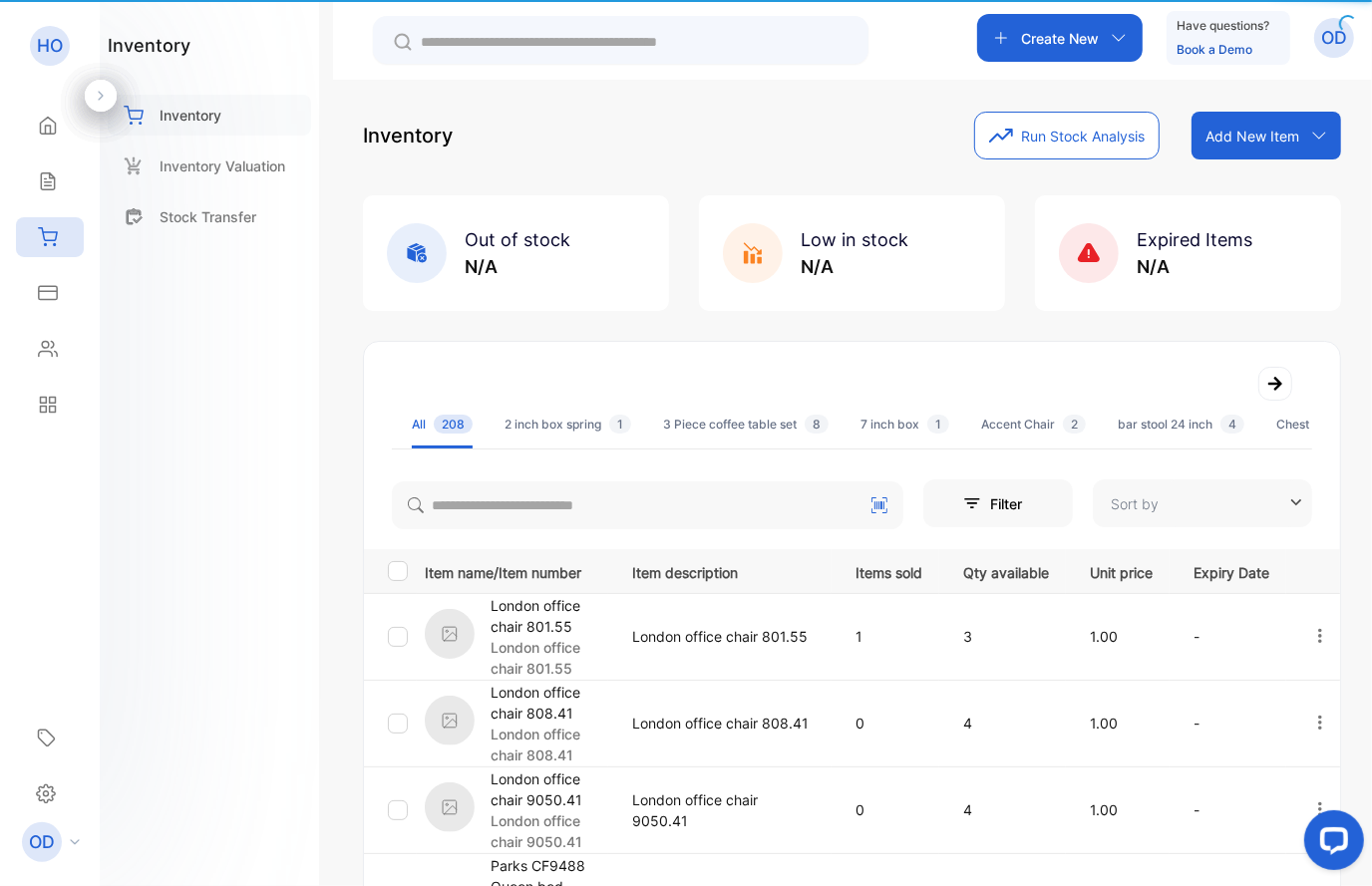 type on "**********" 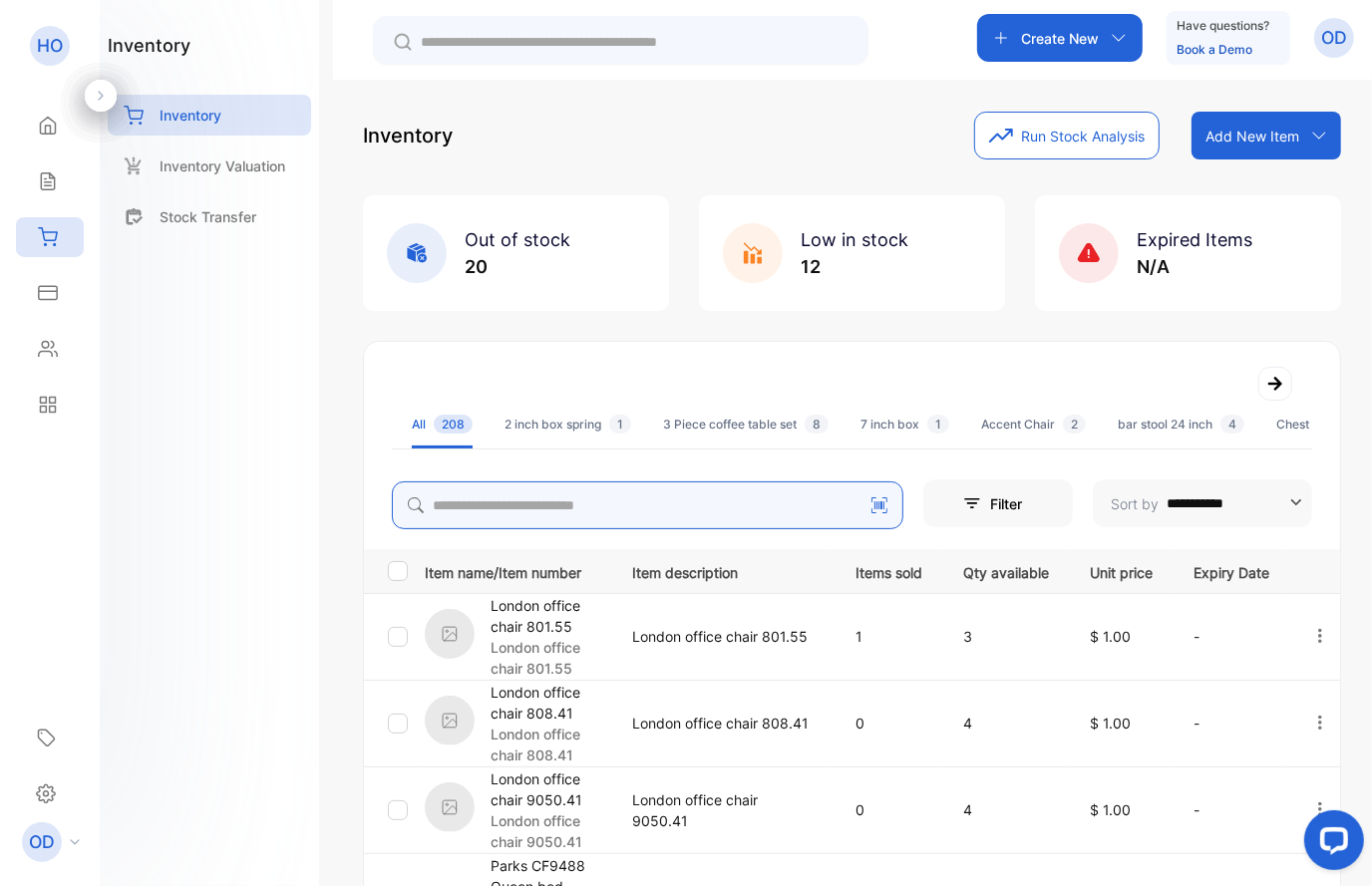 click at bounding box center (647, 505) 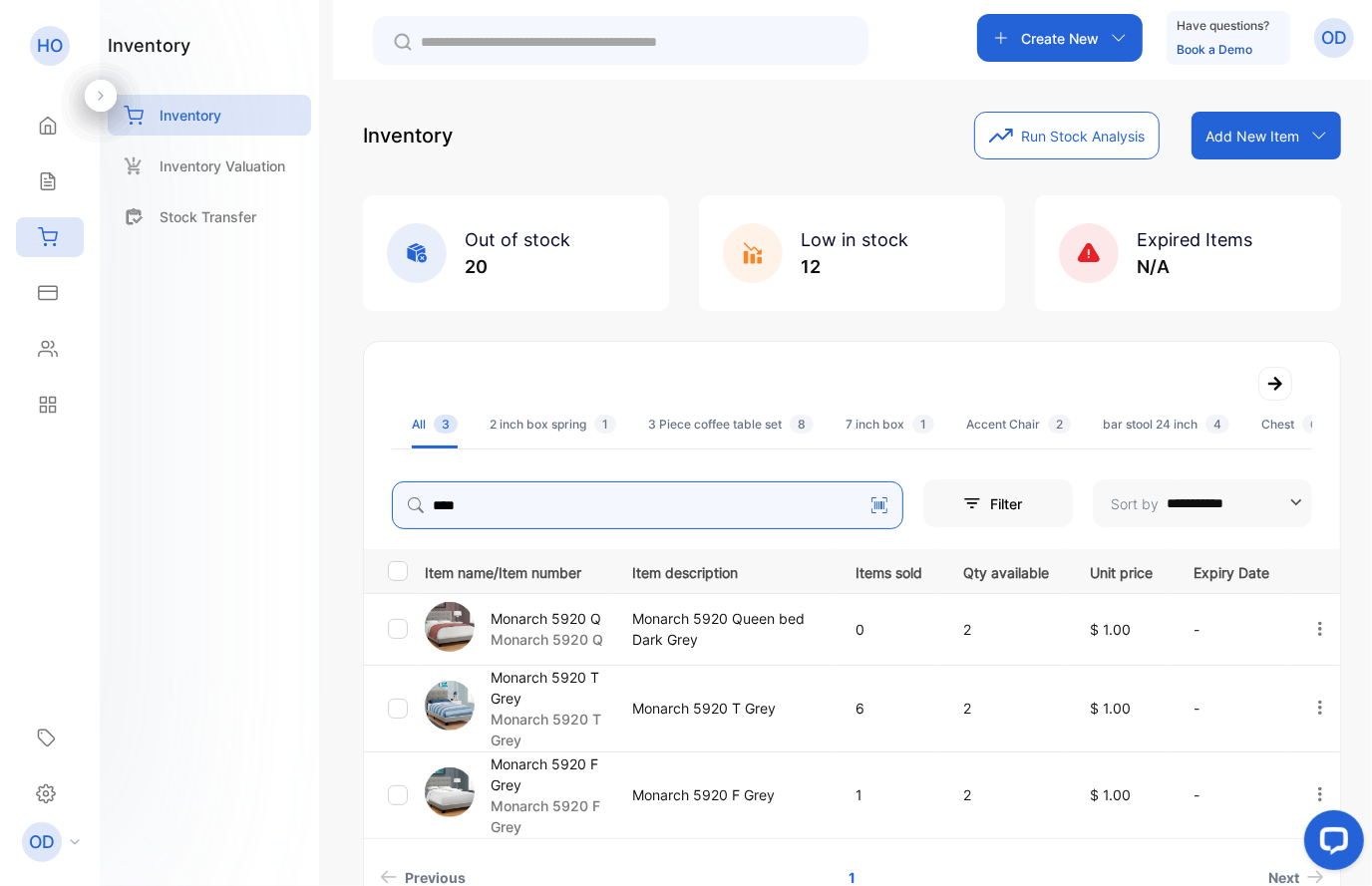 type on "****" 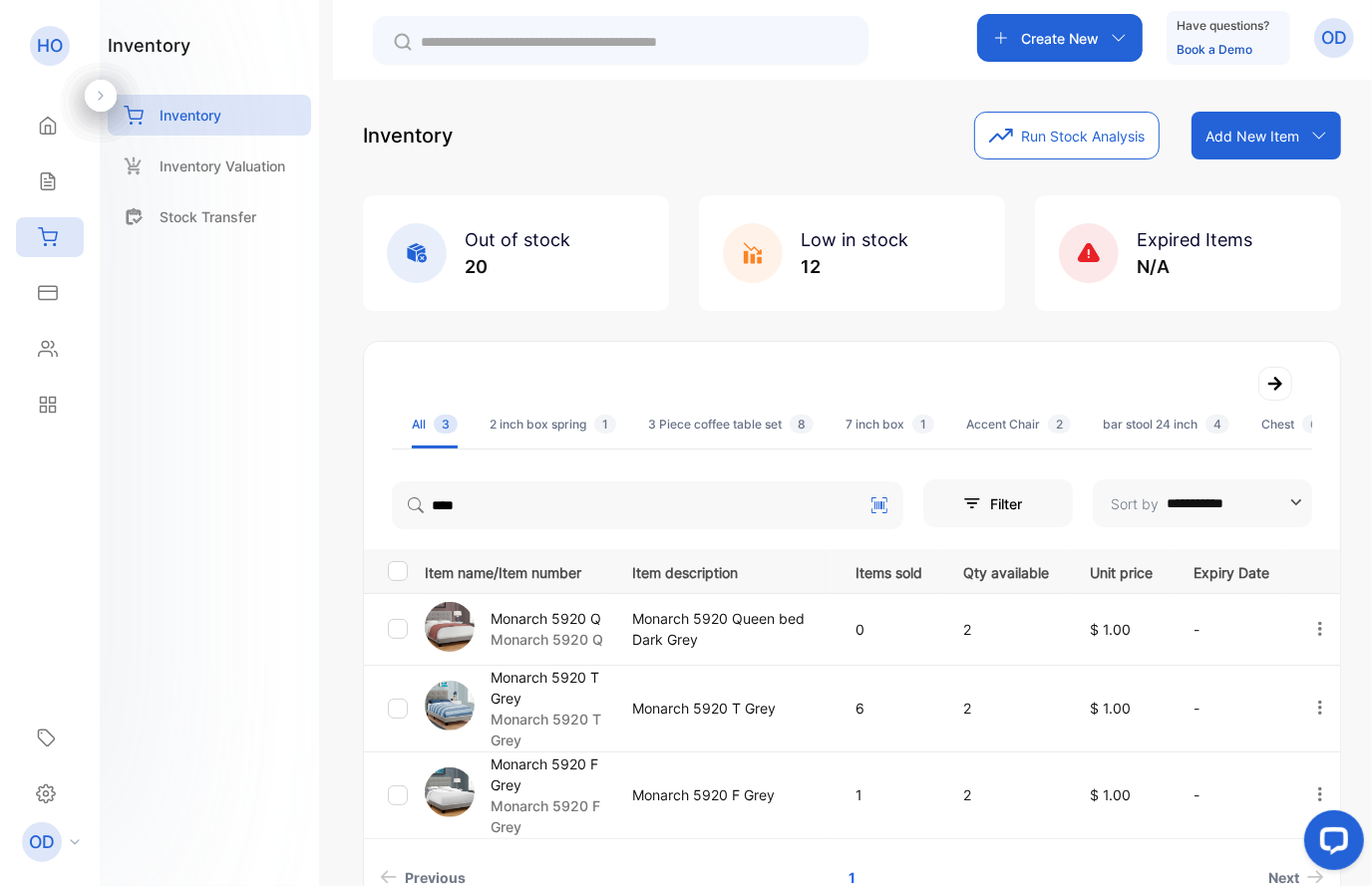 click on "Monarch 5920 F Grey" at bounding box center (548, 774) 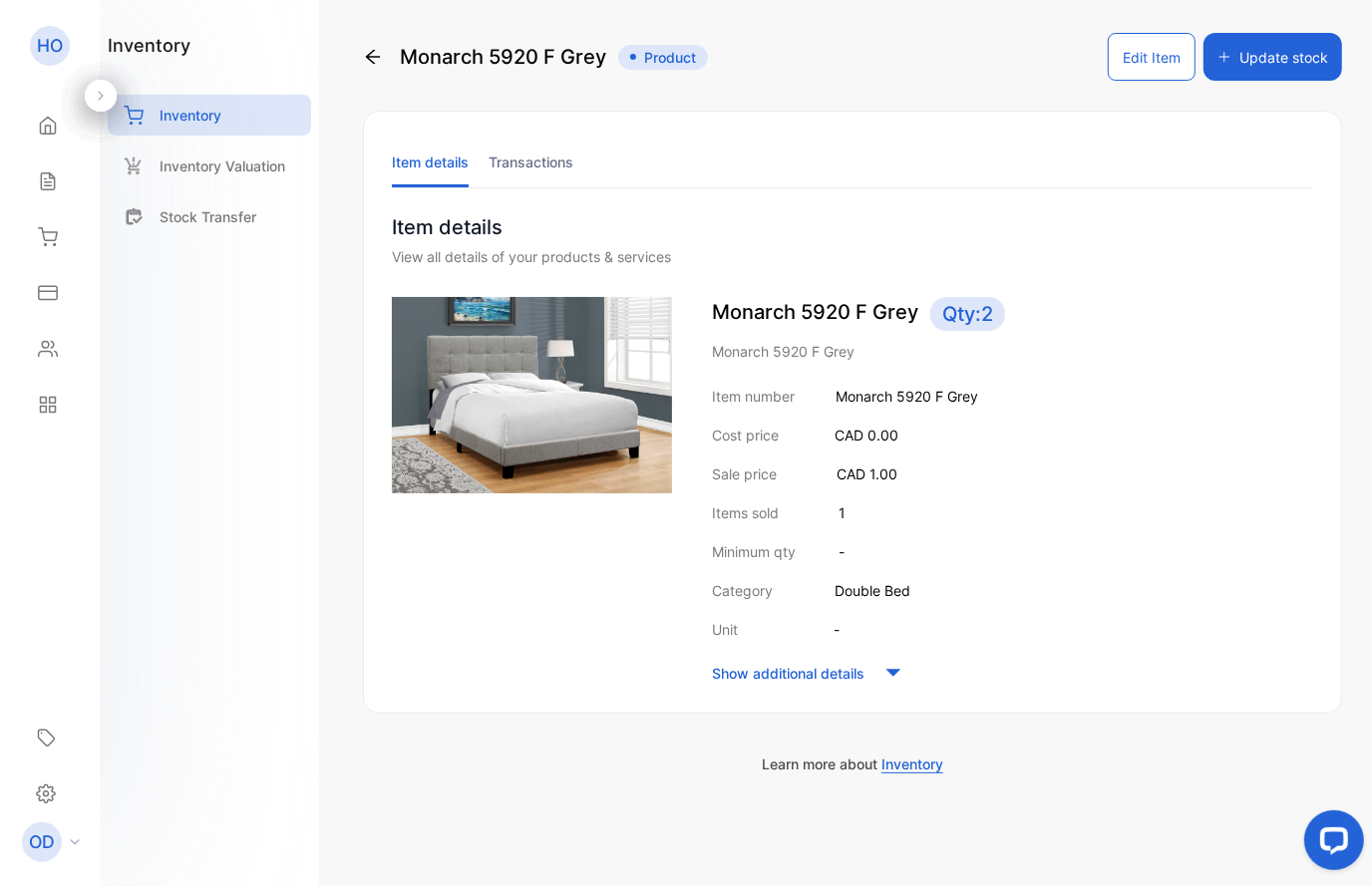 click on "Edit Item" at bounding box center [1152, 57] 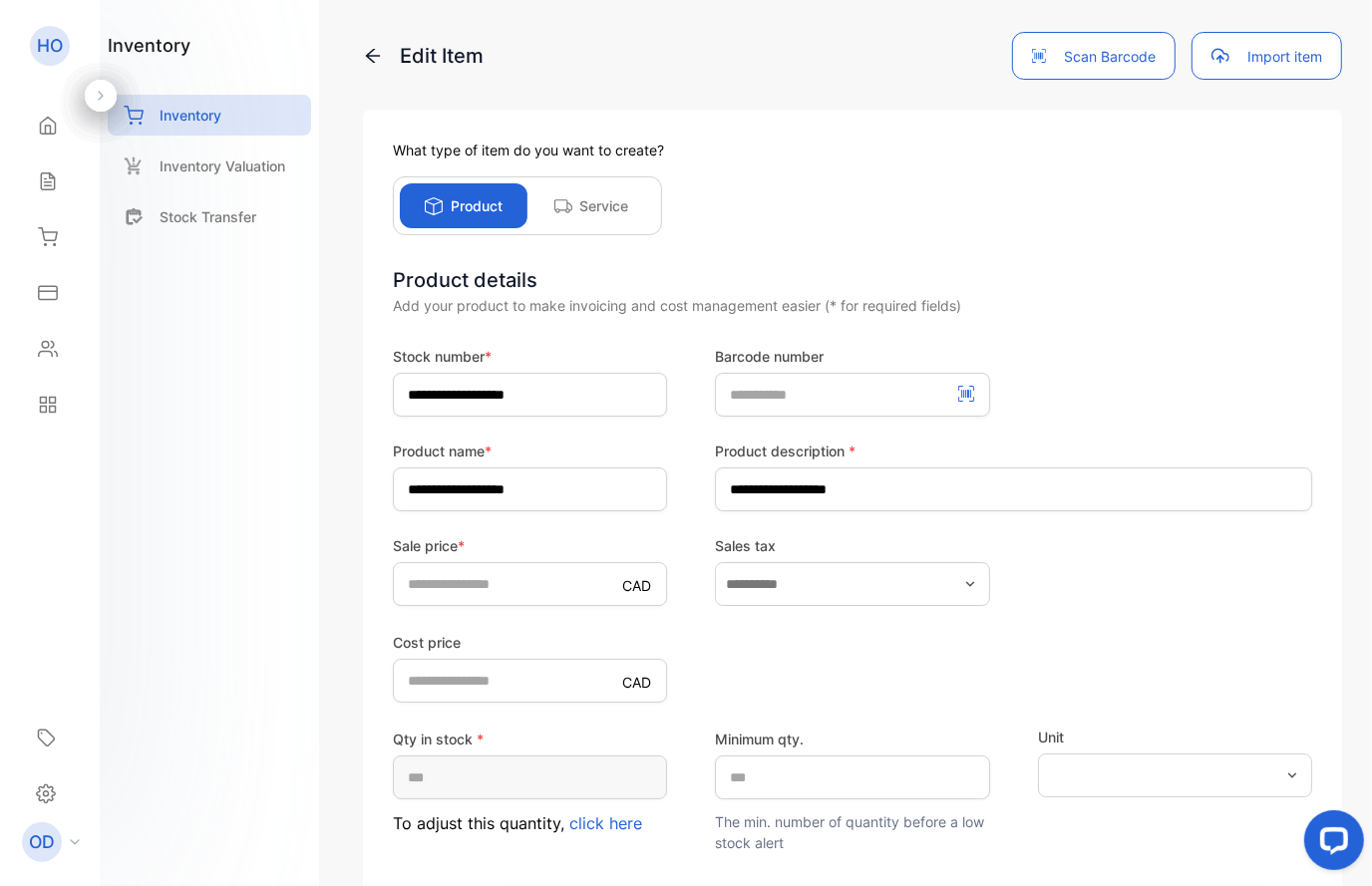 click on "click here" at bounding box center (605, 823) 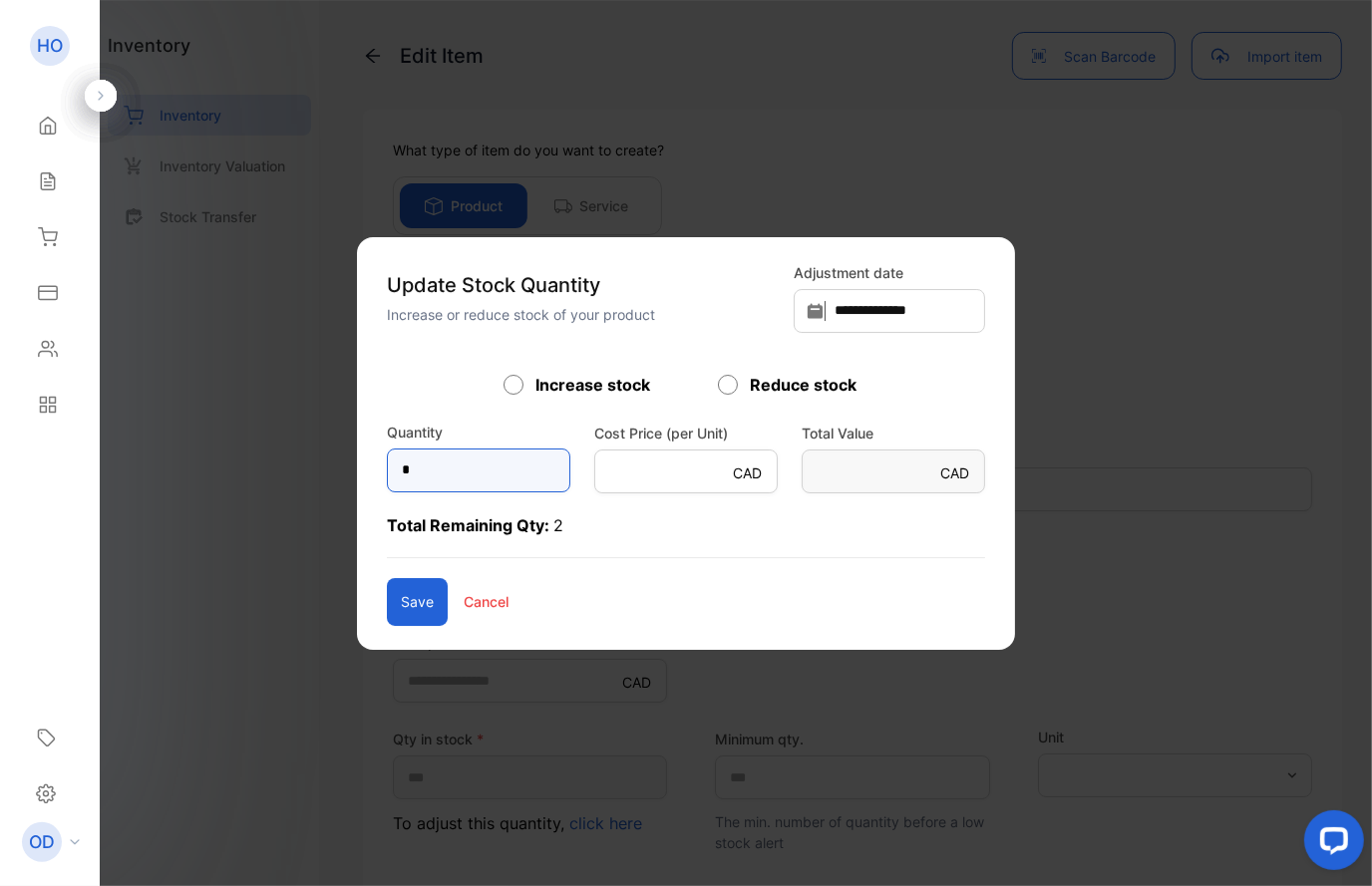 drag, startPoint x: 368, startPoint y: 473, endPoint x: 305, endPoint y: 467, distance: 63.28507 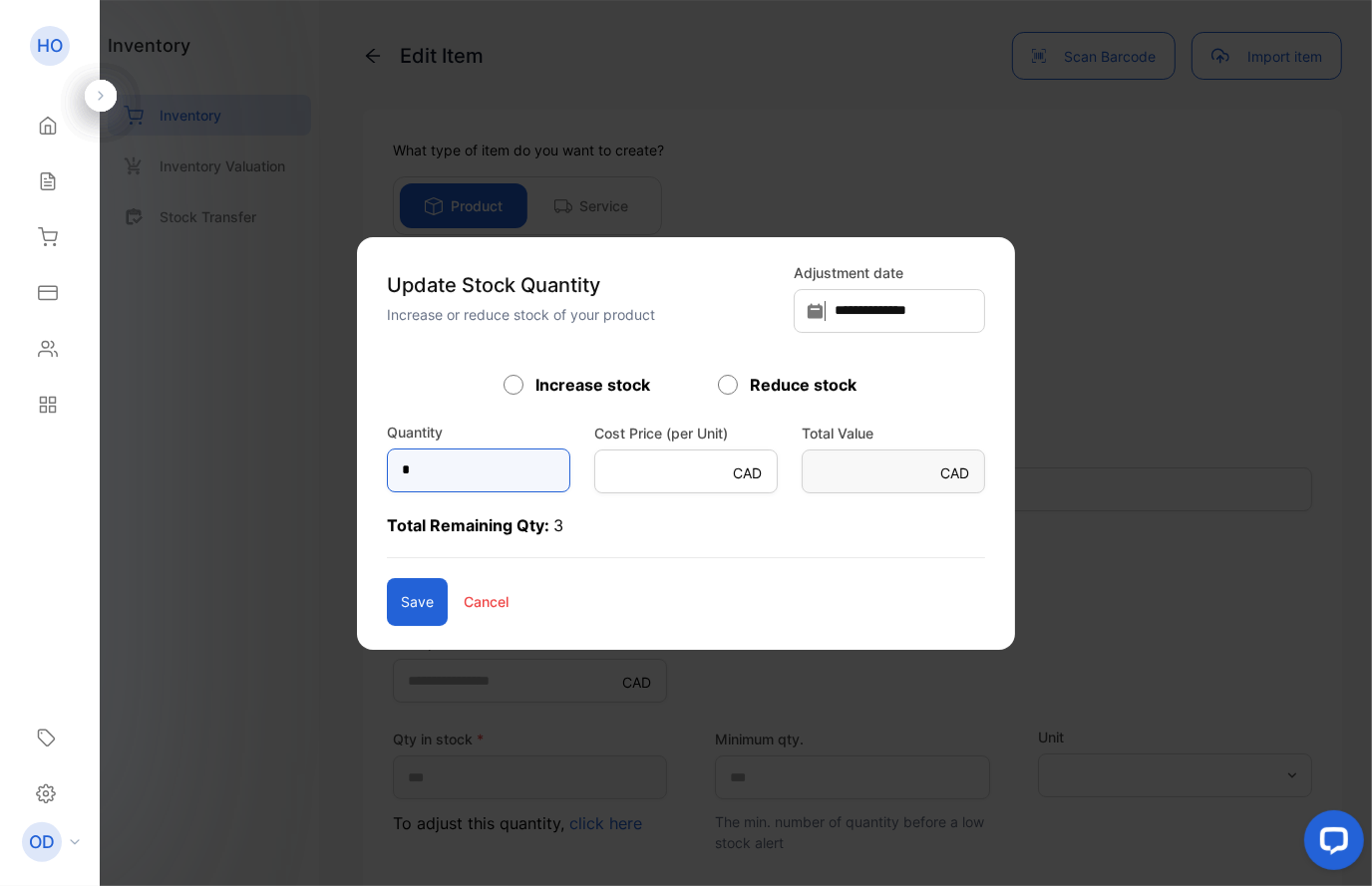 type on "*" 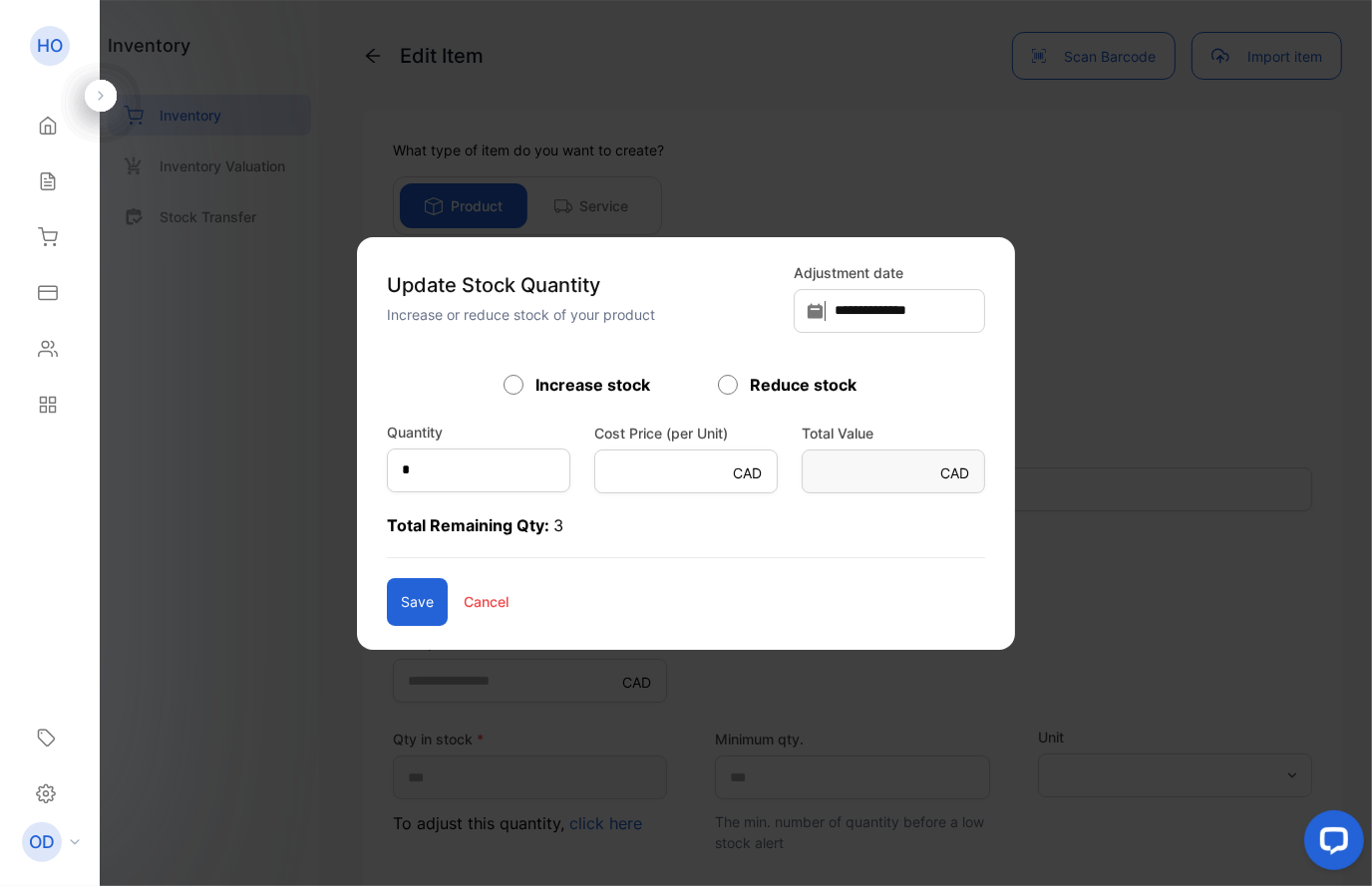 click on "Save" at bounding box center [417, 602] 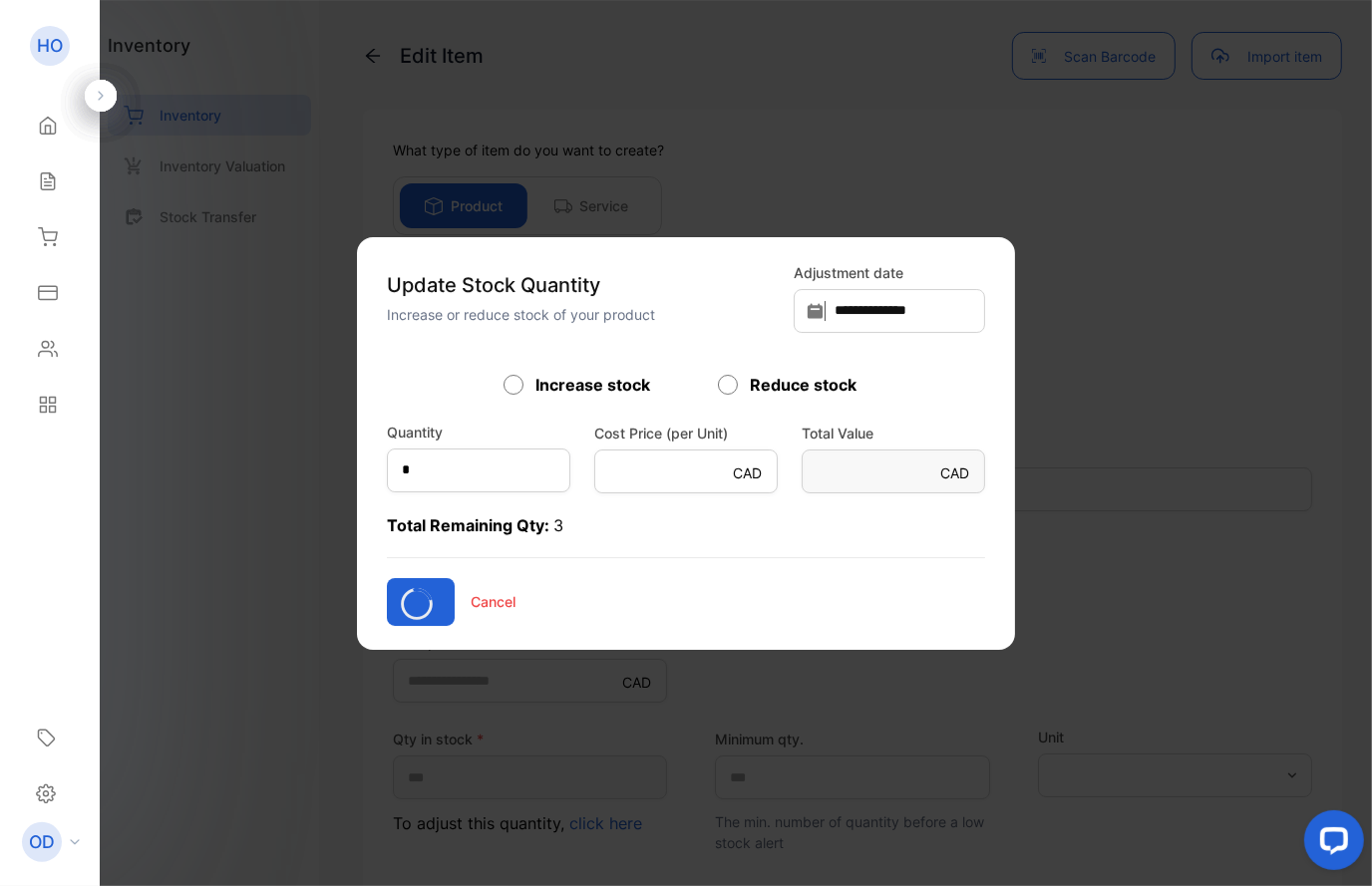 type on "*" 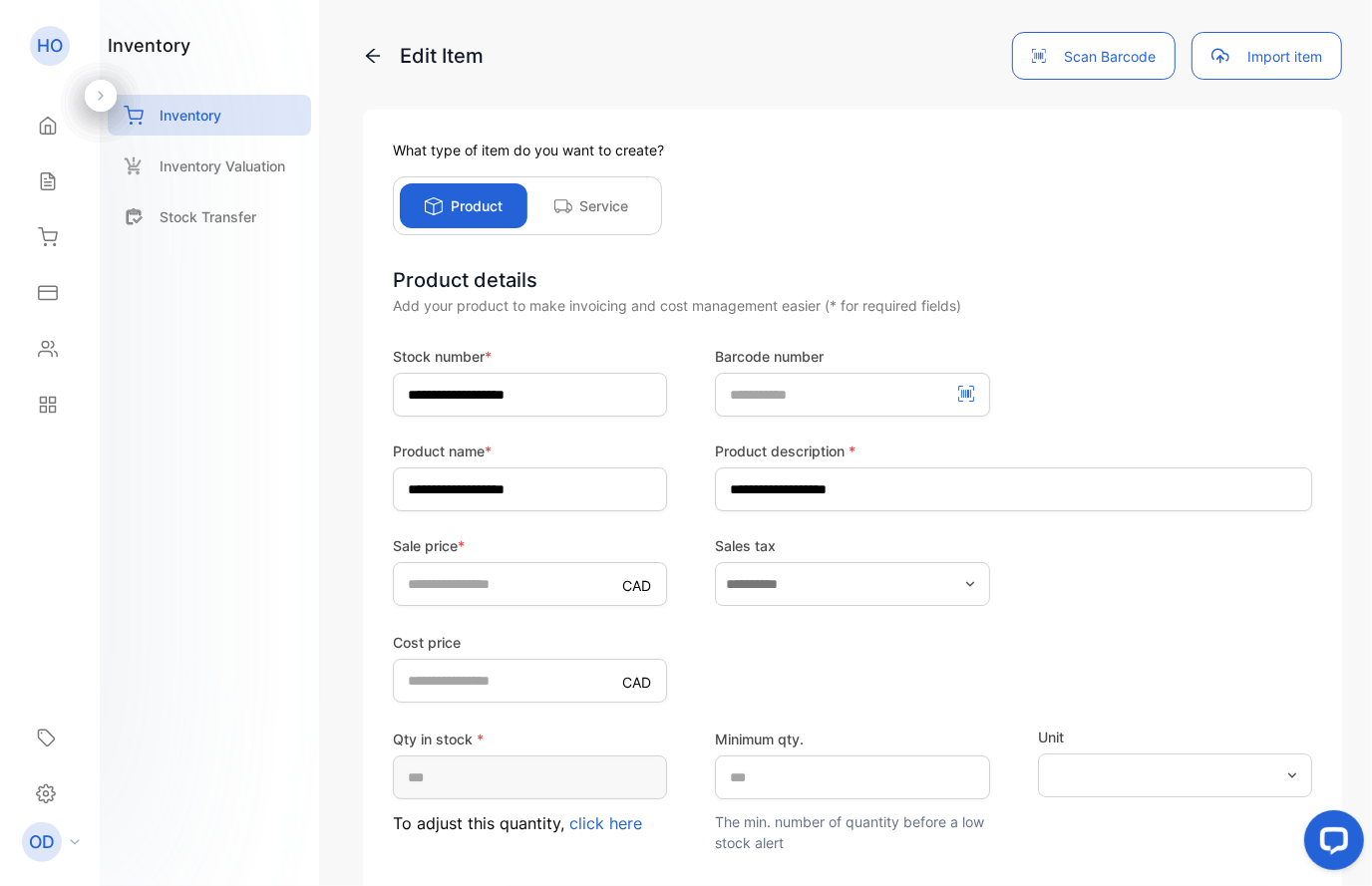 scroll, scrollTop: 282, scrollLeft: 0, axis: vertical 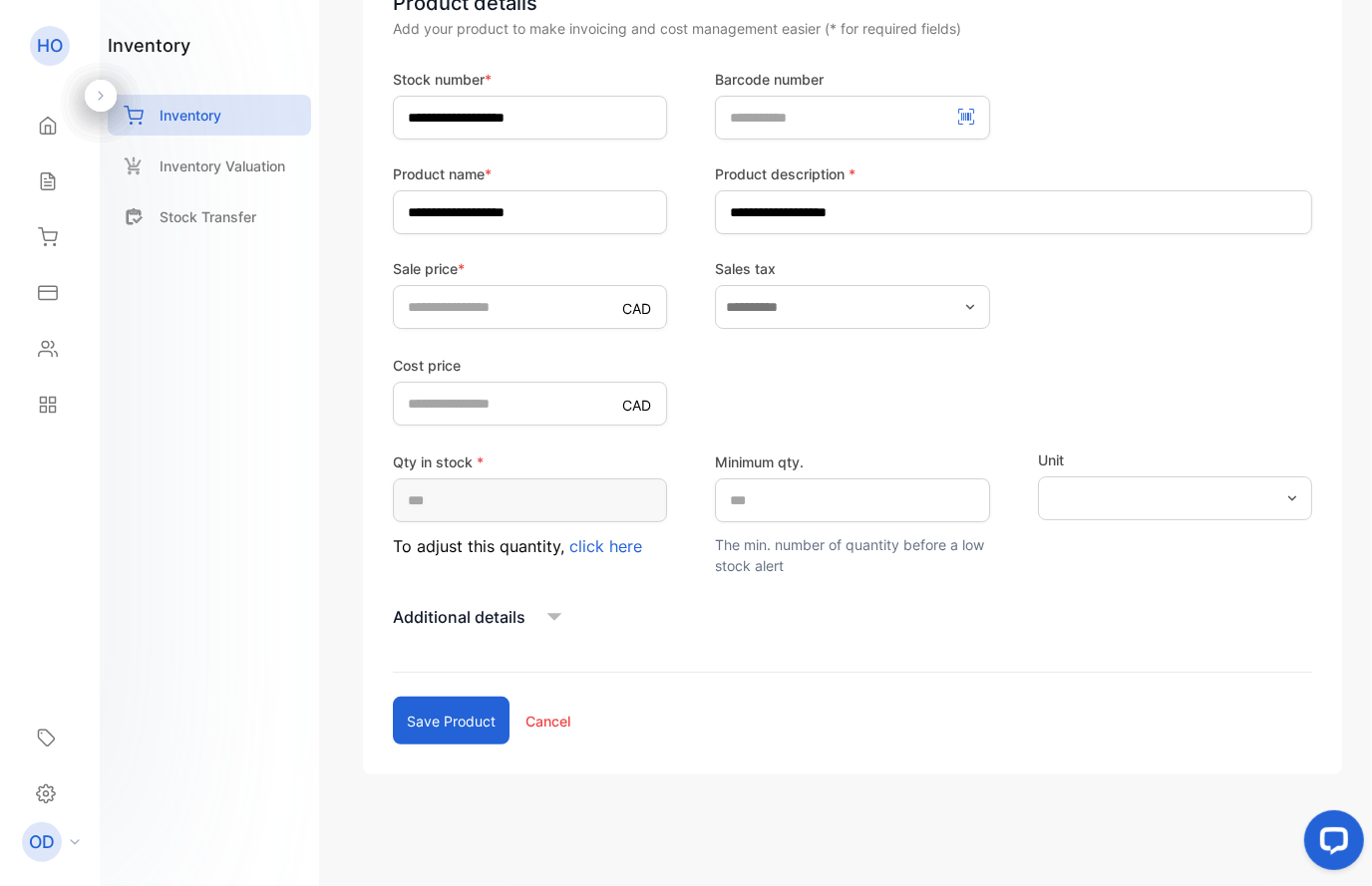 click on "Save product" at bounding box center (451, 721) 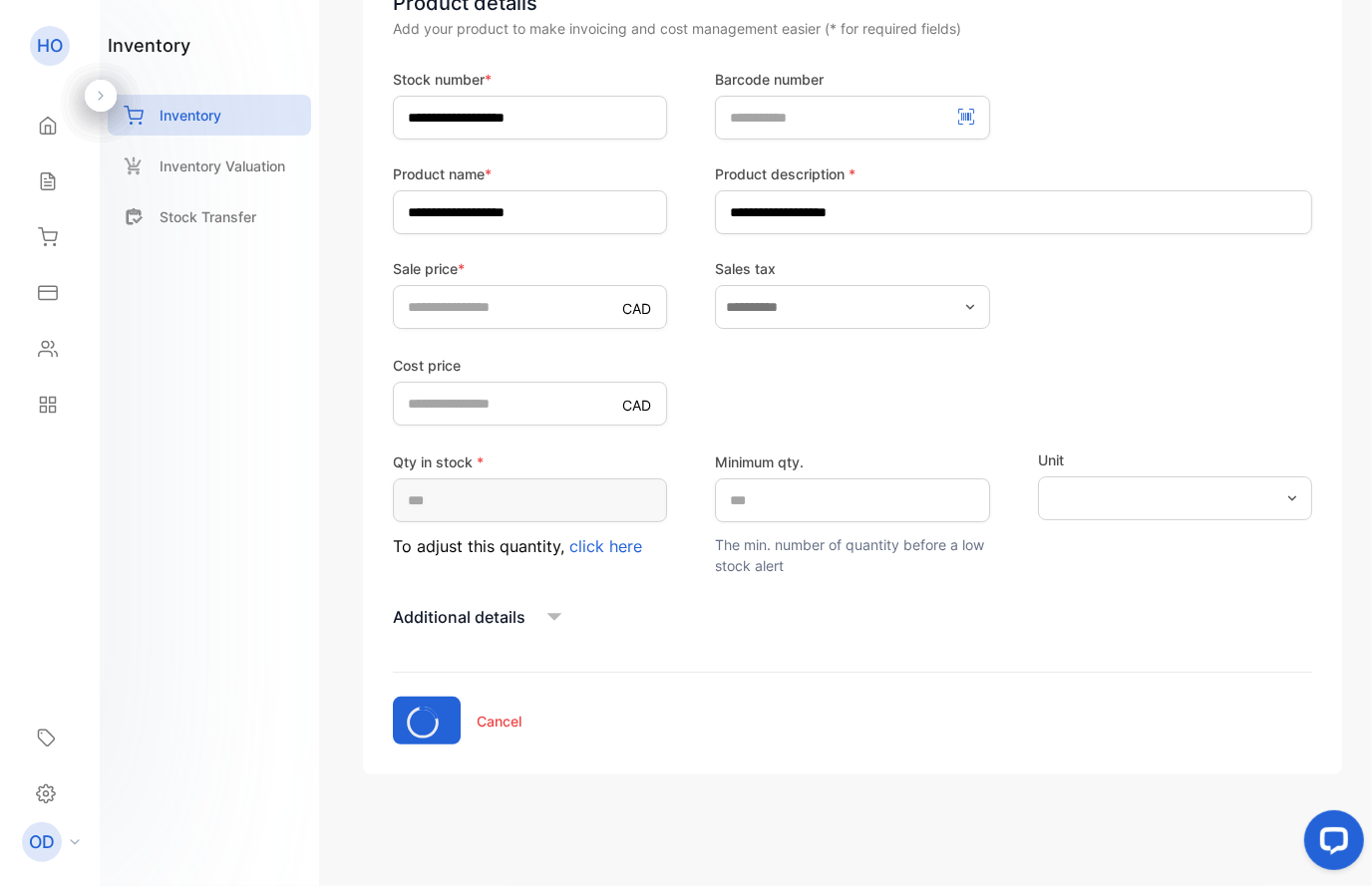 scroll, scrollTop: 5, scrollLeft: 0, axis: vertical 